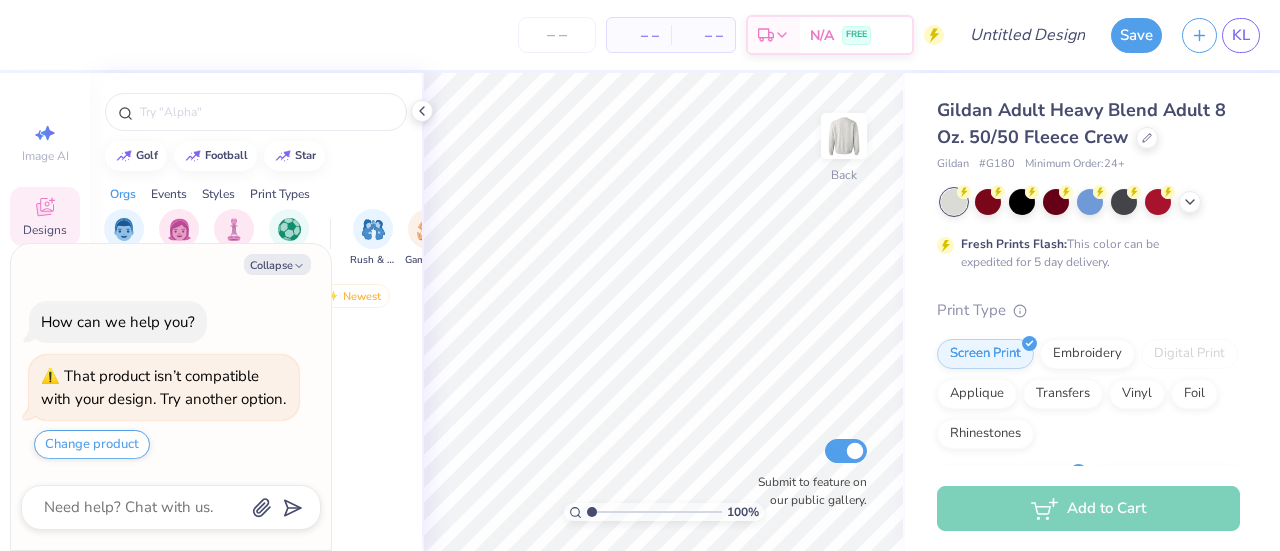 scroll, scrollTop: 0, scrollLeft: 0, axis: both 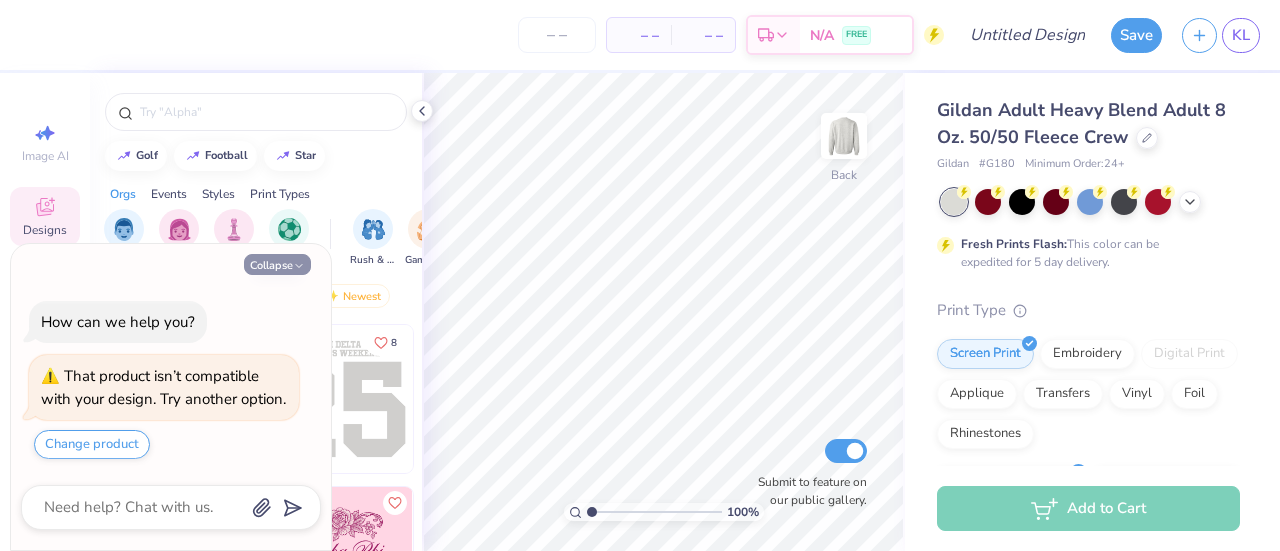 click 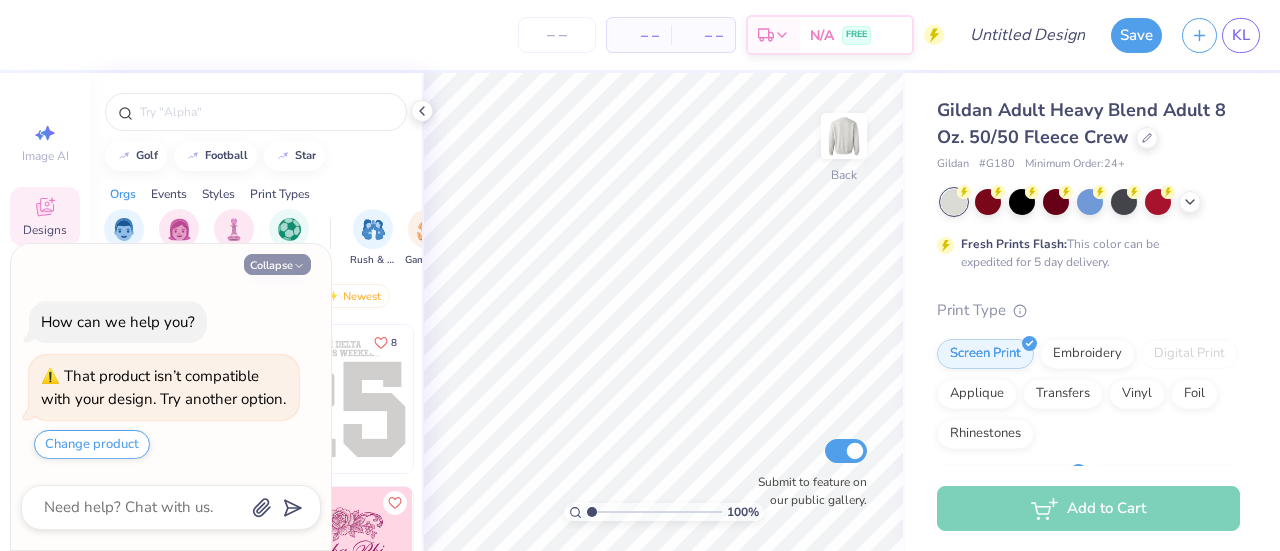 type on "x" 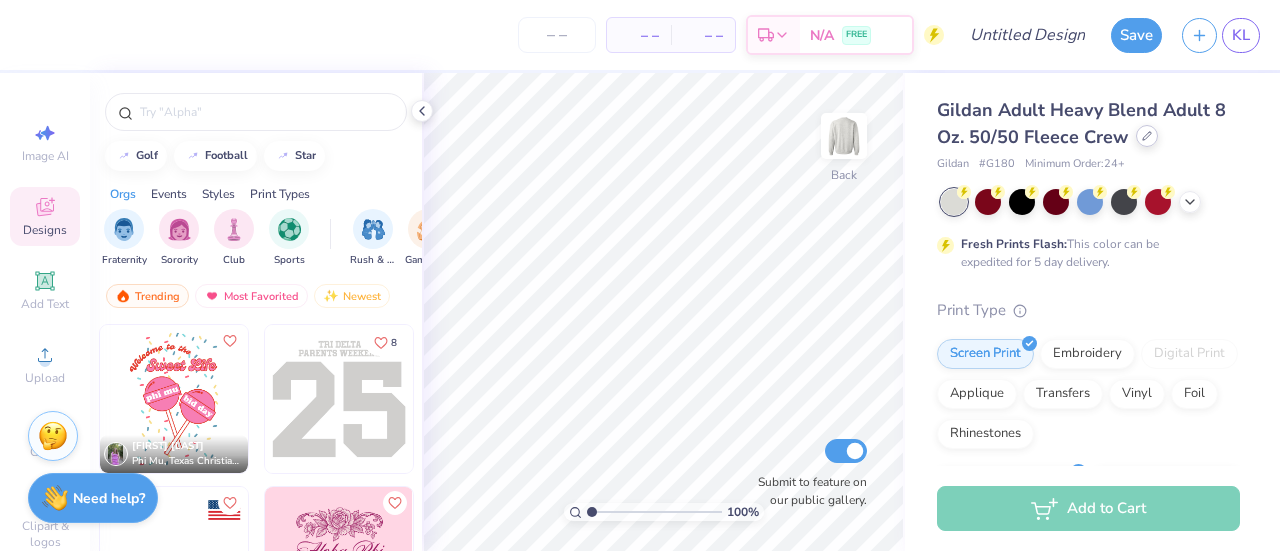 click 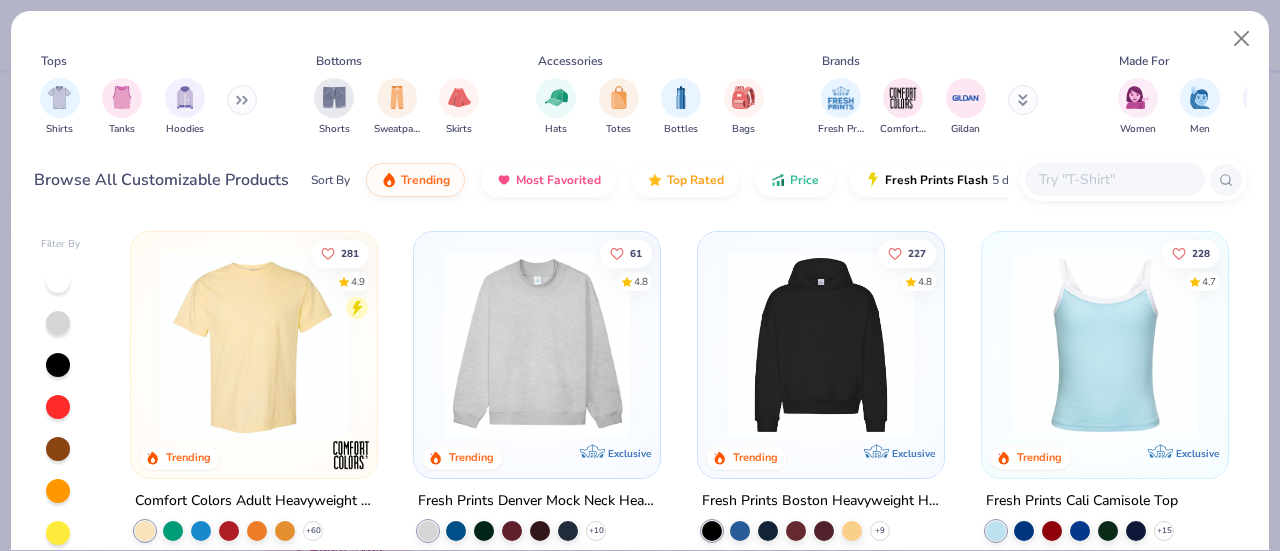 click at bounding box center (254, 345) 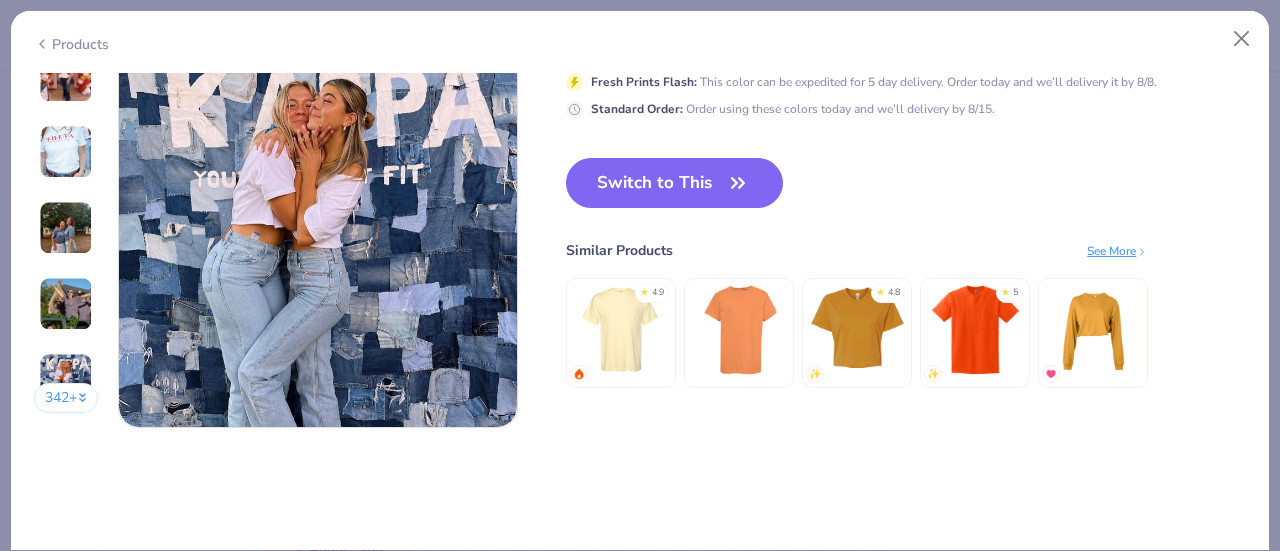 scroll, scrollTop: 2730, scrollLeft: 0, axis: vertical 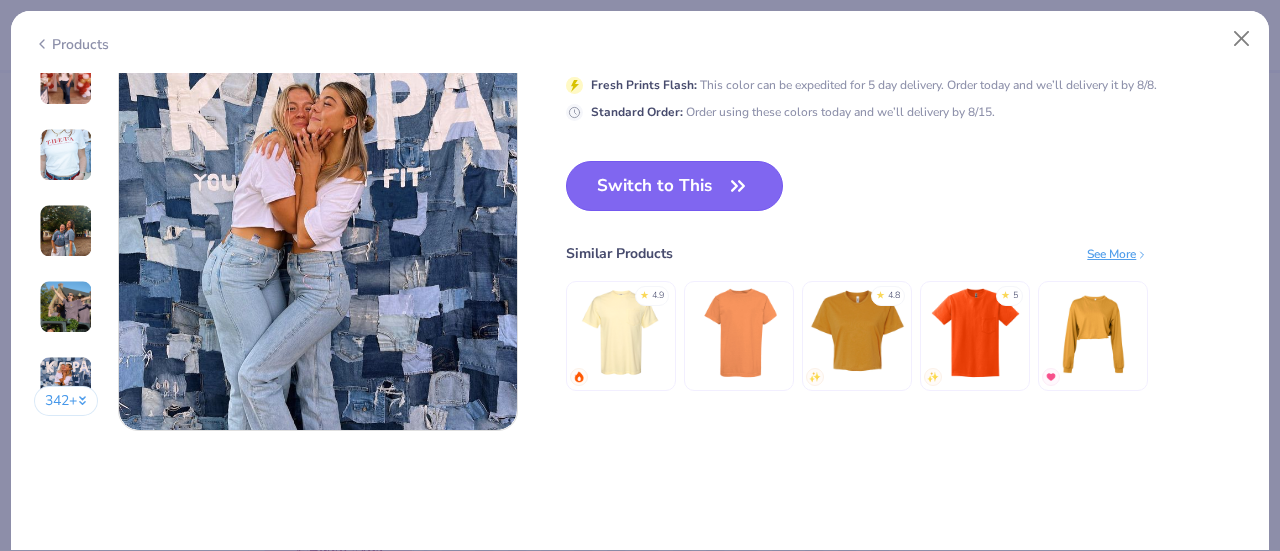 click on "Switch to This" at bounding box center [674, 186] 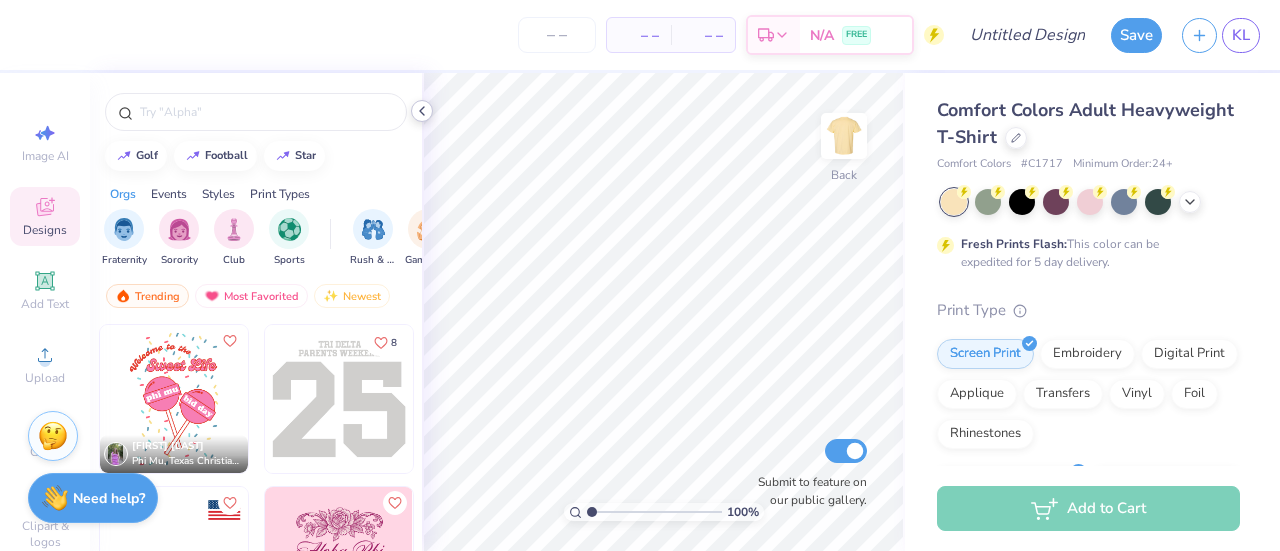 click 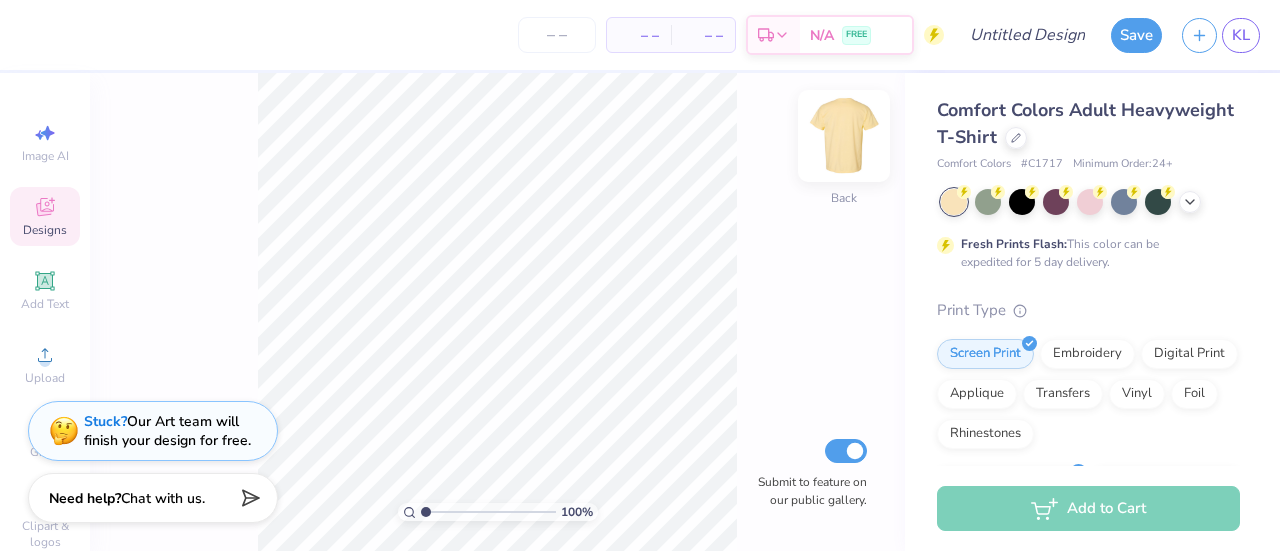 click at bounding box center (844, 136) 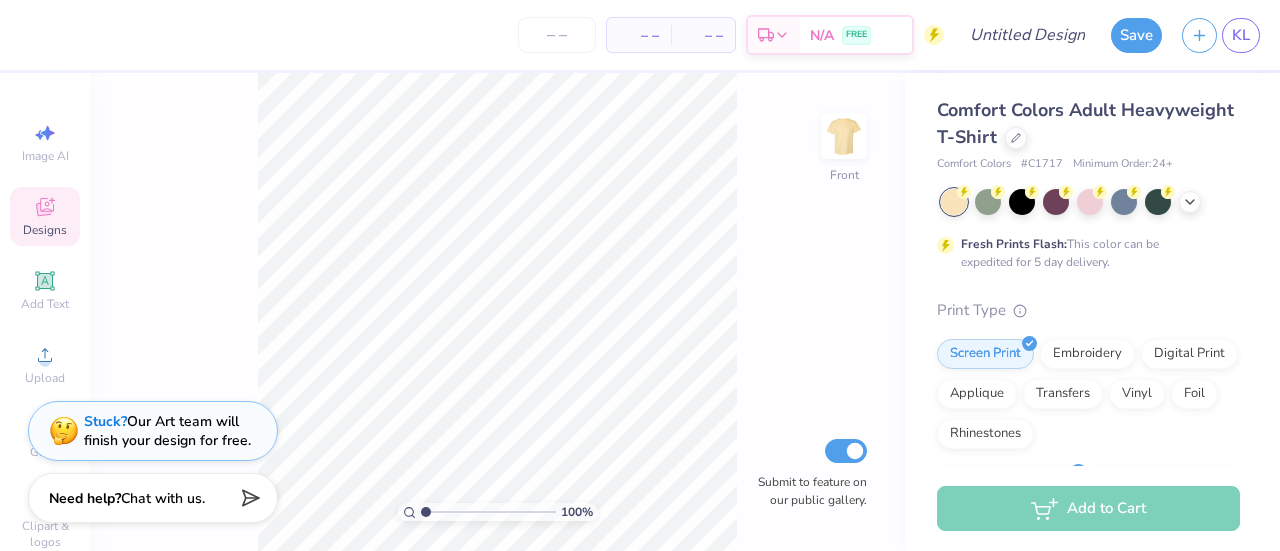 click at bounding box center [844, 136] 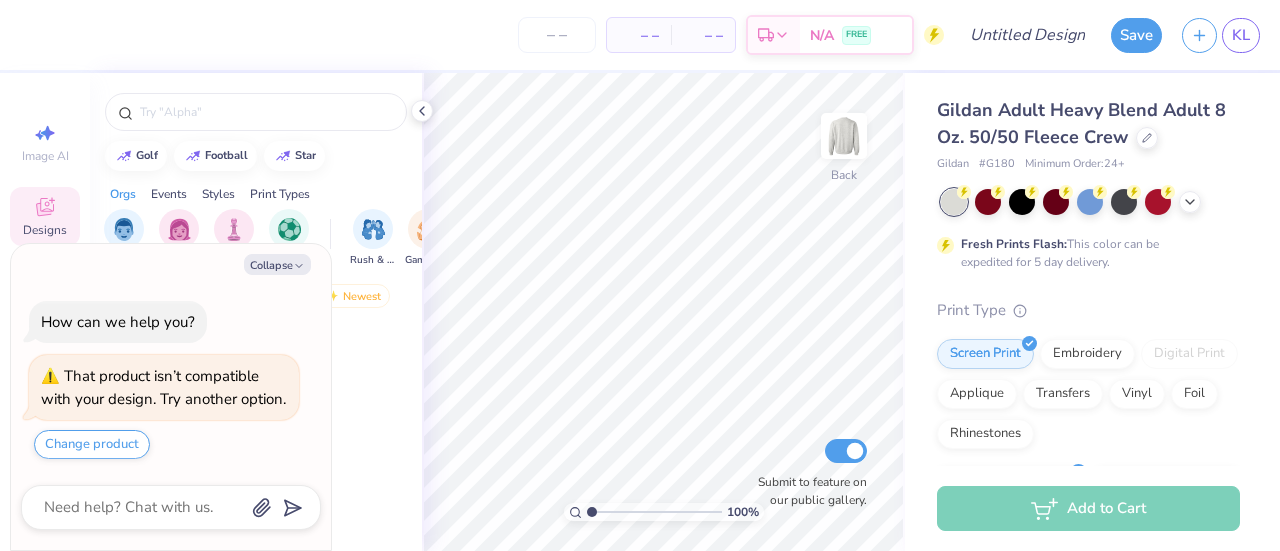 scroll, scrollTop: 0, scrollLeft: 0, axis: both 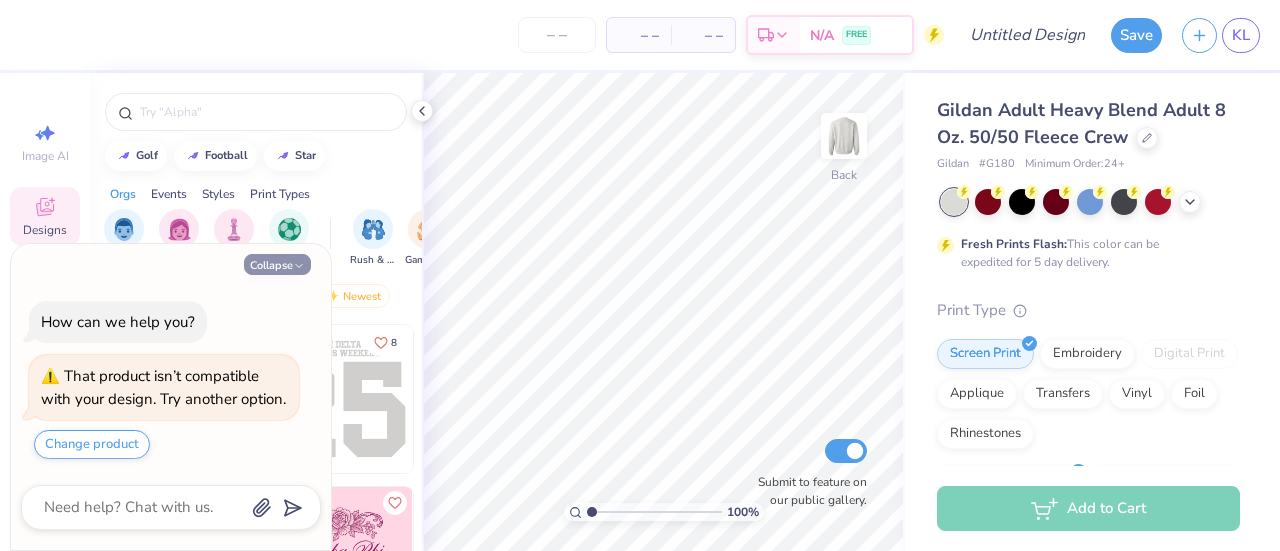 click 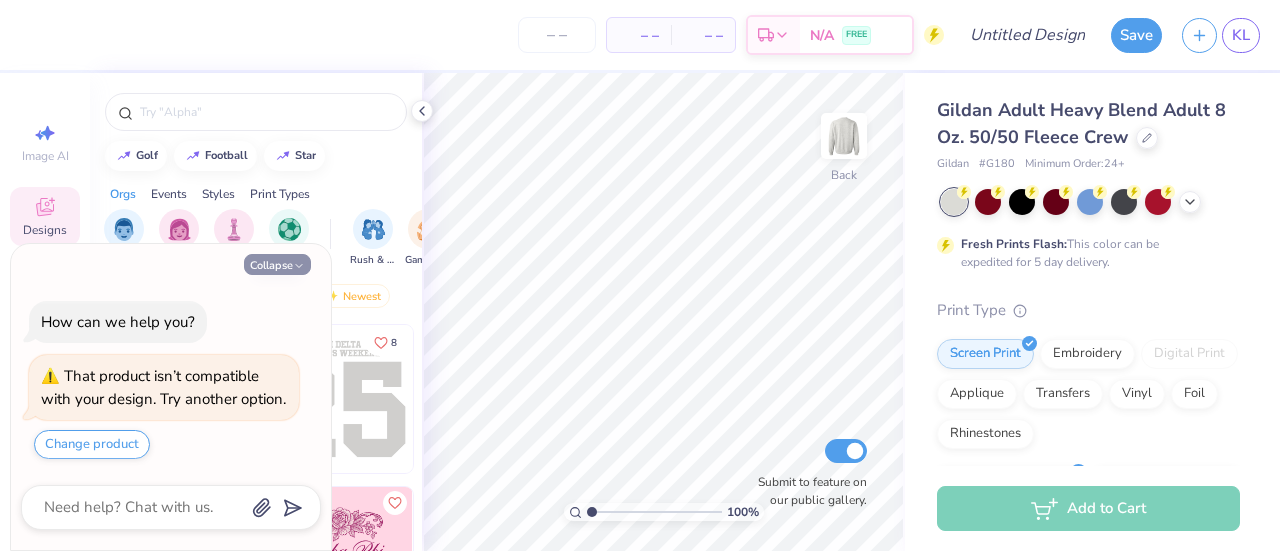 type on "x" 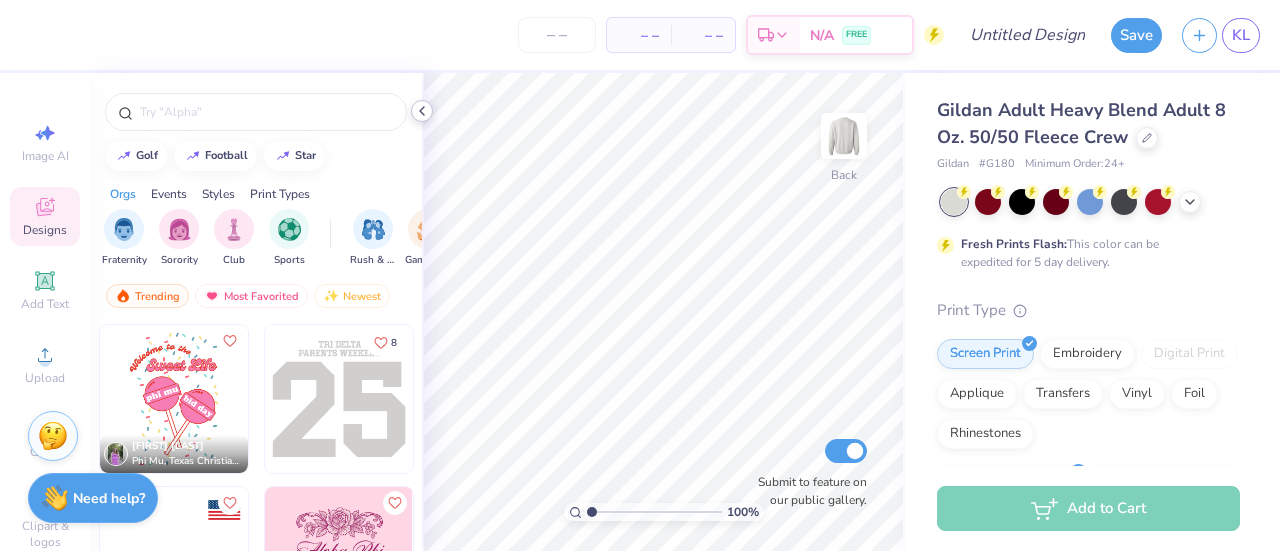 click 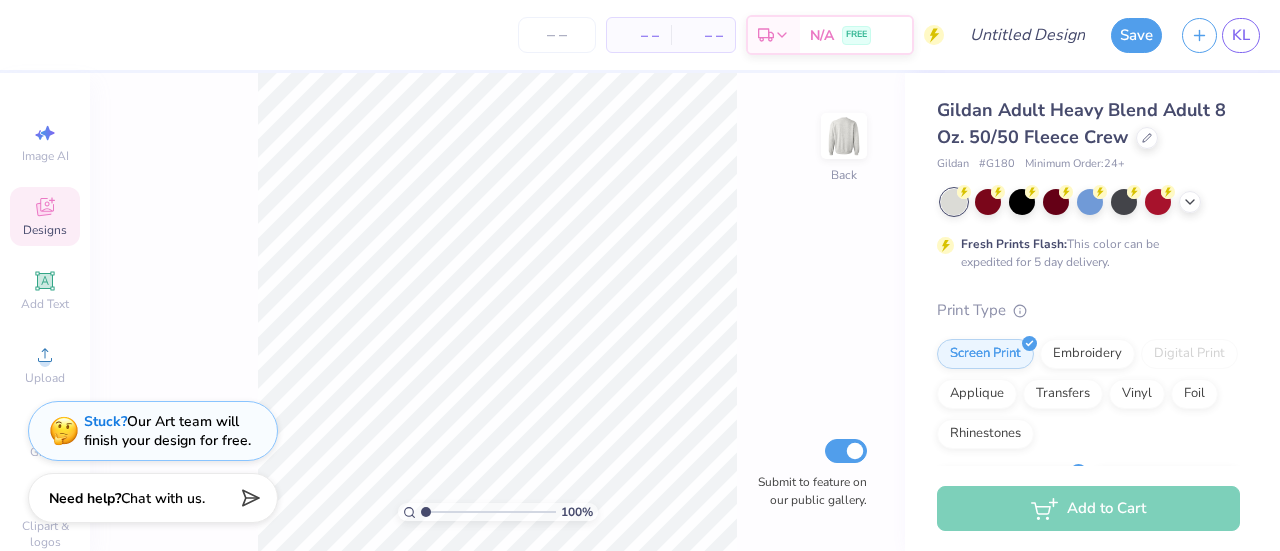 click 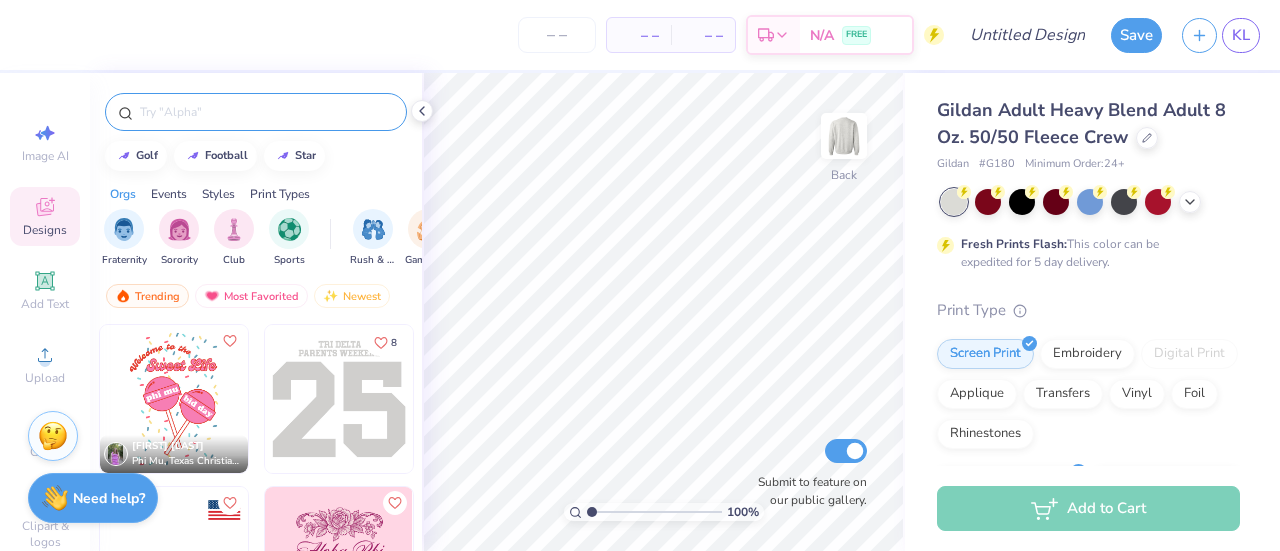 click at bounding box center (266, 112) 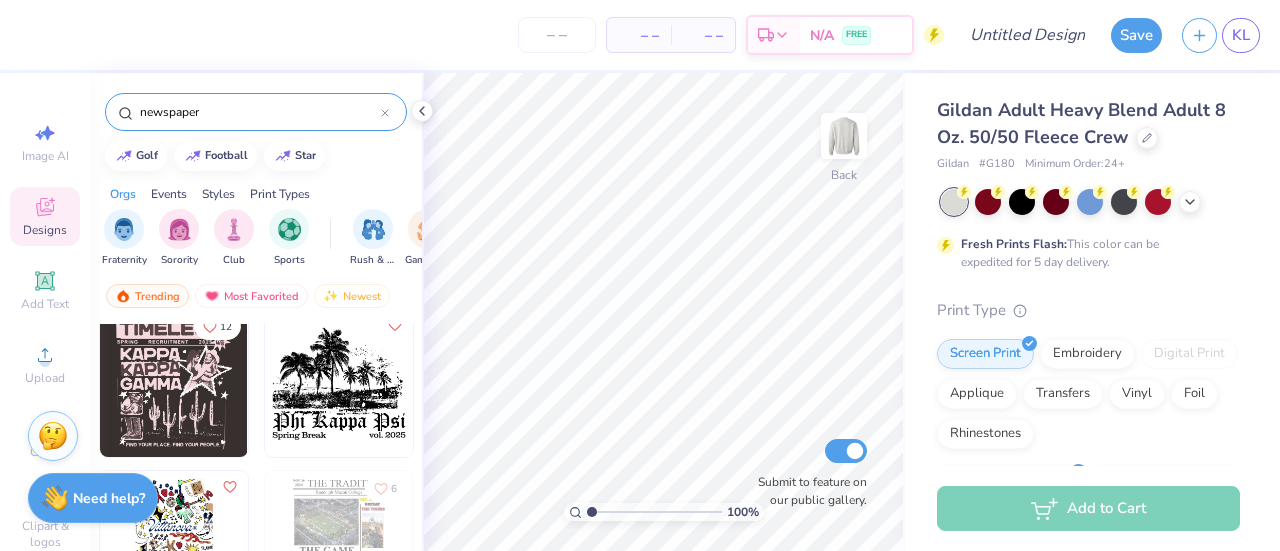 scroll, scrollTop: 0, scrollLeft: 0, axis: both 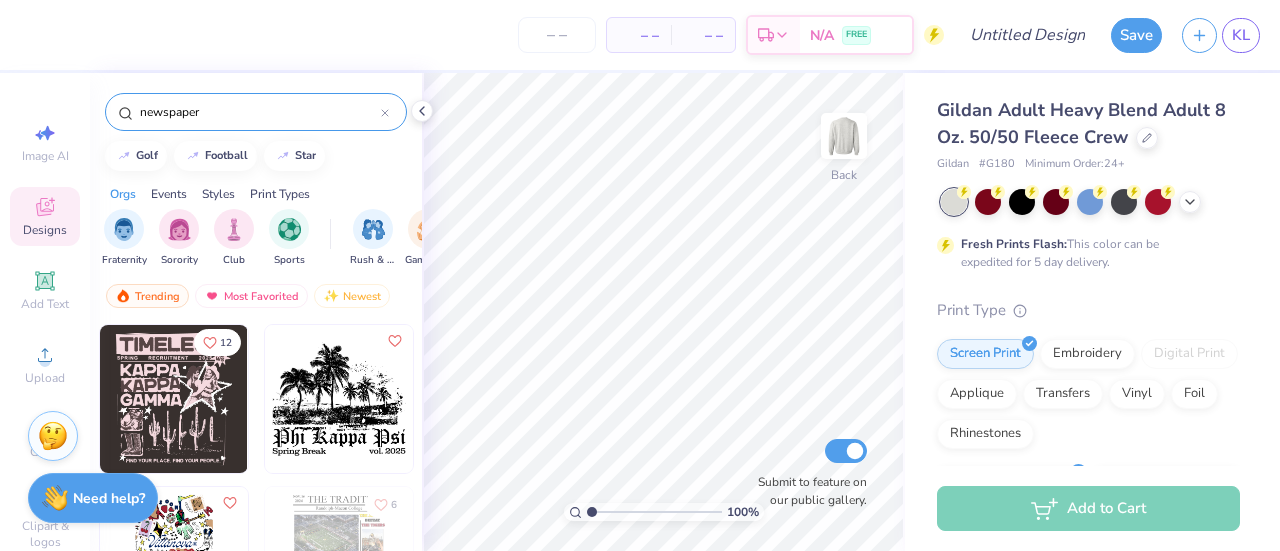 drag, startPoint x: 243, startPoint y: 107, endPoint x: 0, endPoint y: 57, distance: 248.09071 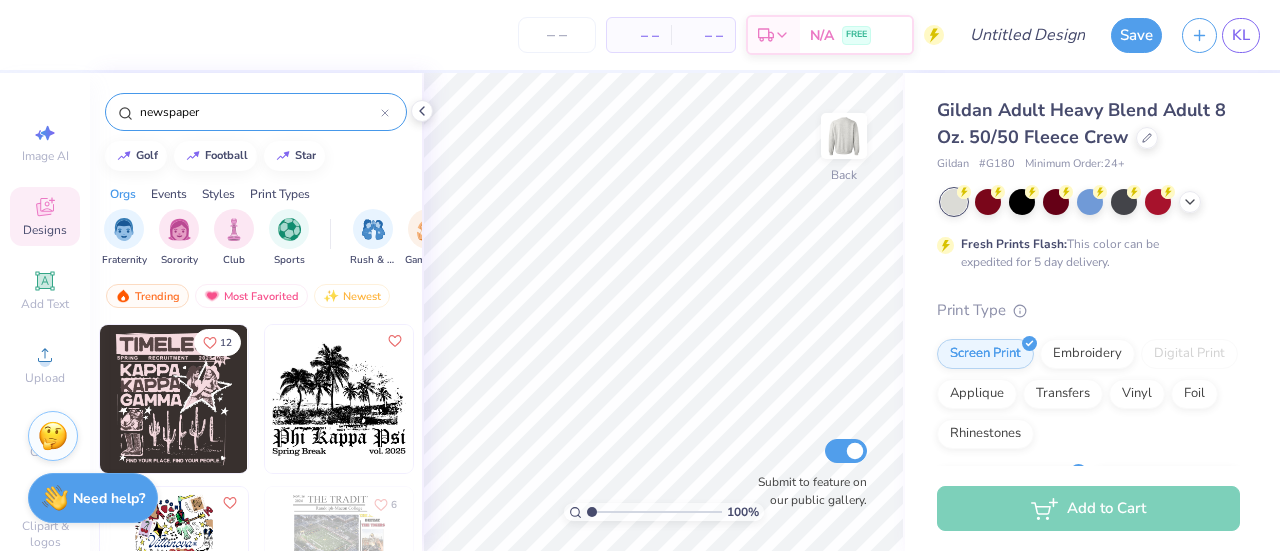 click on "– – Per Item – – Total Est.  Delivery N/A FREE Design Title Save KL Image AI Designs Add Text Upload Greek Clipart & logos Decorate newspaper golf football star Orgs Events Styles Print Types Fraternity Sorority Club Sports Rush & Bid Game Day Parent's Weekend PR & General Big Little Reveal Philanthropy Date Parties & Socials Holidays Greek Week Retreat Formal & Semi Spring Break Founder’s Day Graduation Classic Minimalist Y2K Varsity Typography Cartoons Handdrawn 80s & 90s Grunge 60s & 70s Embroidery Screen Print Digital Print Patches Transfers Vinyl Applique Trending Most Favorited Newest 12 [FIRST] [LAST] [ORGANIZATION], [UNIVERSITY] [CITY] 6 [FIRST] [LAST] [ORGANIZATION], [UNIVERSITY] [CITY] [FIRST]	[LAST] [ORGANIZATION], [UNIVERSITY] [CITY] 100  % Back Submit to feature on our public gallery. Gildan Adult Heavy Blend Adult 8 Oz. 50/50 Fleece Crew Gildan # G180 Minimum Order:  24 +   Fresh Prints Flash:  This color can be expedited for 5 day delivery. Print Type Screen Print Embroidery Applique" at bounding box center [640, 275] 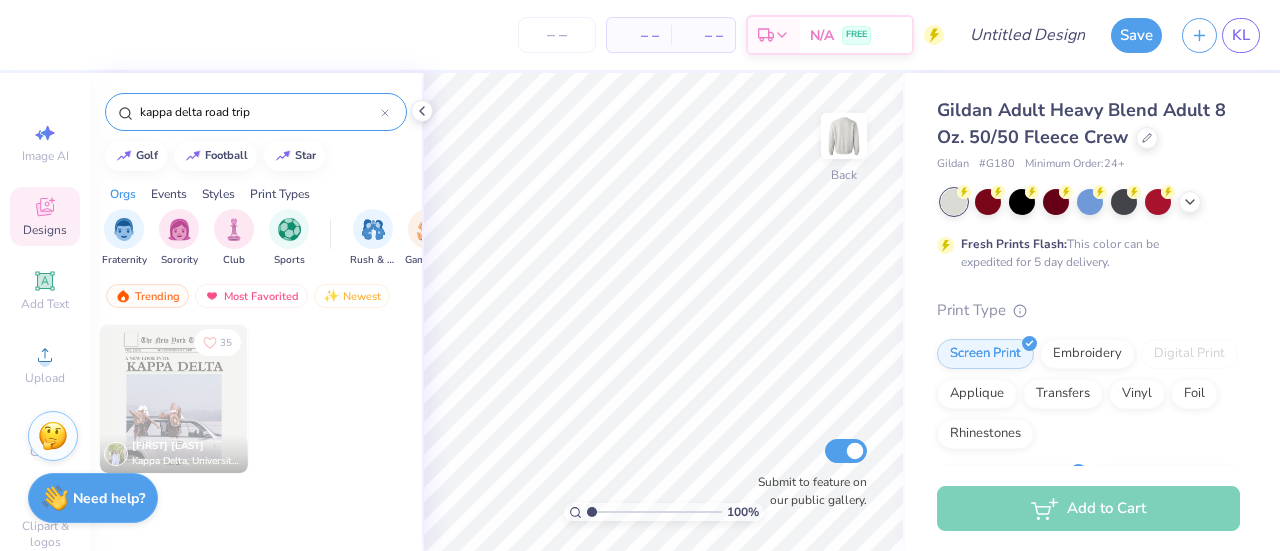 type on "kappa delta road trip" 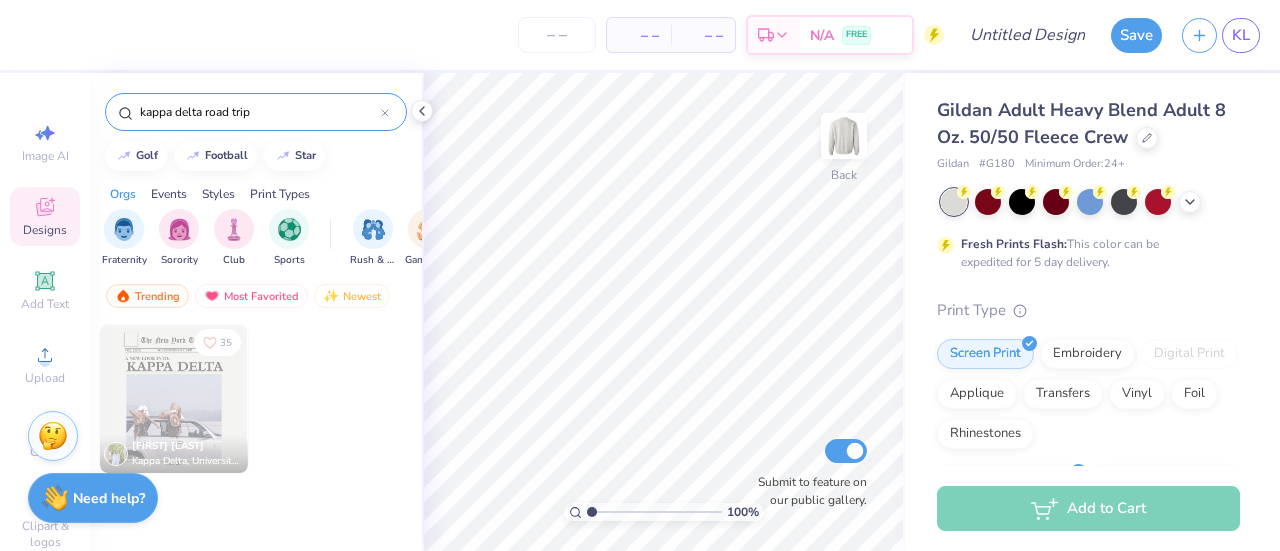 click at bounding box center [174, 399] 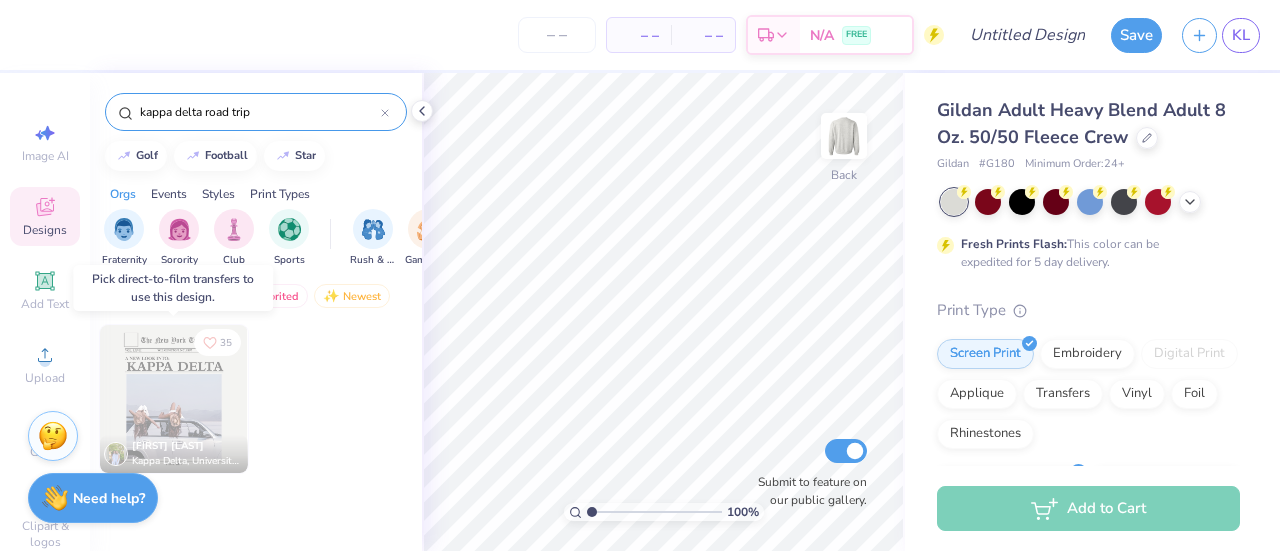 click at bounding box center [174, 399] 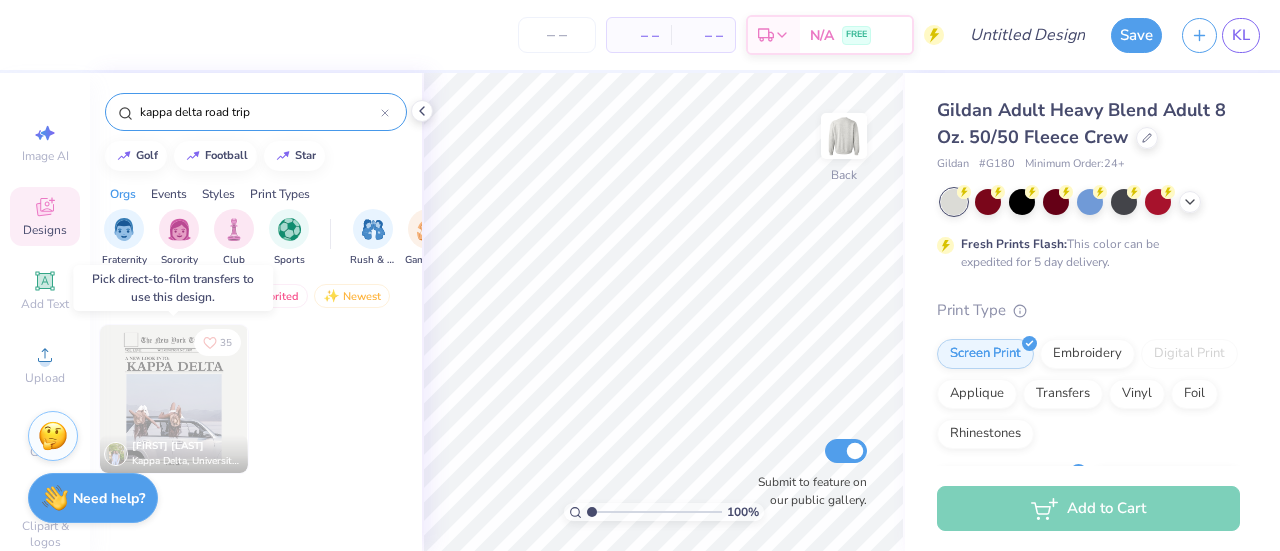 click at bounding box center [174, 399] 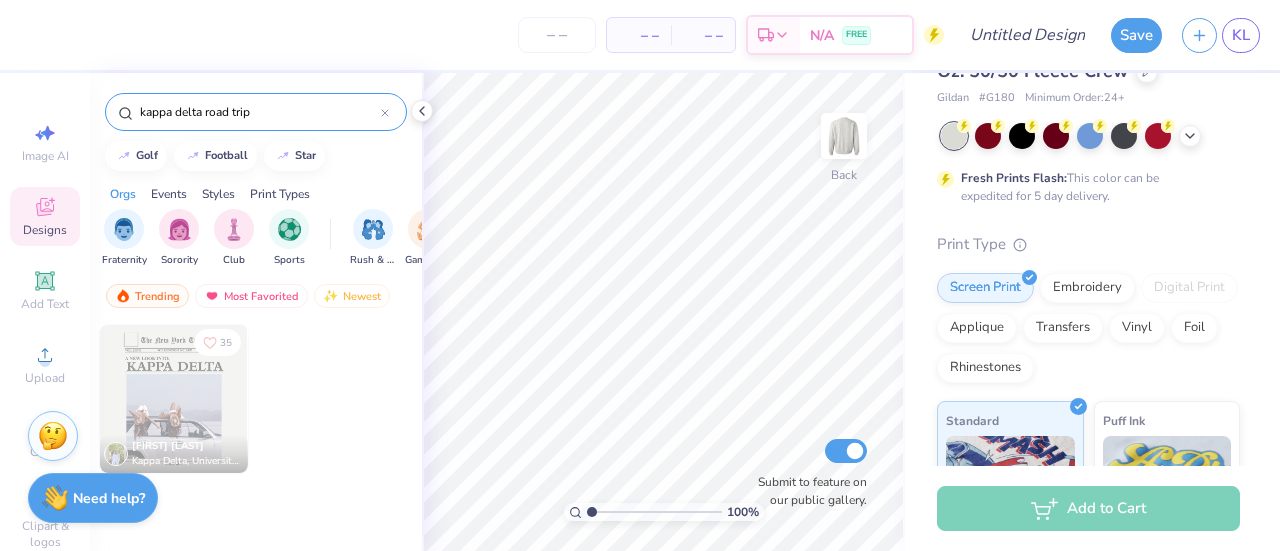 scroll, scrollTop: 0, scrollLeft: 0, axis: both 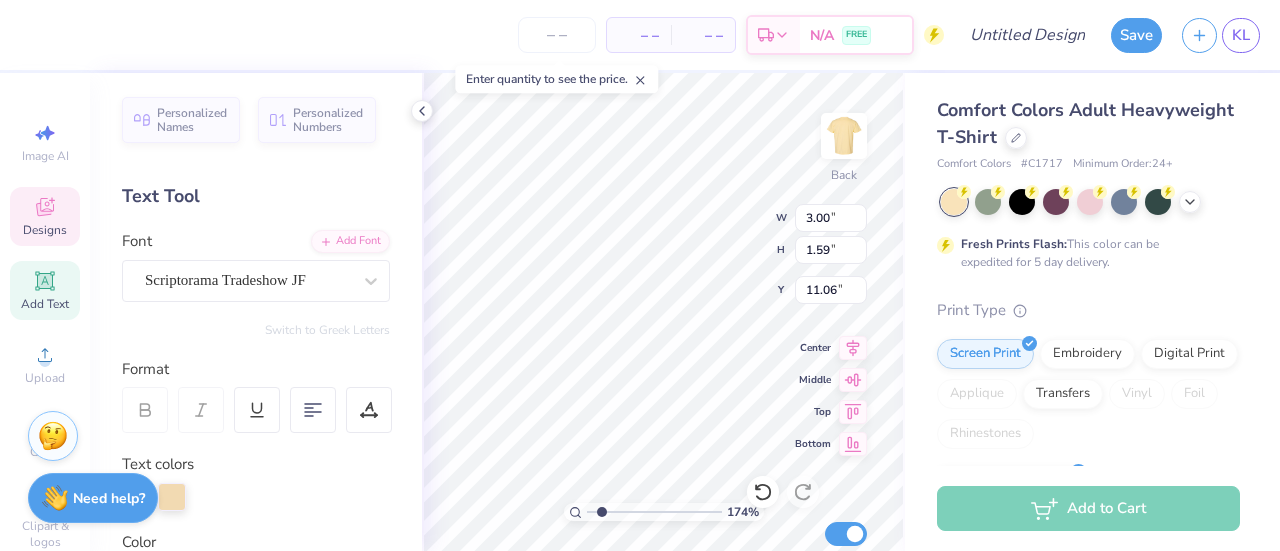 type on "1.7425981837398" 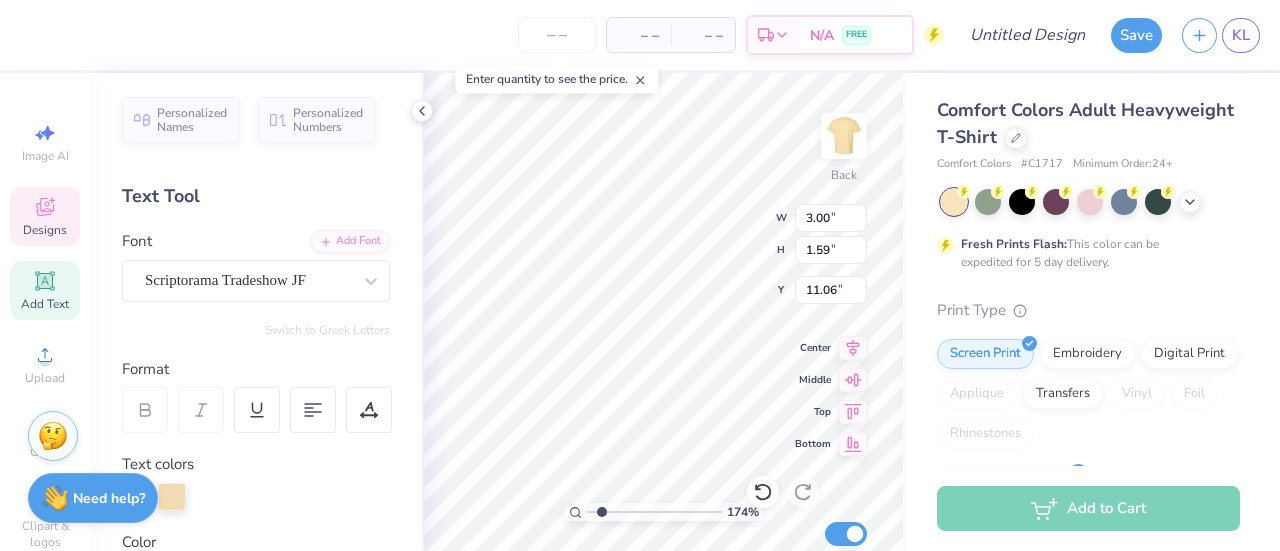 type on "K" 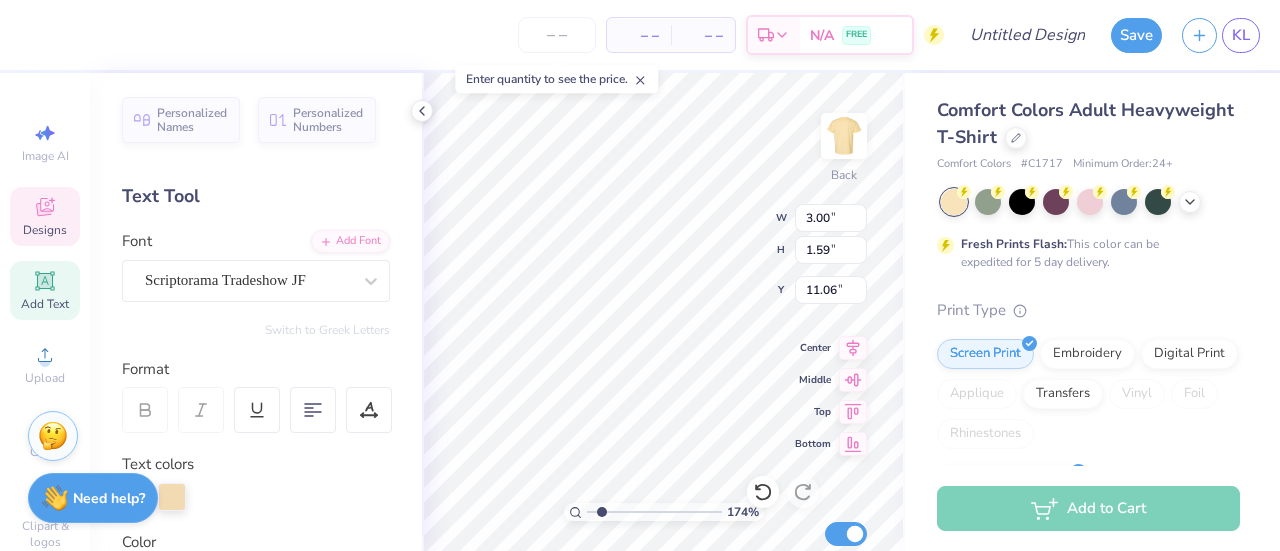 type on "1.7425981837398" 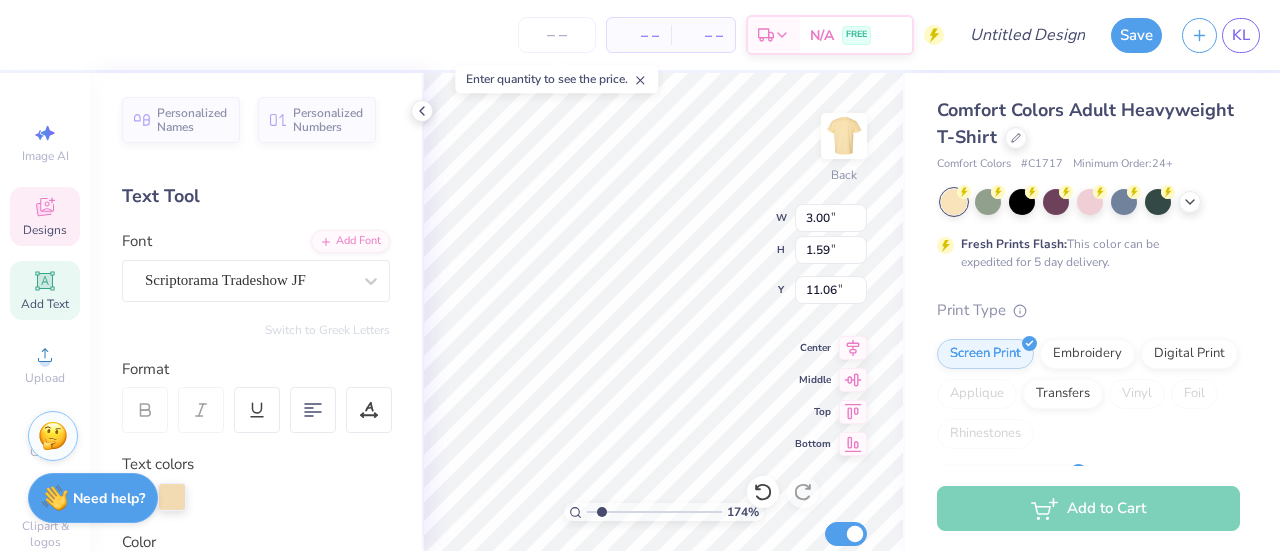 type on "Kap" 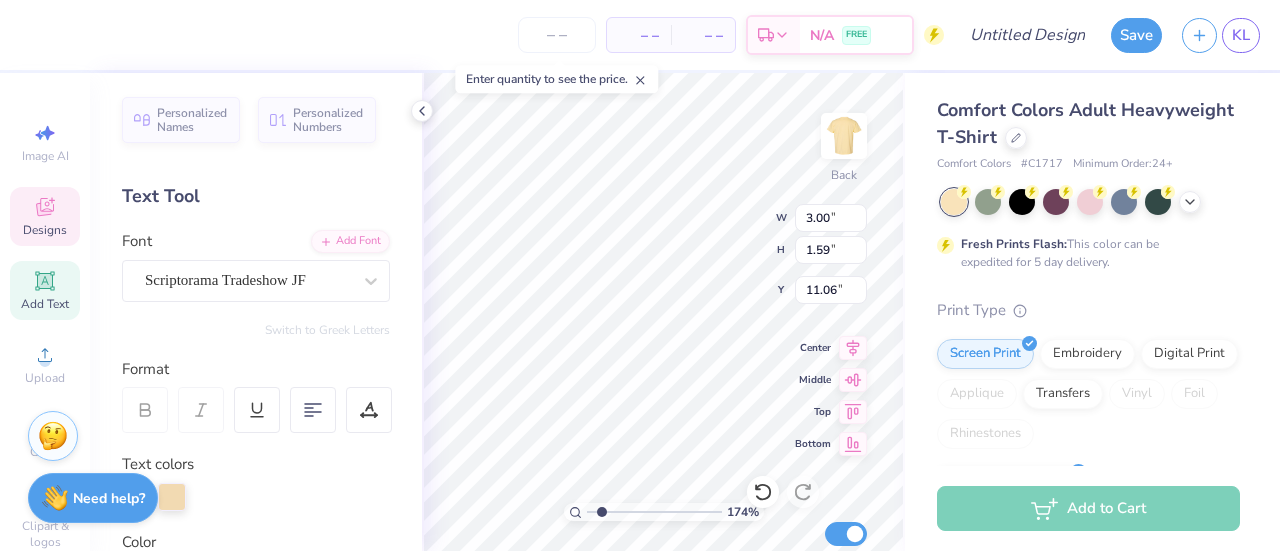 type on "1.7425981837398" 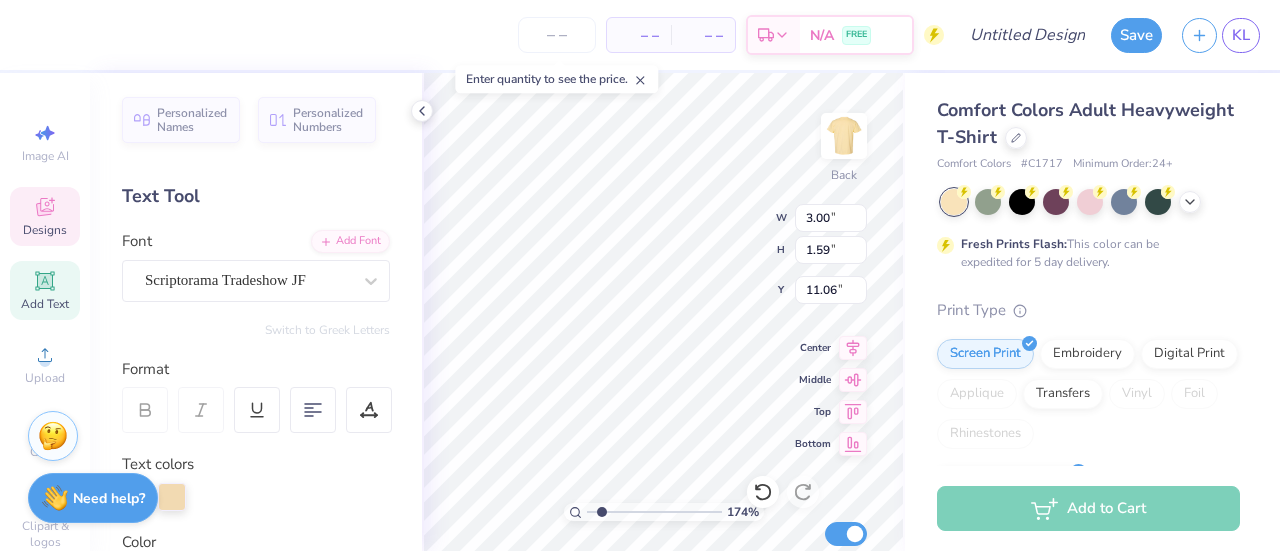 type on "Kapp" 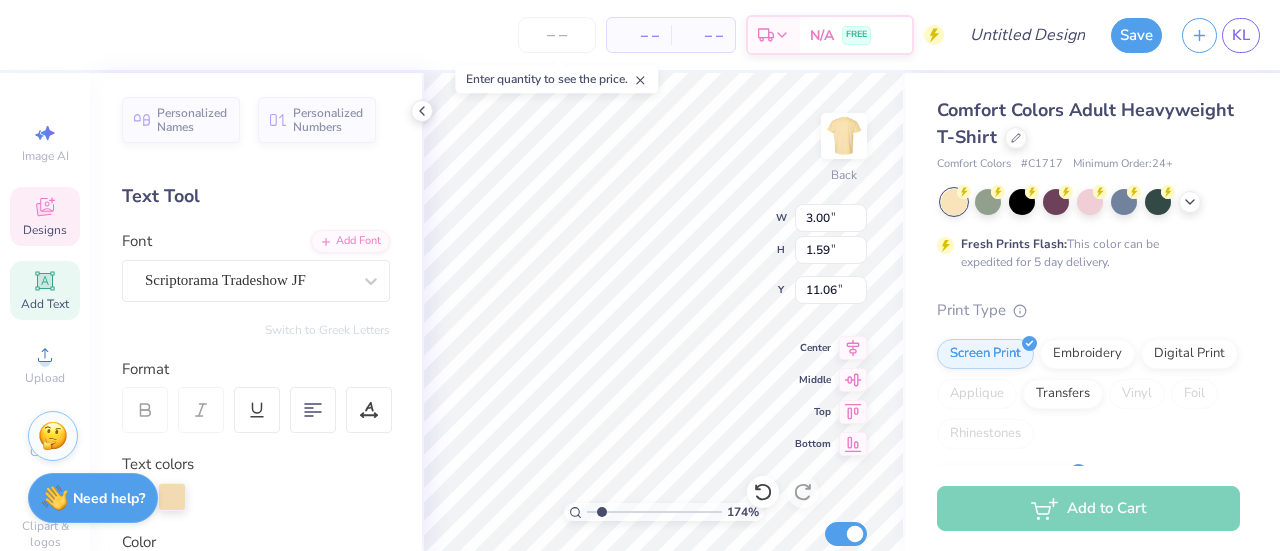 type on "1.7425981837398" 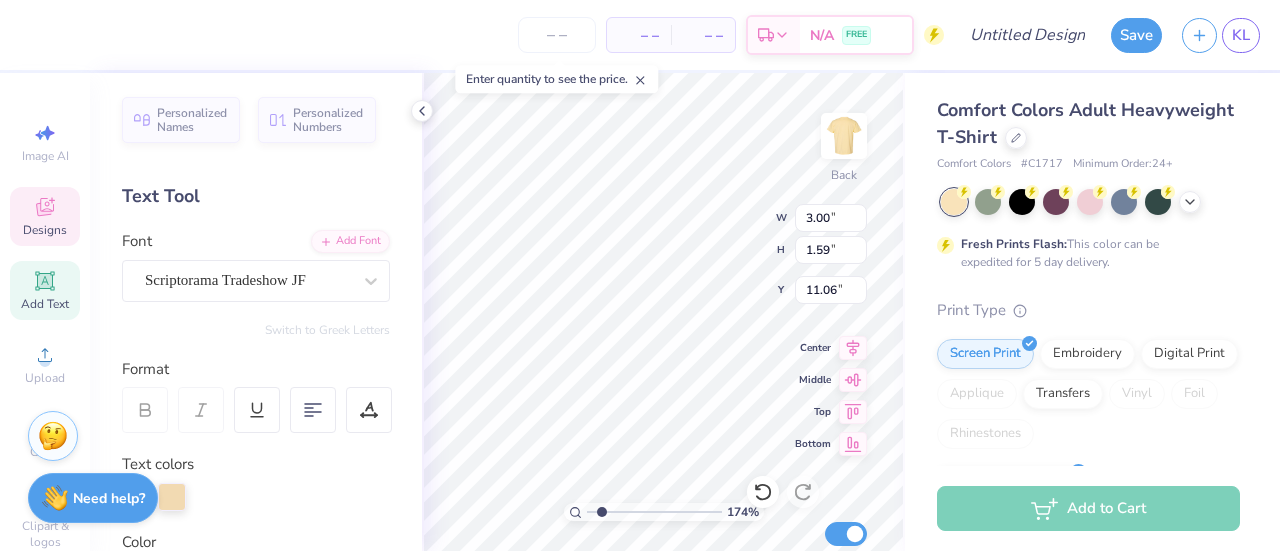 type on "2.29" 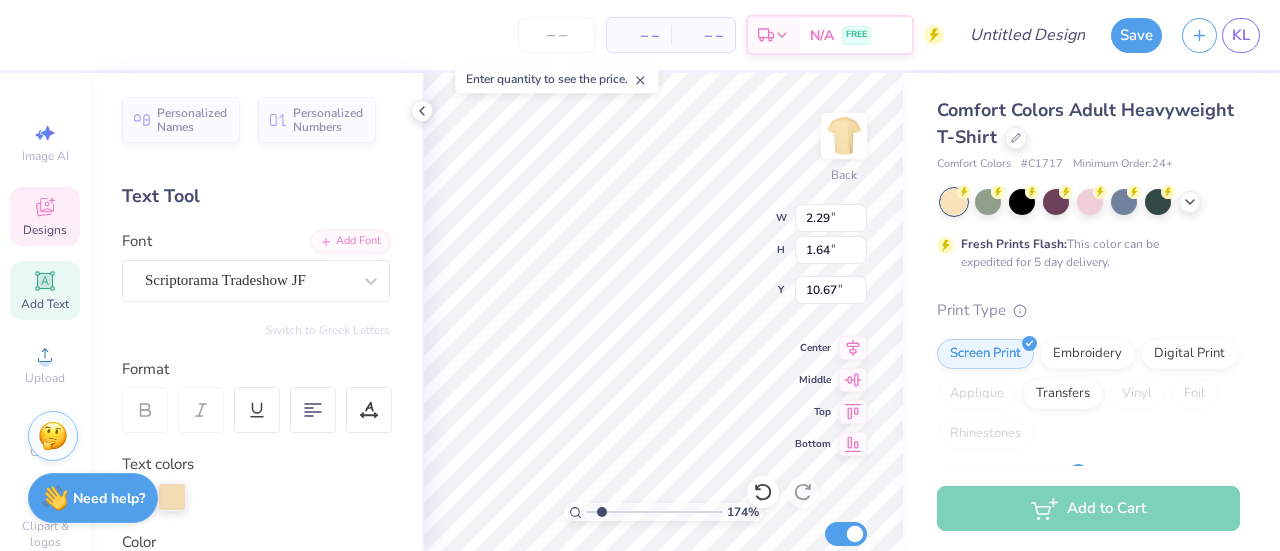 scroll, scrollTop: 16, scrollLeft: 2, axis: both 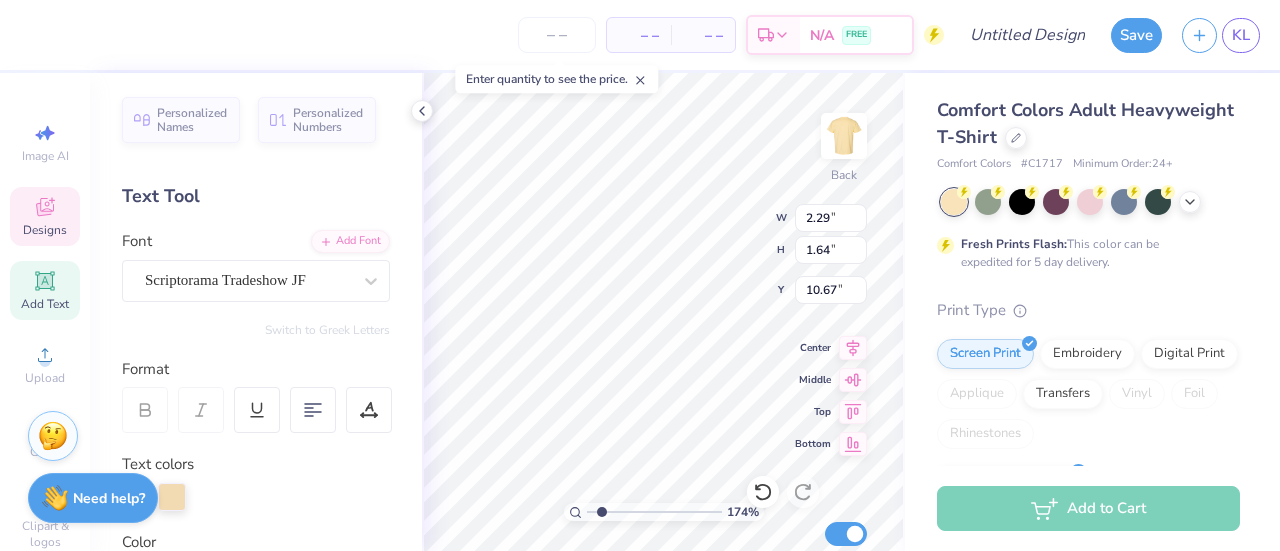 type on "1.7425981837398" 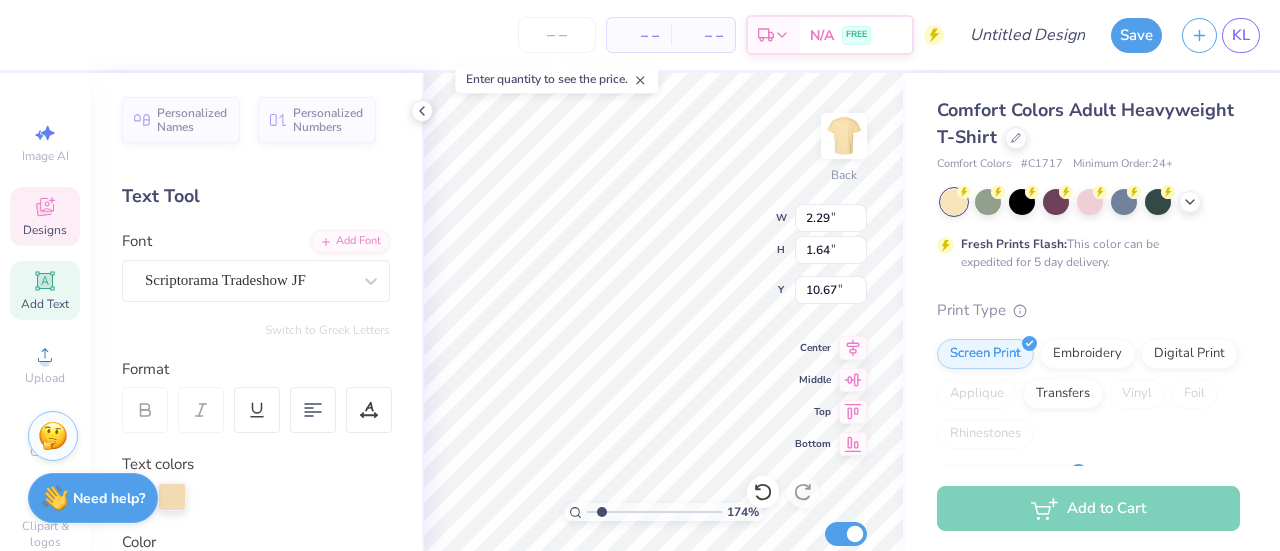 type on "P" 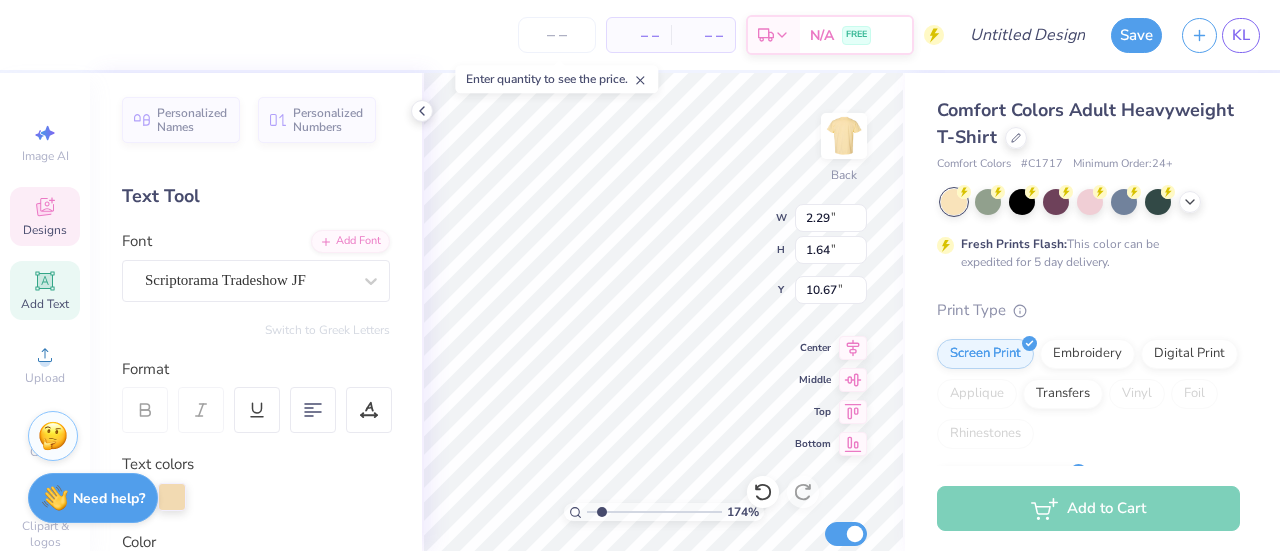 type on "1.7425981837398" 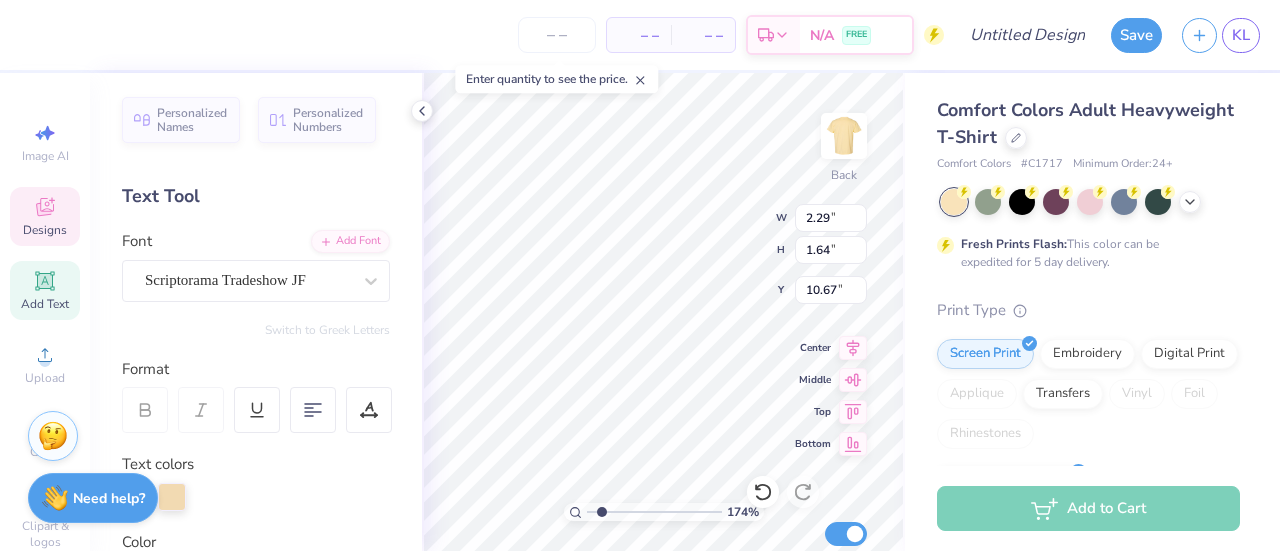 type on "4.07" 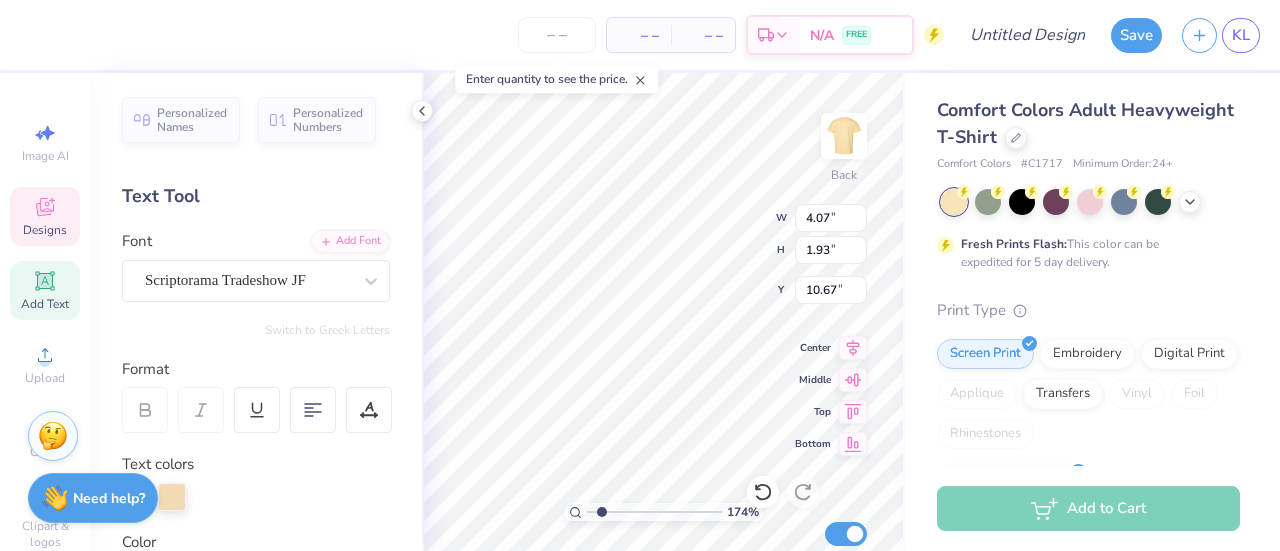 scroll, scrollTop: 16, scrollLeft: 2, axis: both 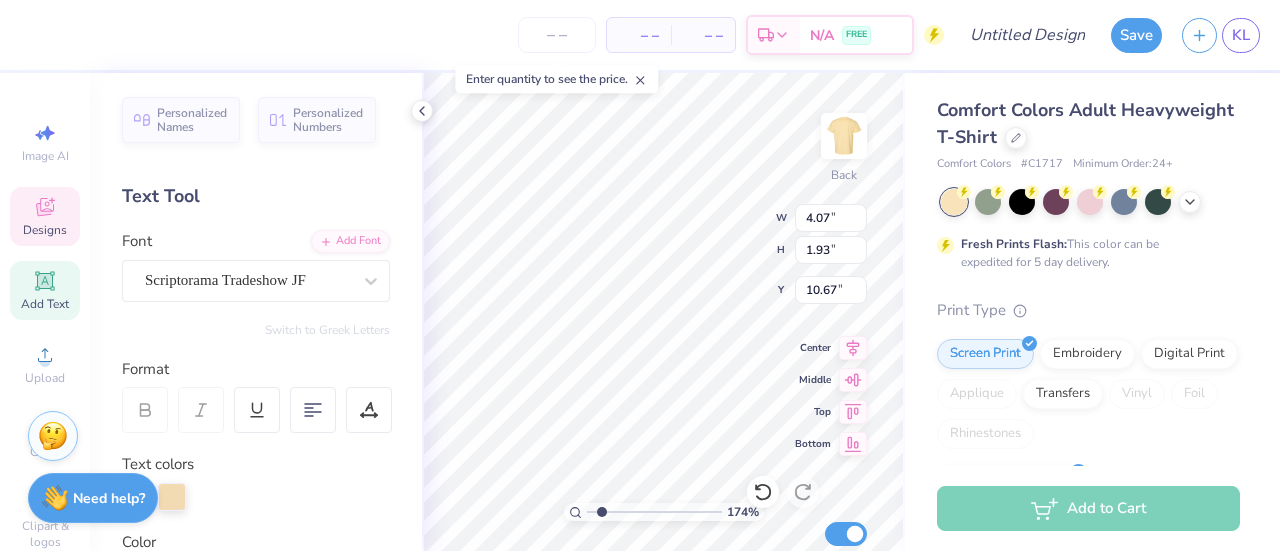 type on "B" 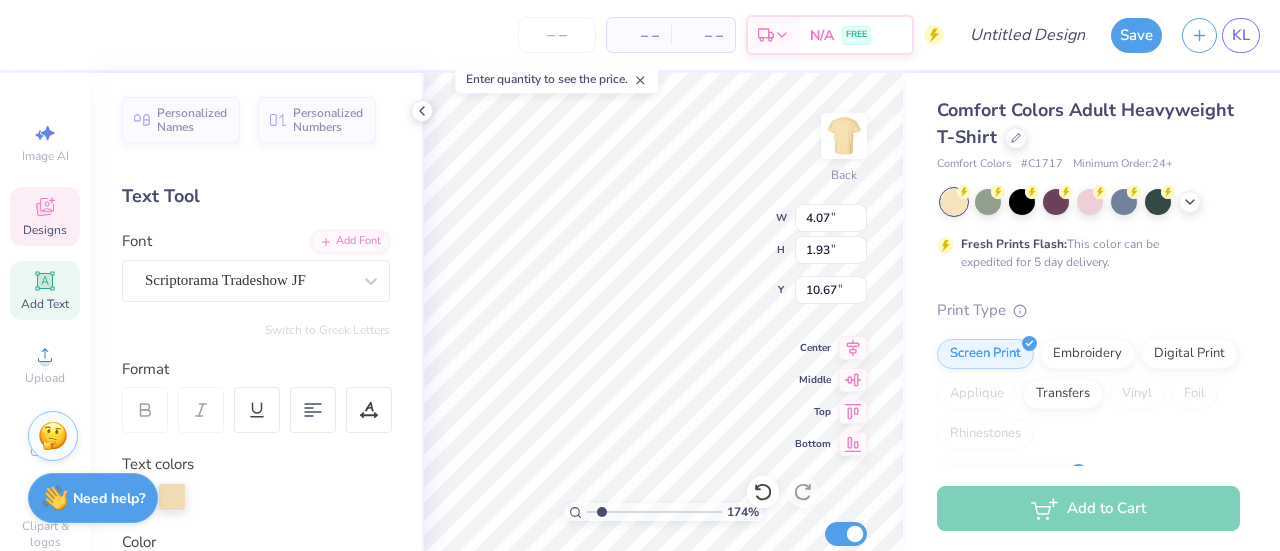 type on "1.7425981837398" 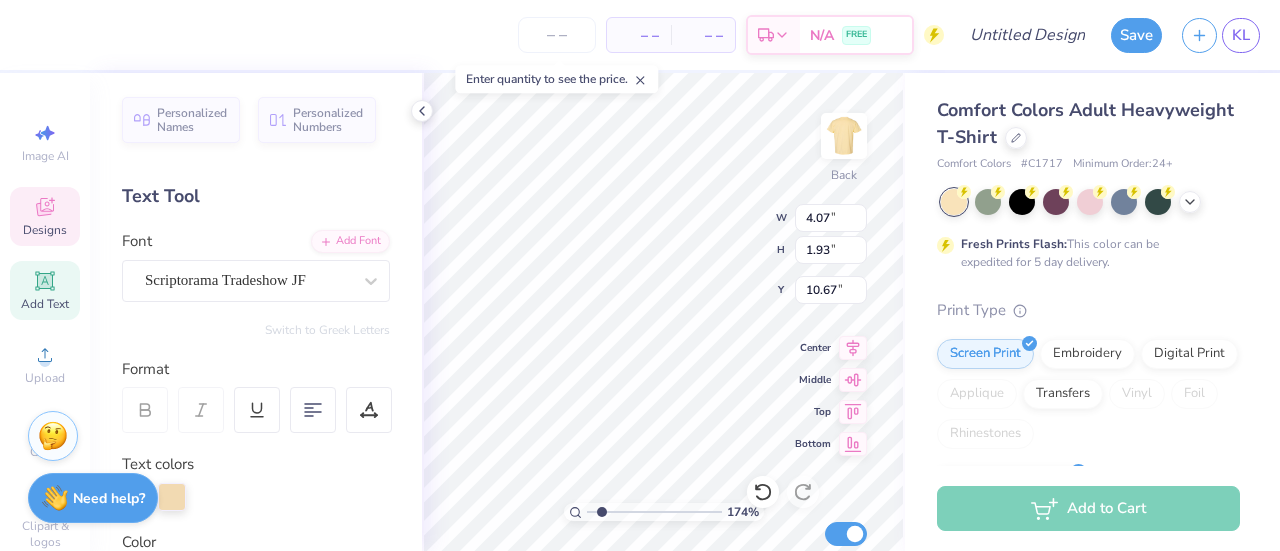 type on "Bet" 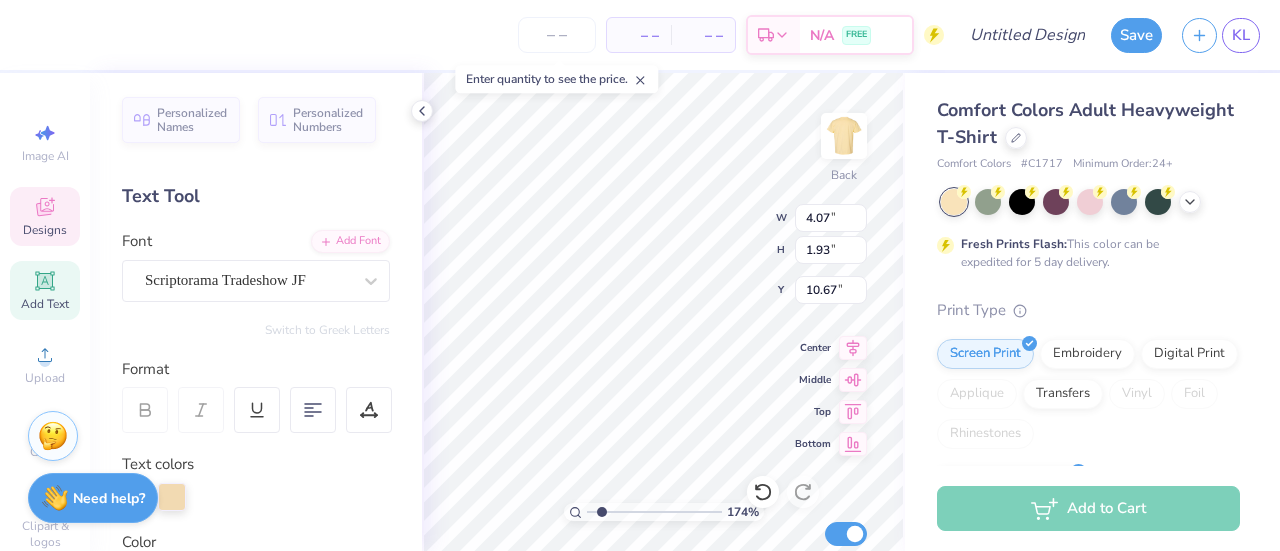 type on "1.7425981837398" 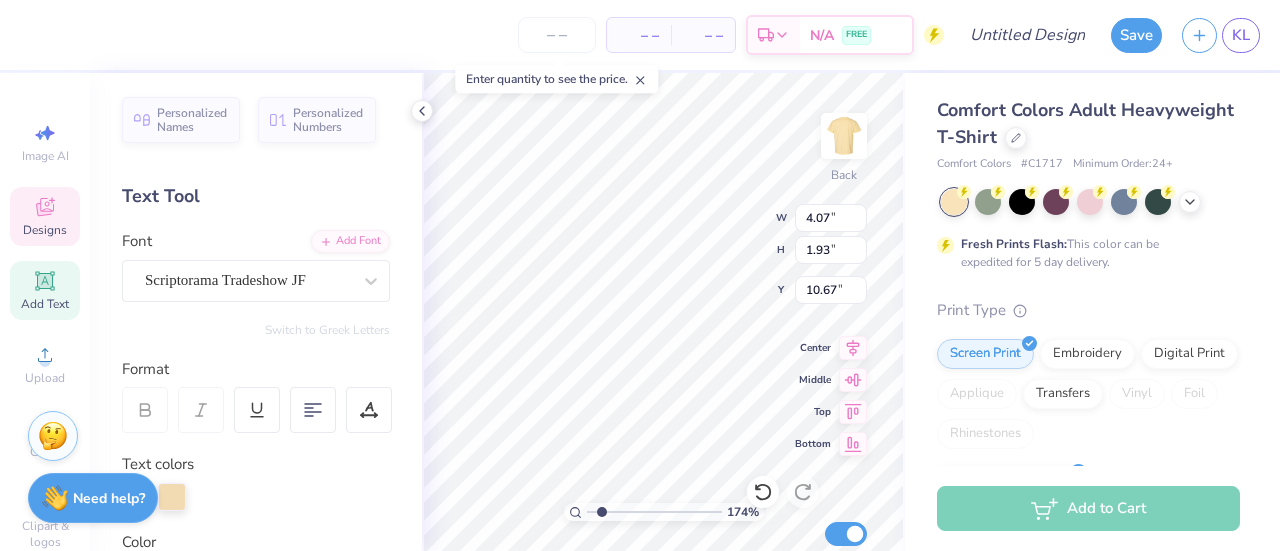 type on "2.62" 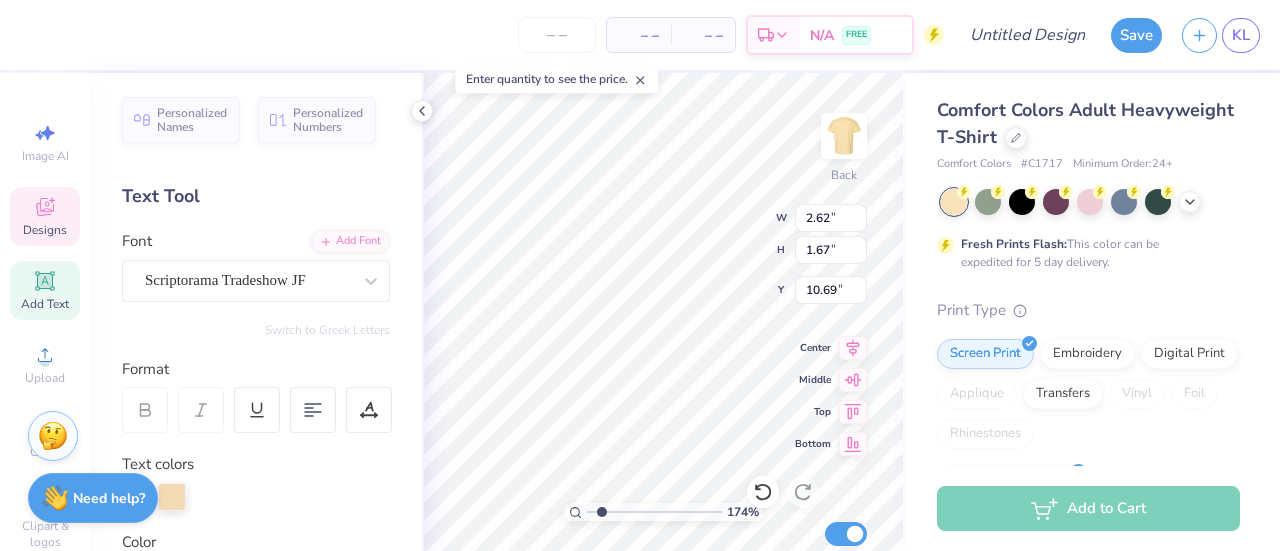 type on "1.7425981837398" 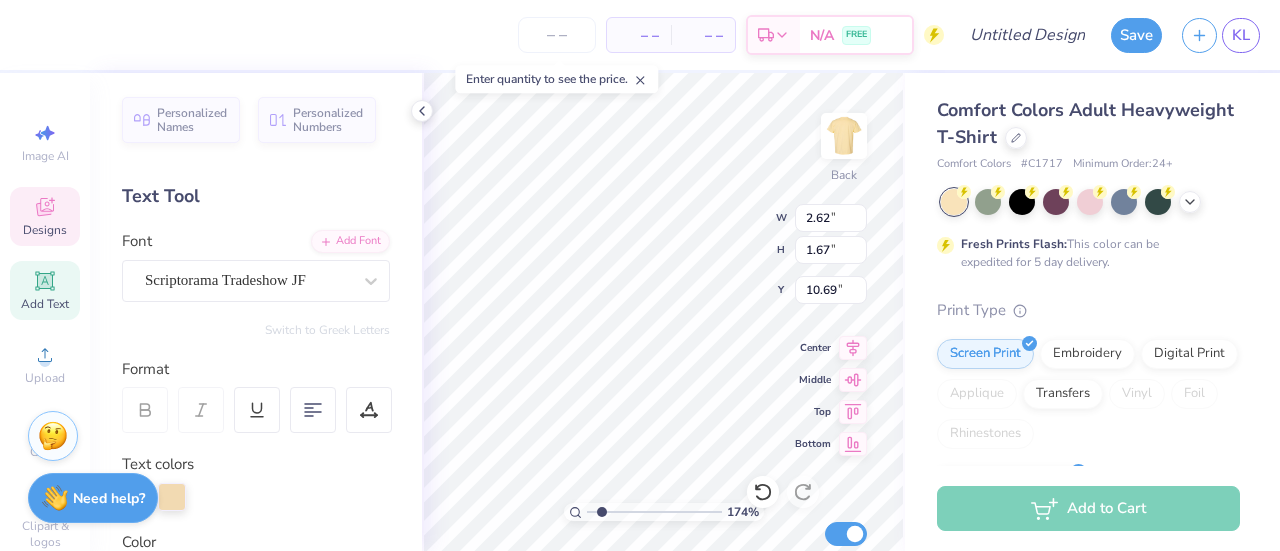 type on "10.59" 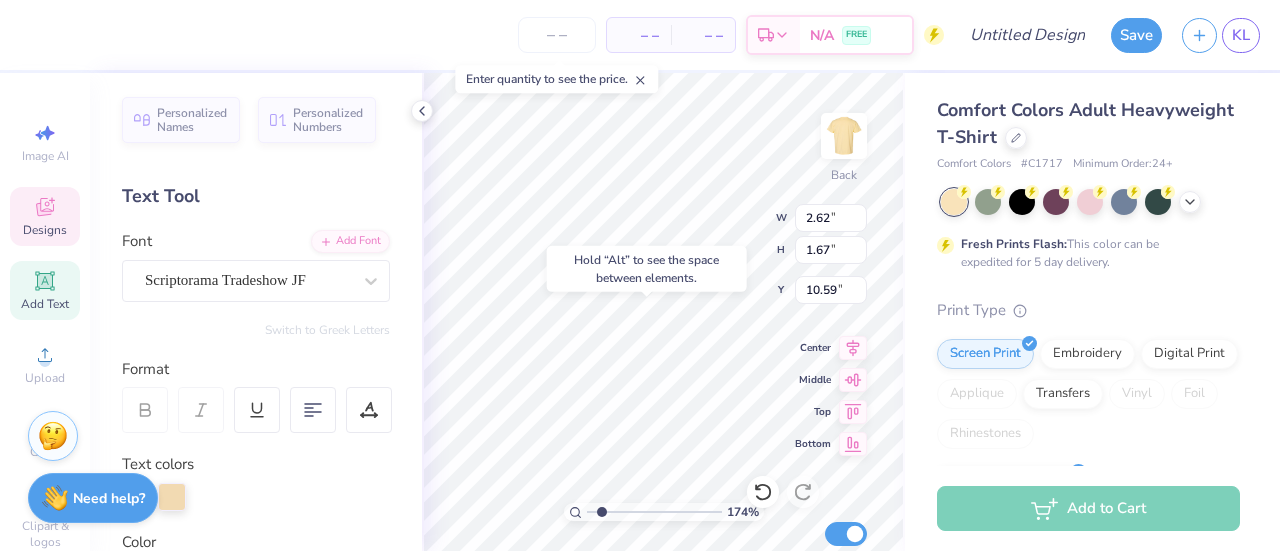 type on "1.7425981837398" 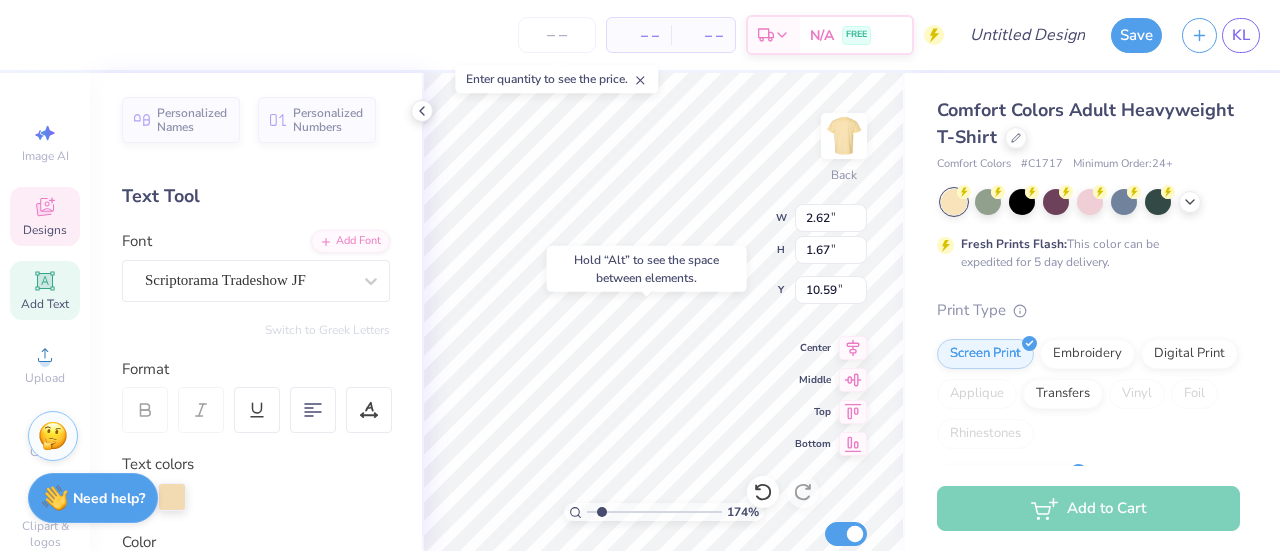 type on "3.06" 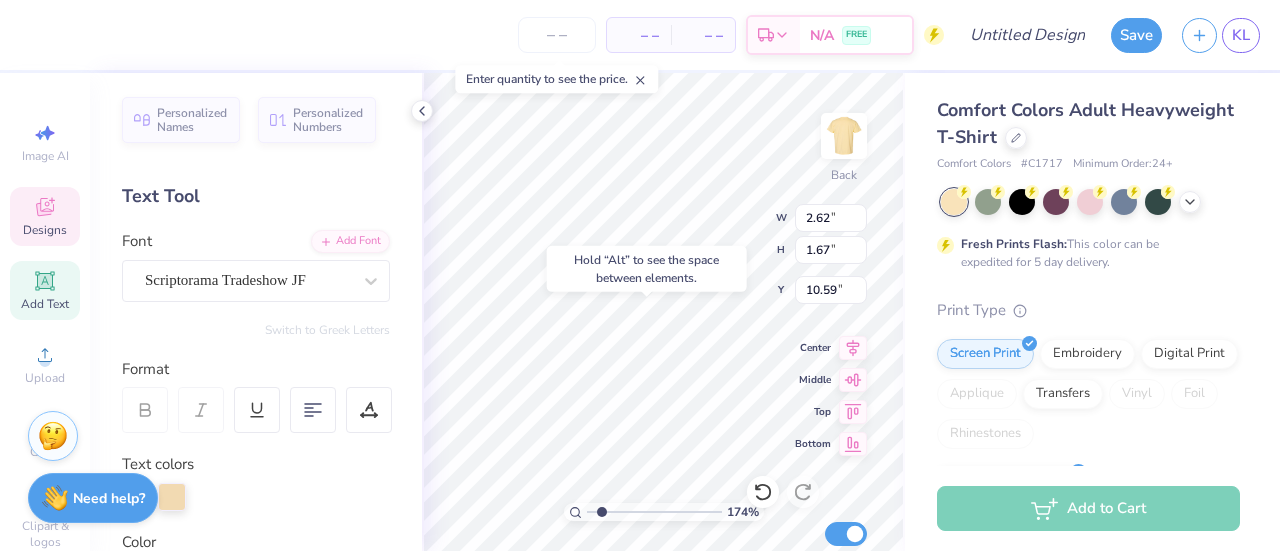 type on "10.82" 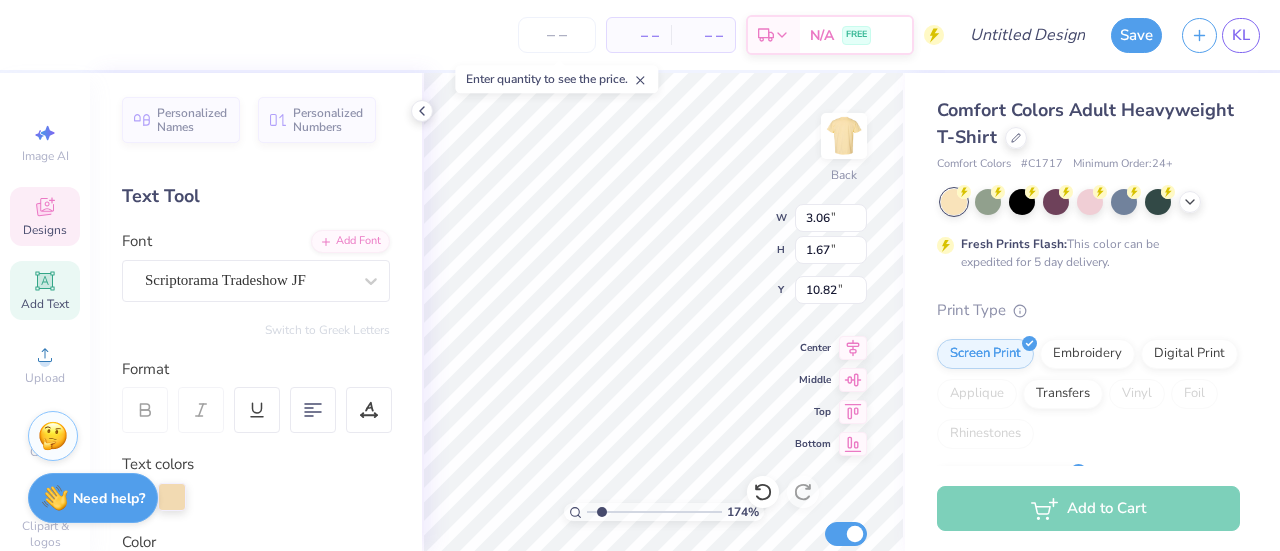 type on "1.7425981837398" 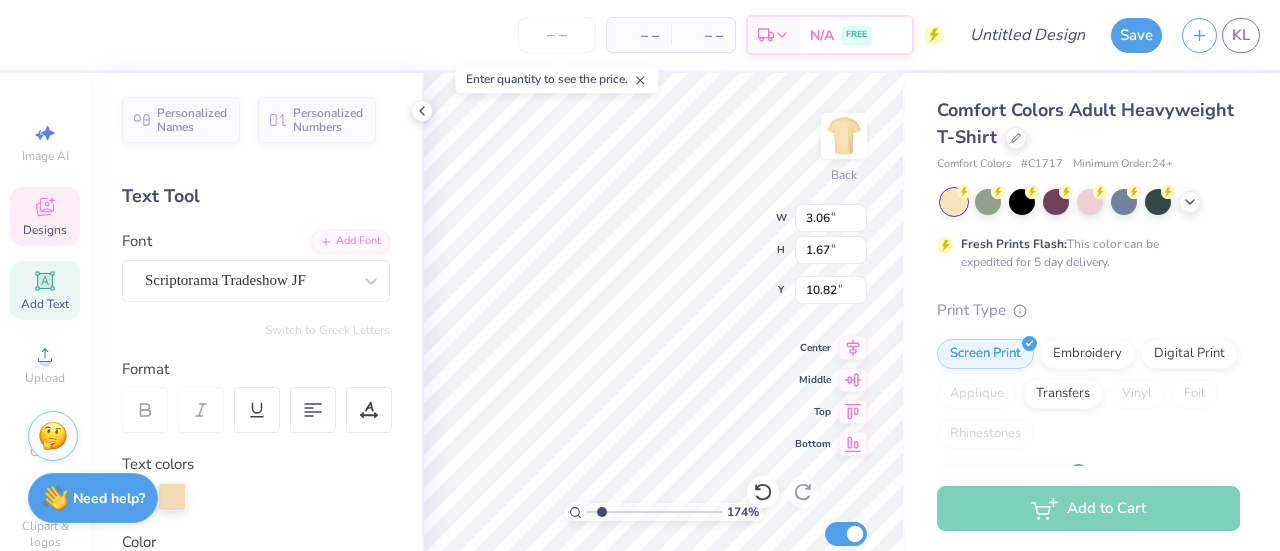 type on "10.83" 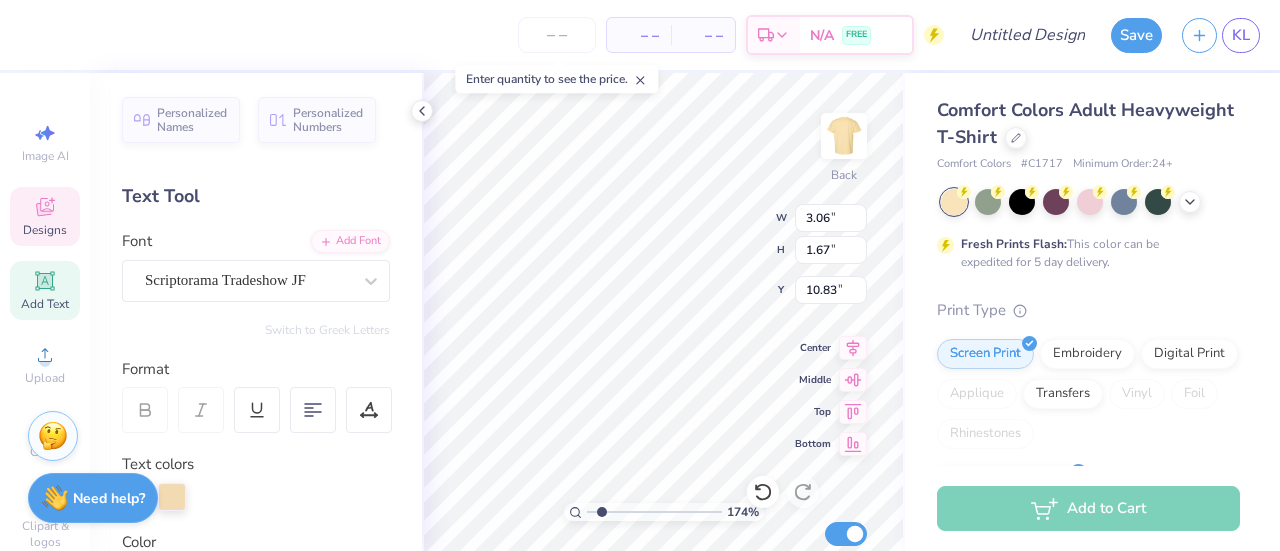 type on "1.7425981837398" 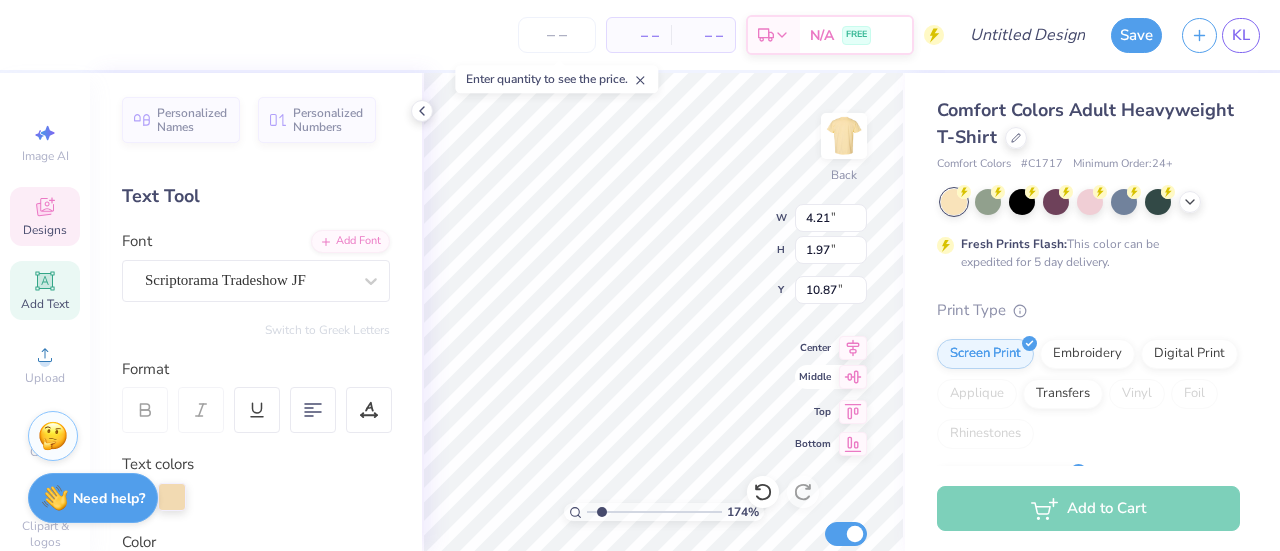 type on "1.7425981837398" 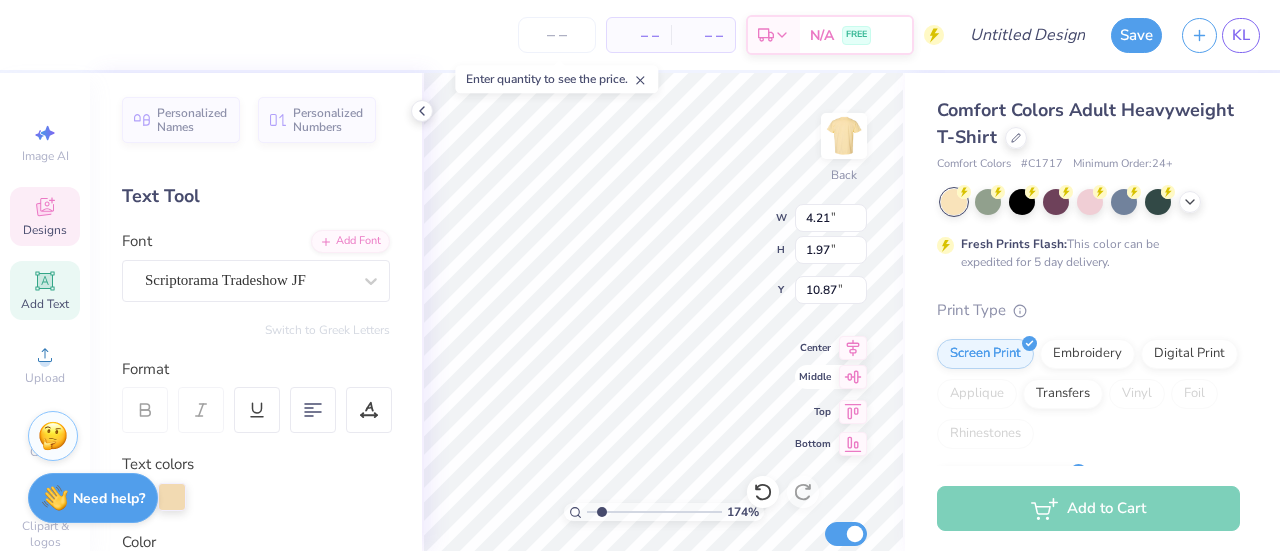 type on "10.83" 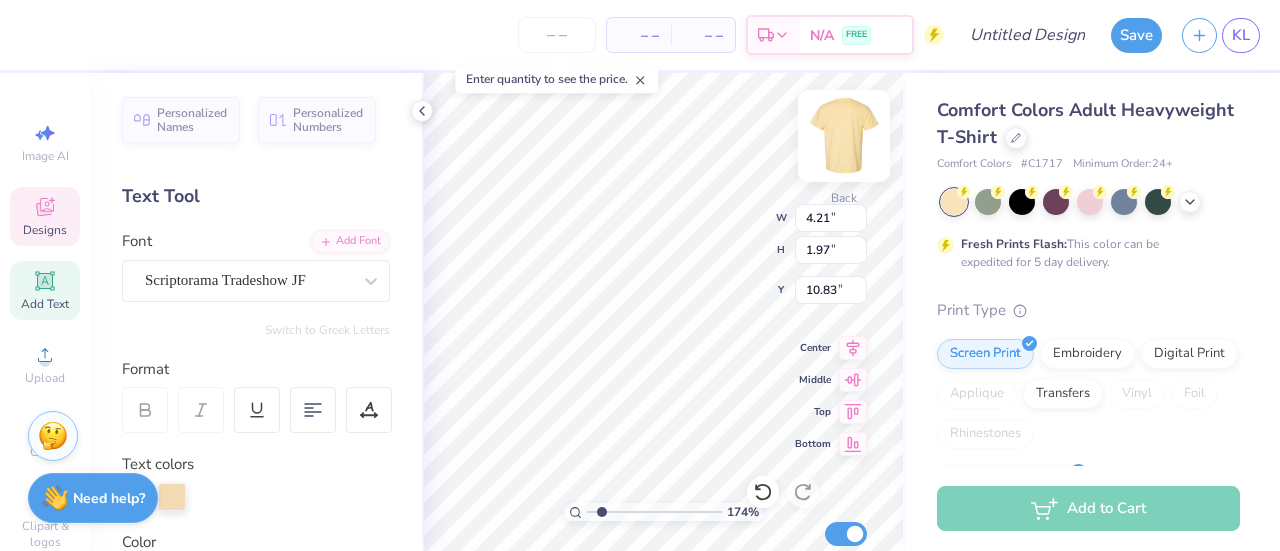 type on "1.7425981837398" 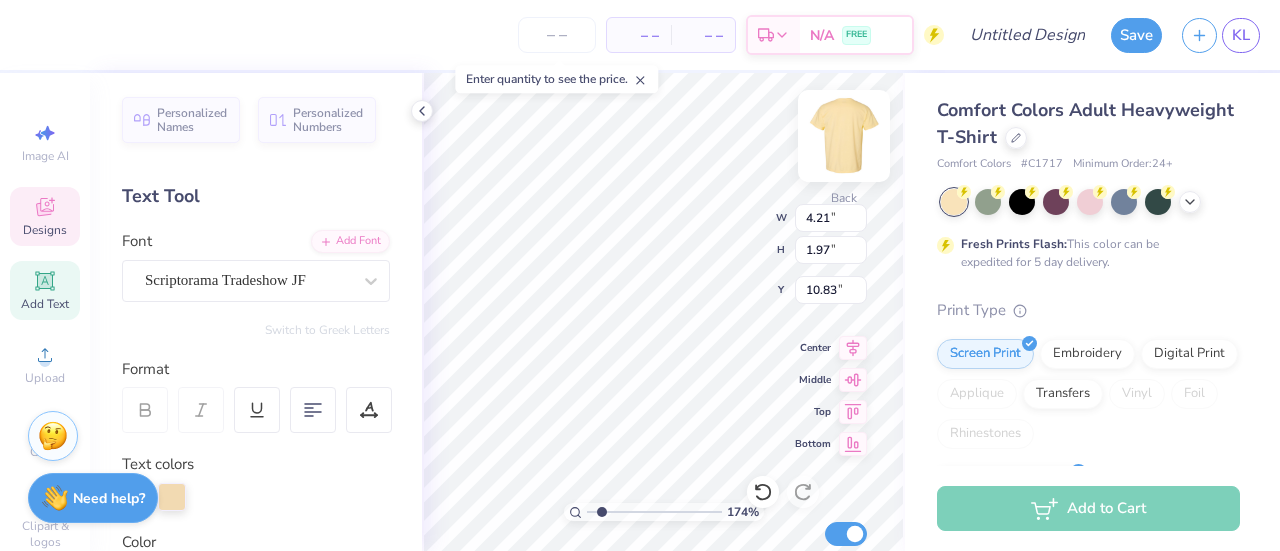 type on "4.03" 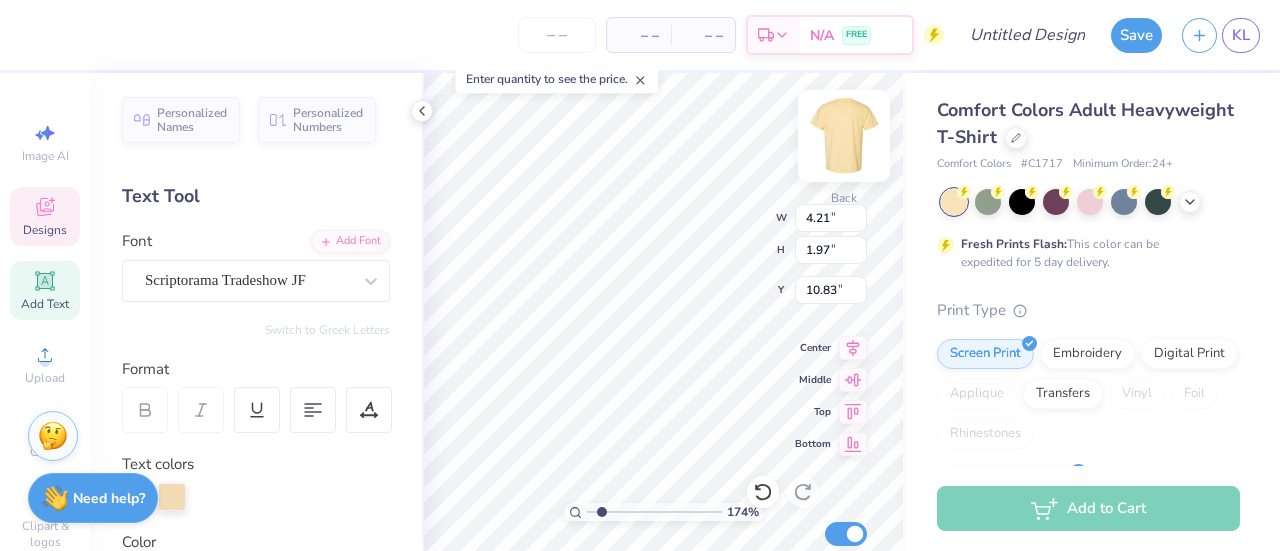 type on "1.35" 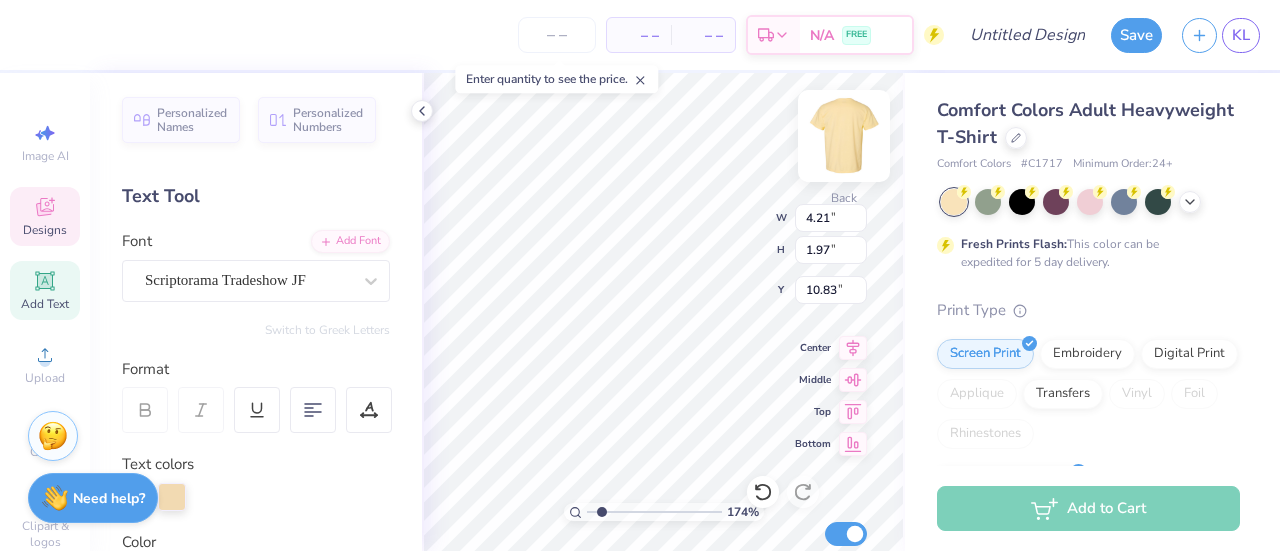type on "8.09" 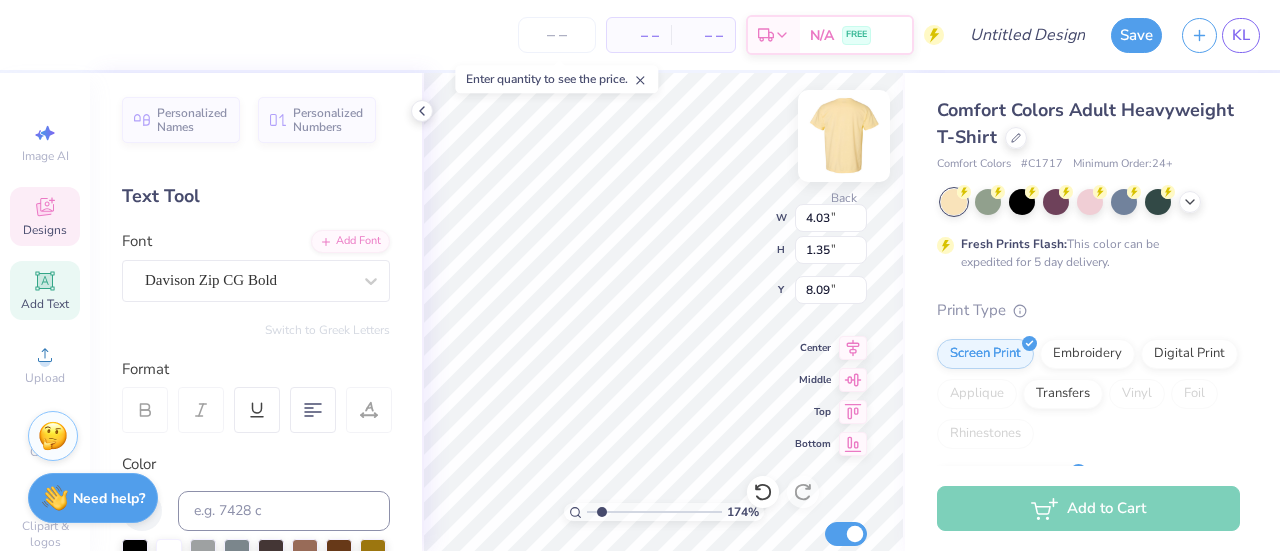 scroll, scrollTop: 16, scrollLeft: 2, axis: both 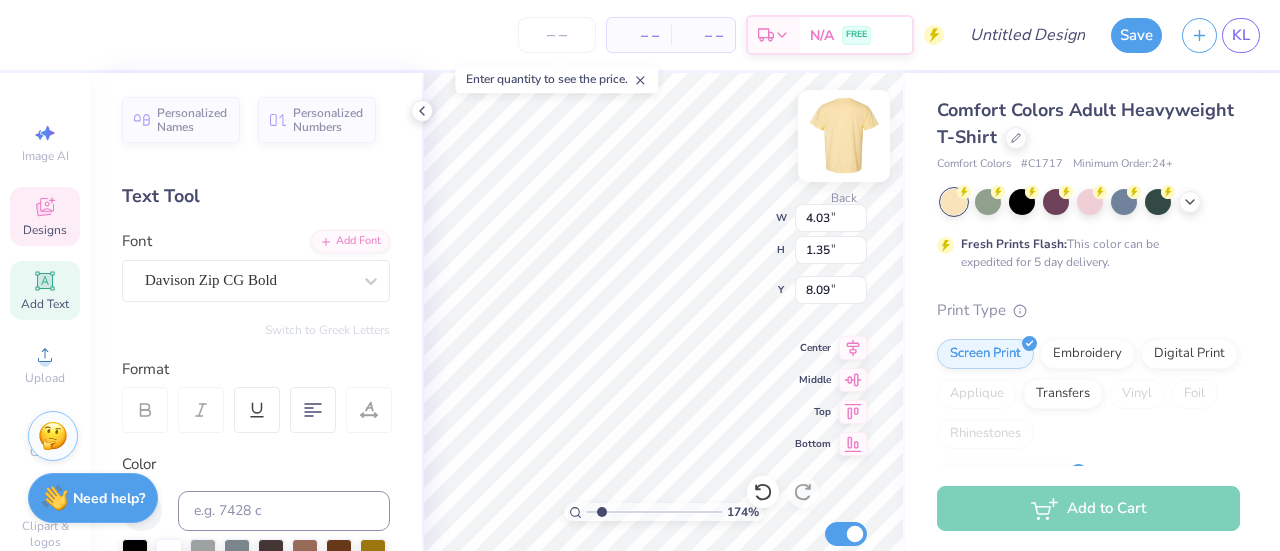 type on "1.7425981837398" 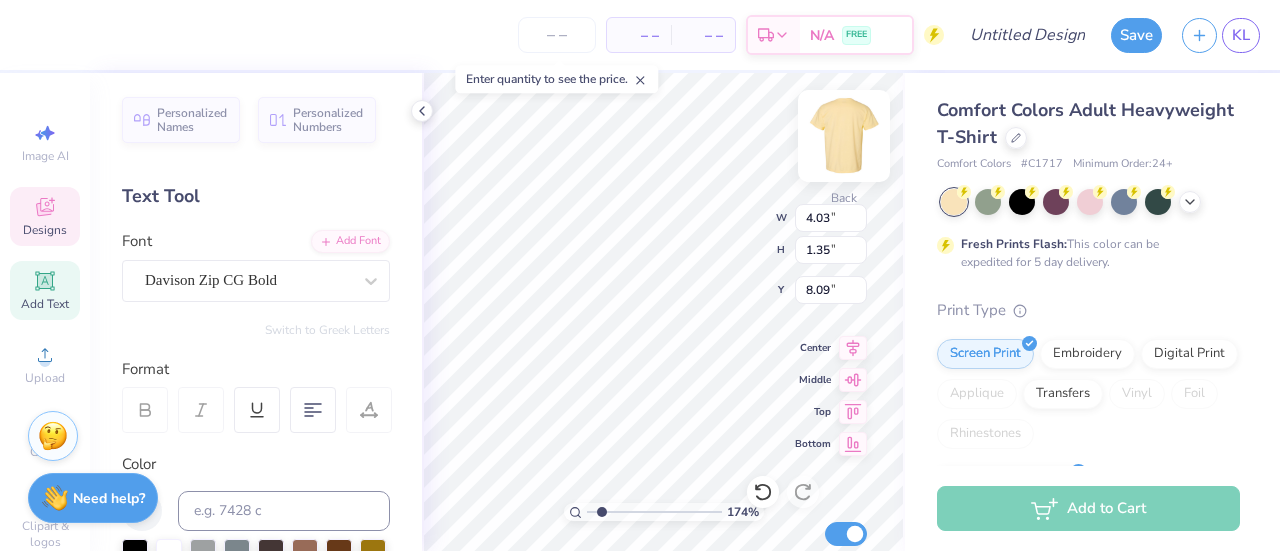 type on "1.78" 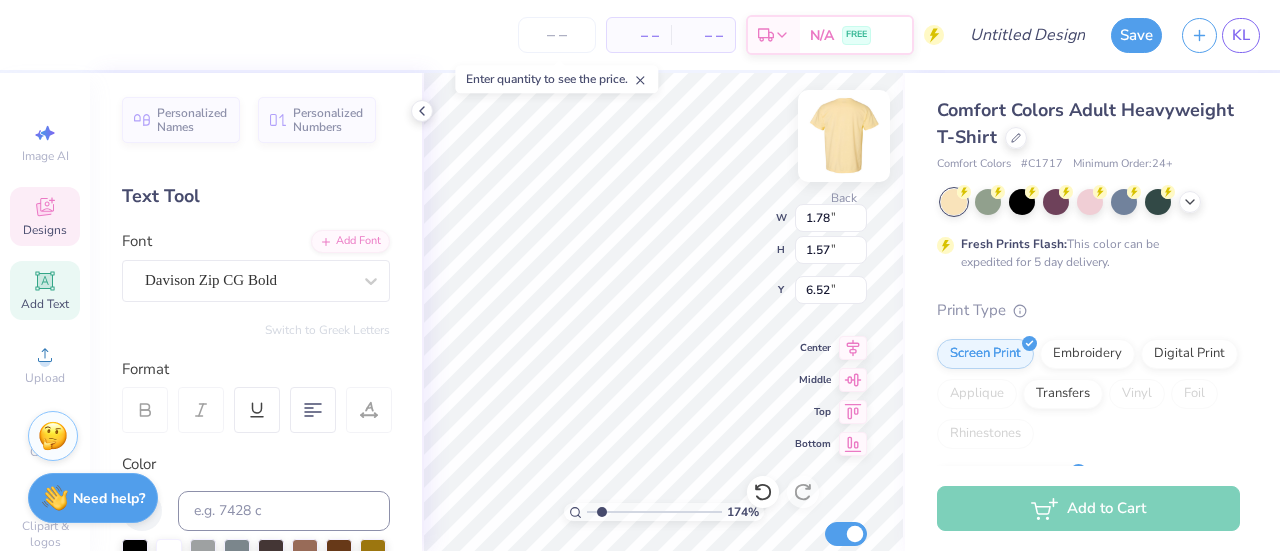 scroll, scrollTop: 16, scrollLeft: 2, axis: both 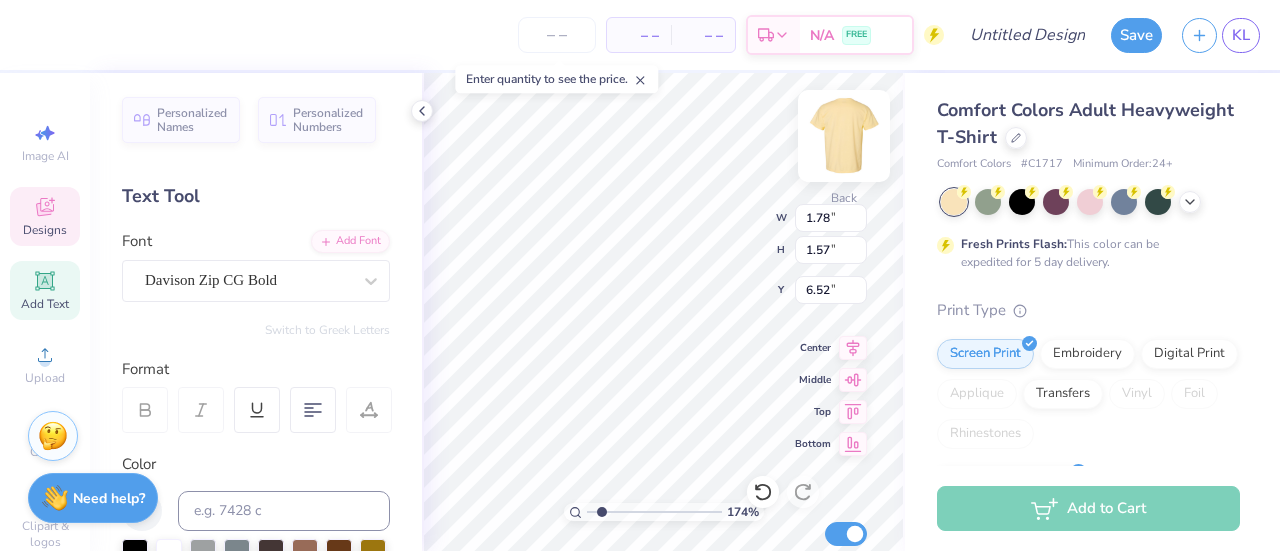 type on "3.60" 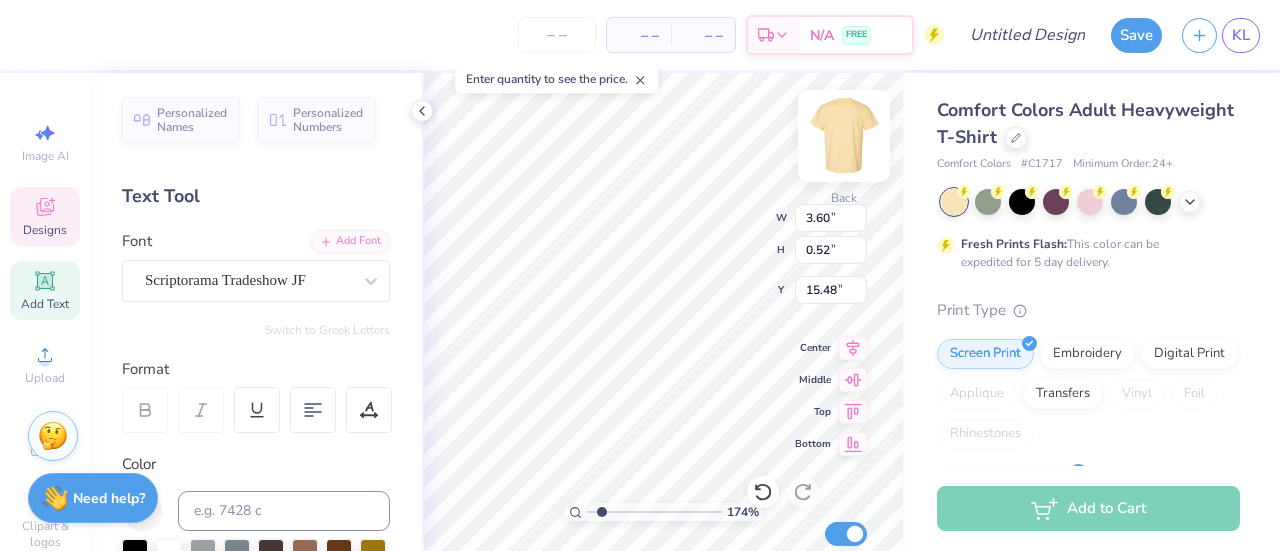 scroll, scrollTop: 16, scrollLeft: 2, axis: both 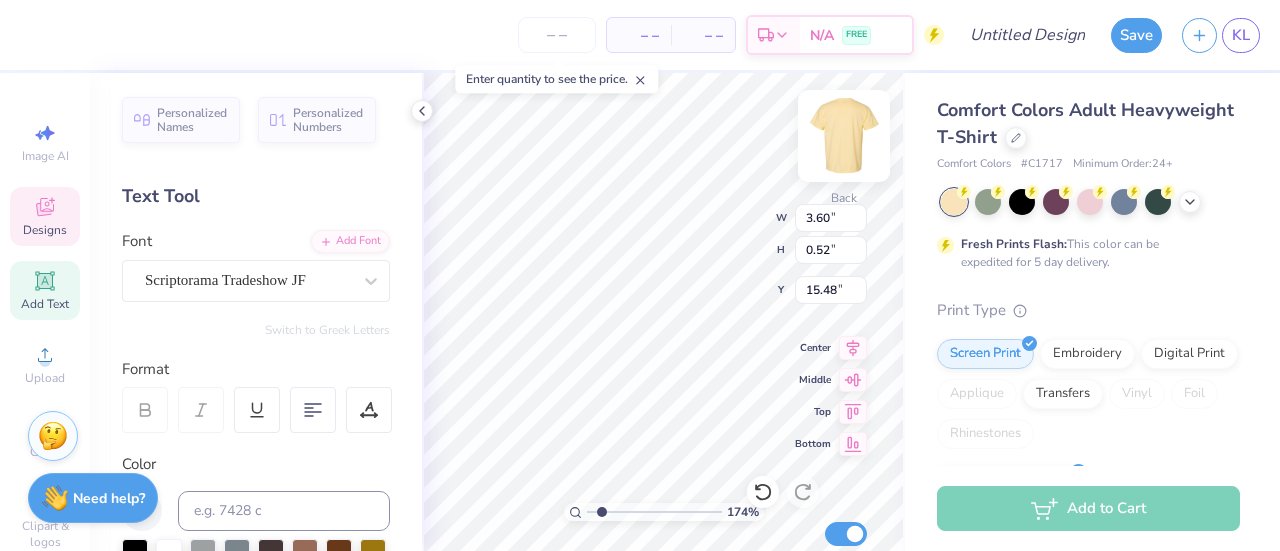 type on "1.7425981837398" 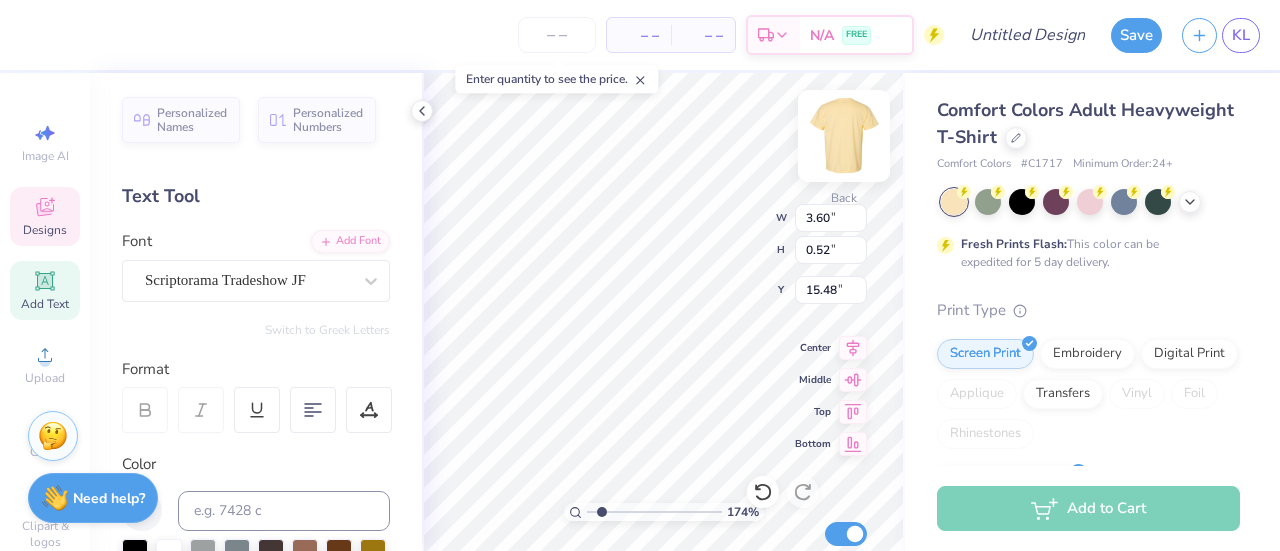 type on "Formal 205" 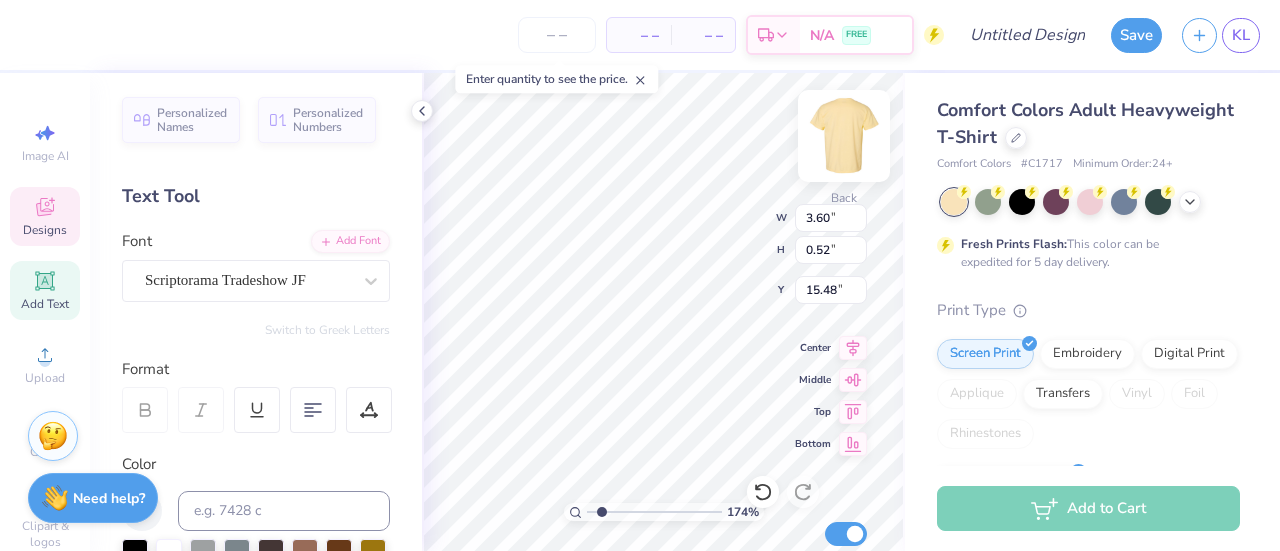 type on "1.7425981837398" 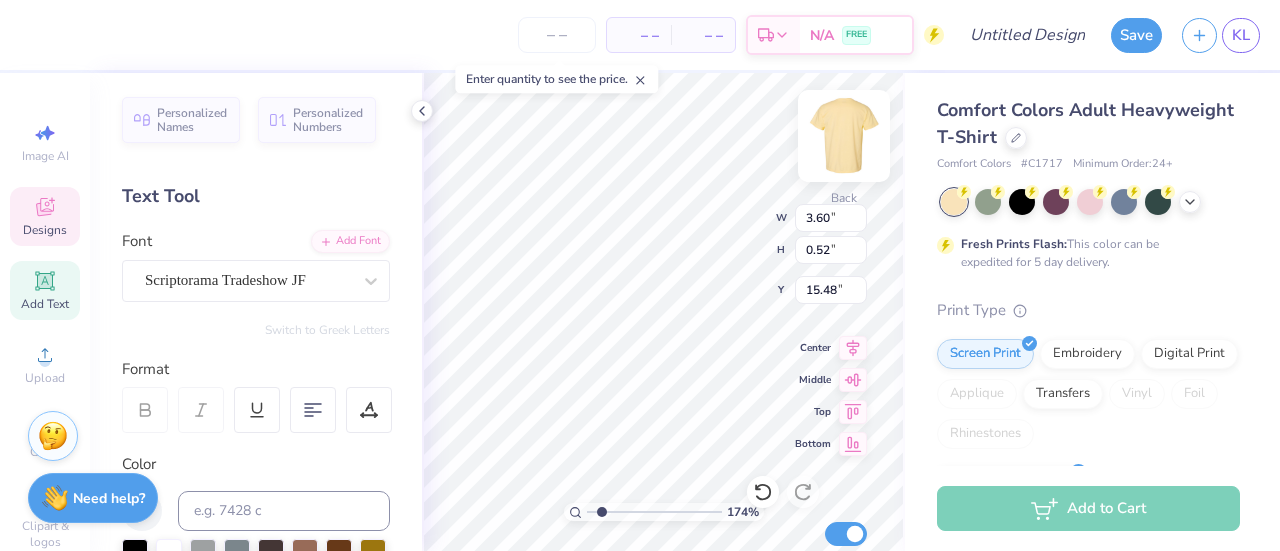 type on "Formal 202" 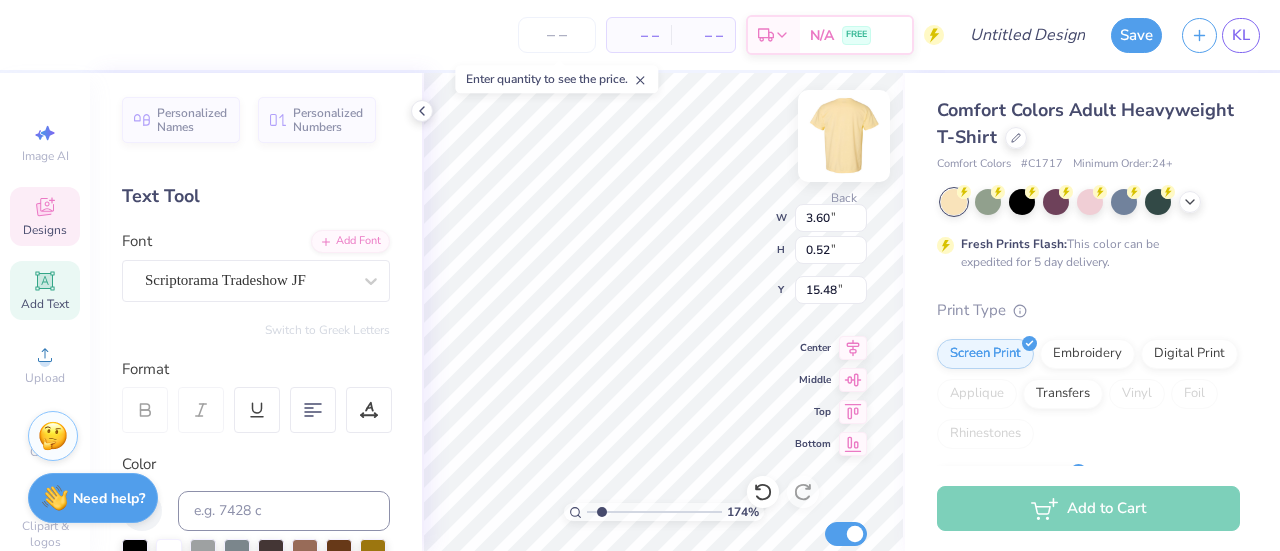 scroll, scrollTop: 16, scrollLeft: 6, axis: both 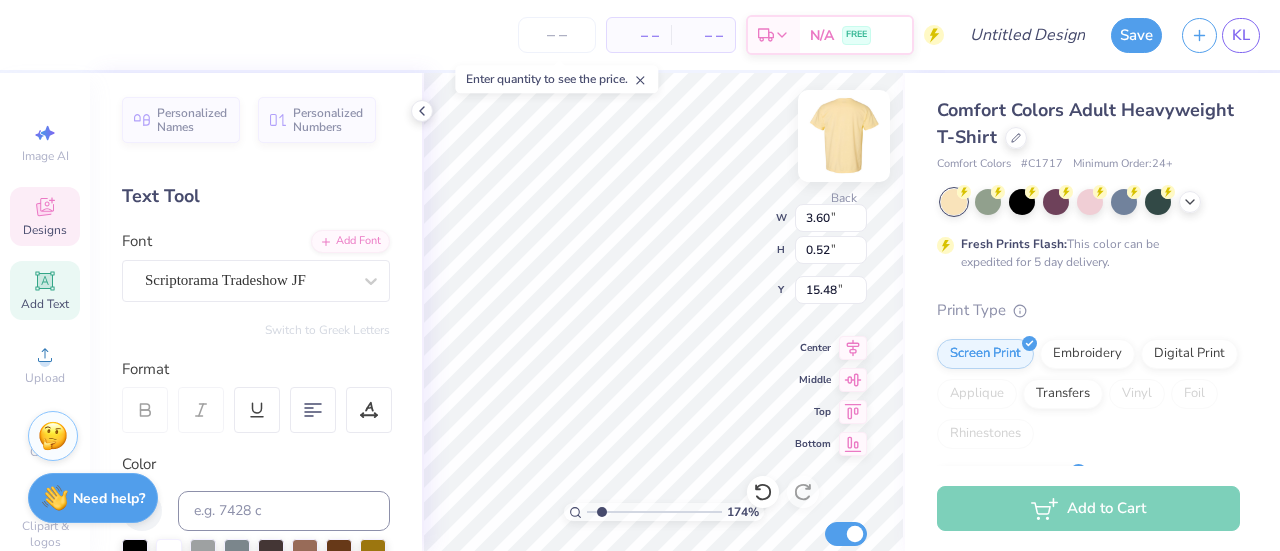 type on "1.7425981837398" 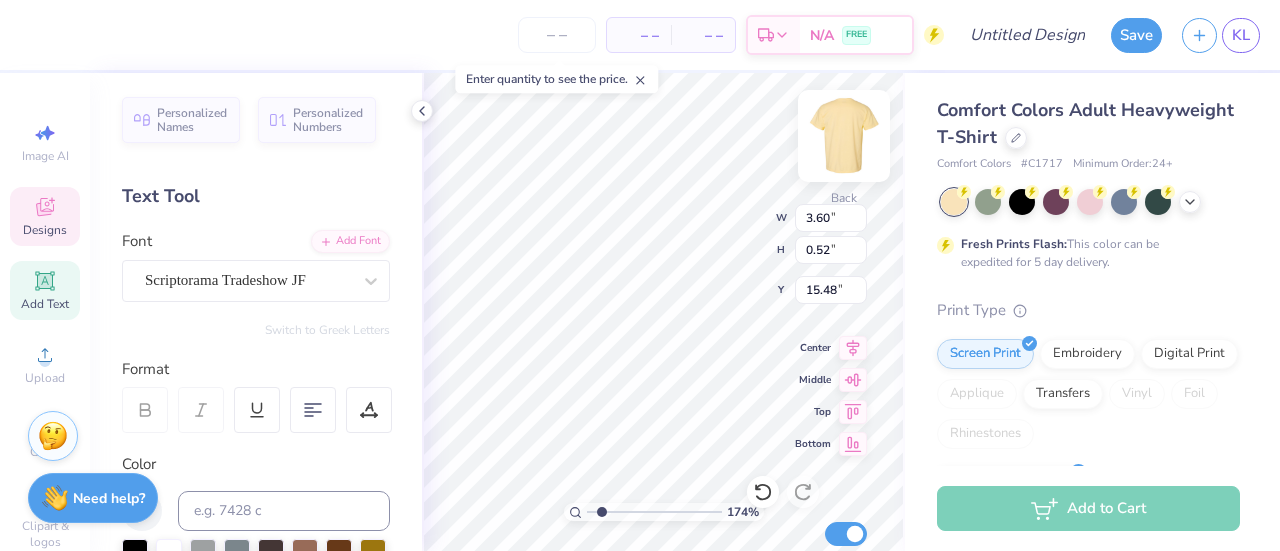 type on "1.7425981837398" 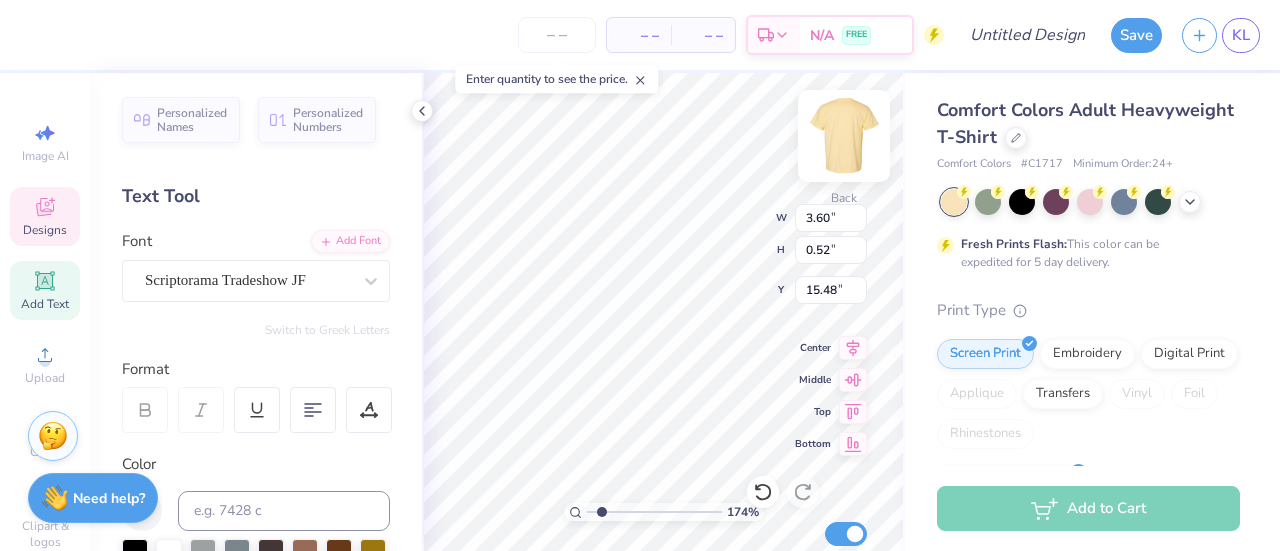 type on "Form 2026" 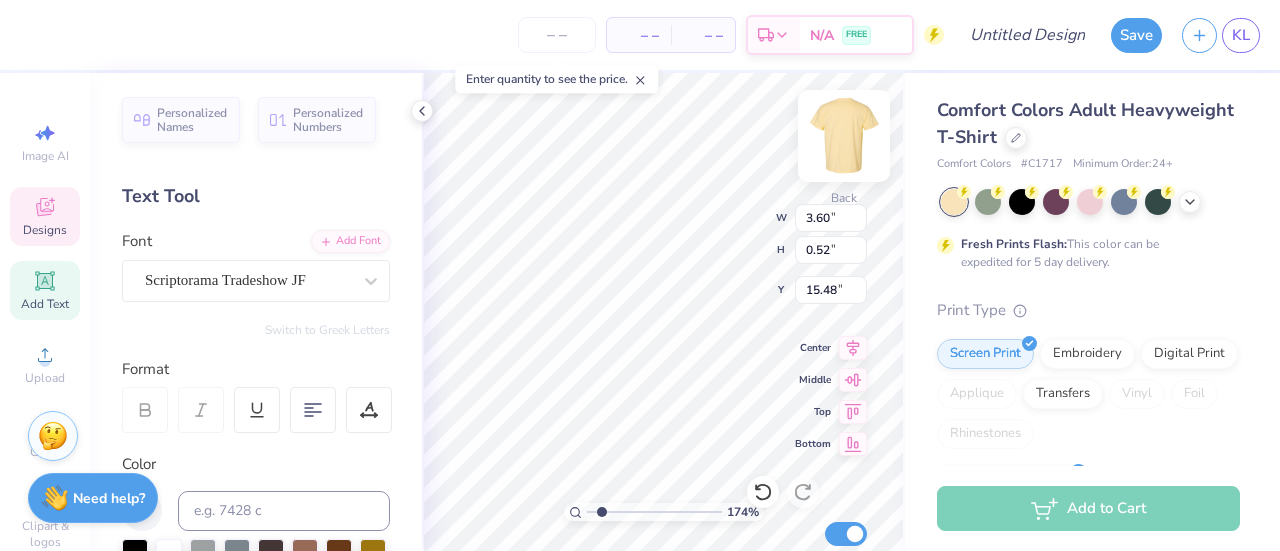 type on "1.7425981837398" 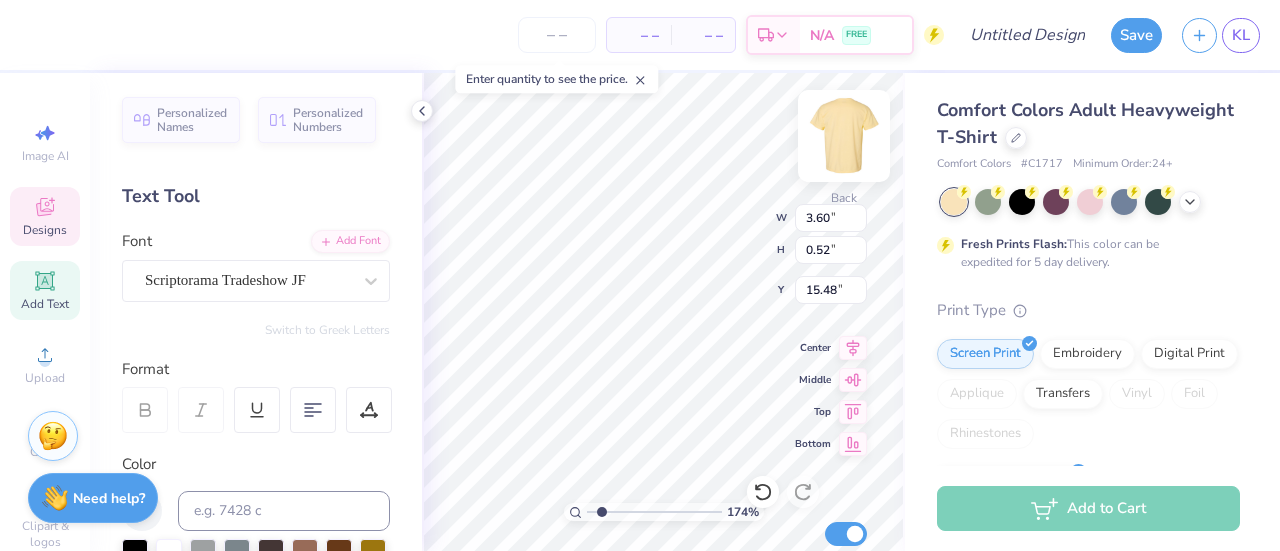type on "1.7425981837398" 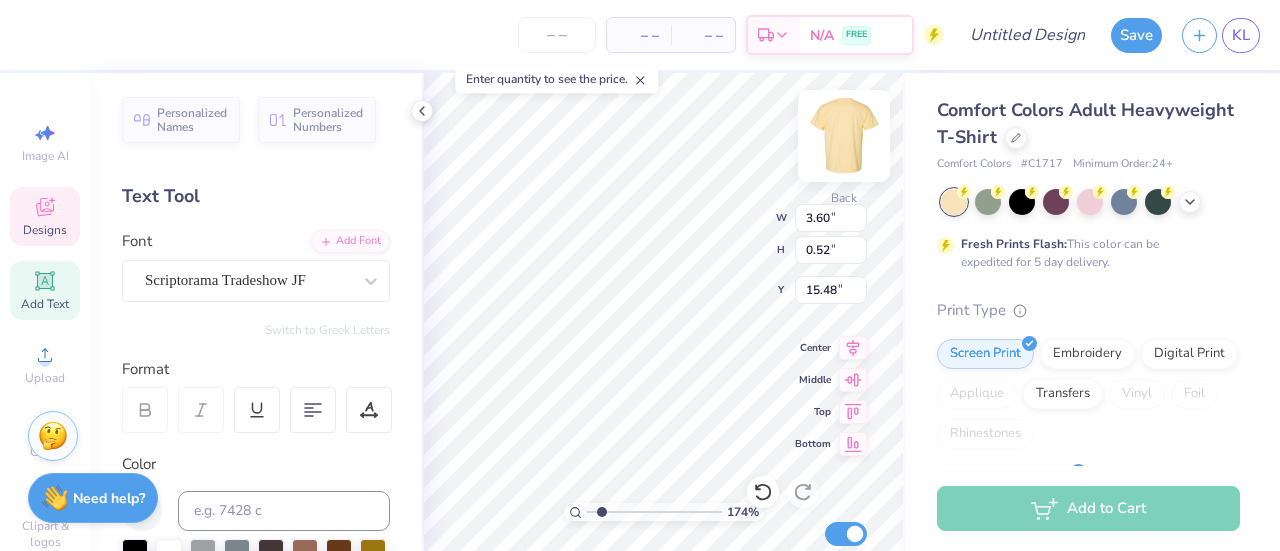 type on "Fo 2026" 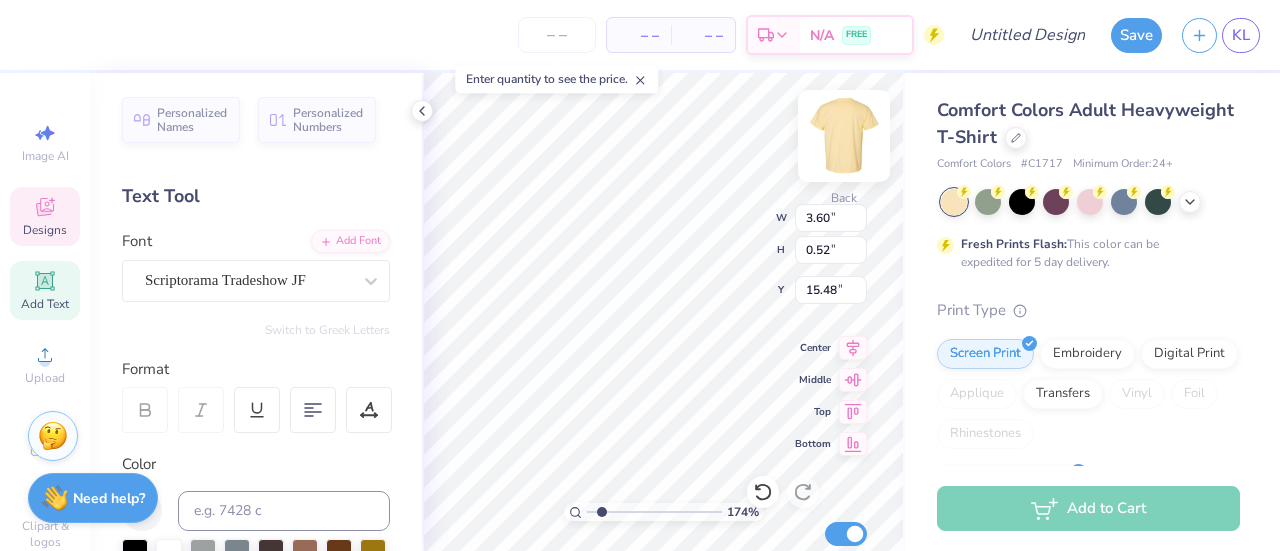 type on "1.7425981837398" 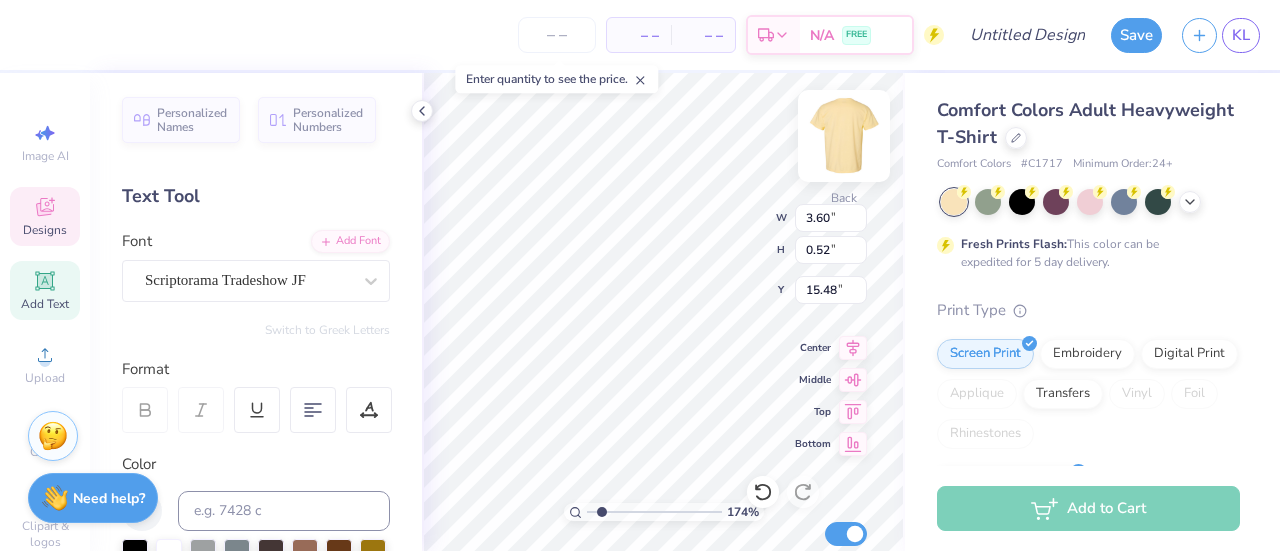 type on "D 2026" 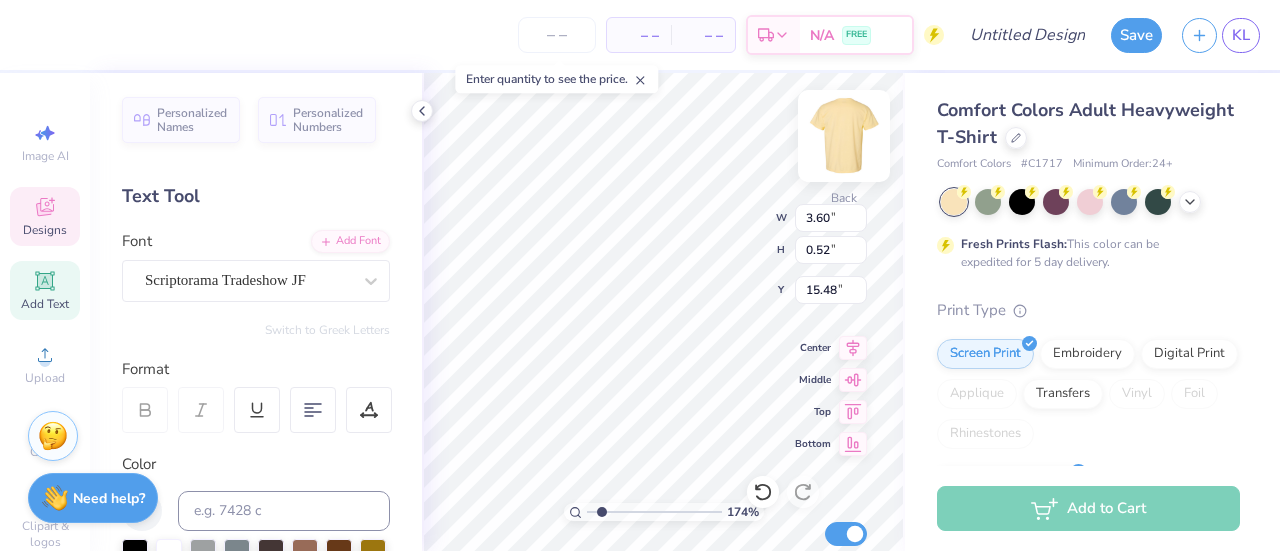 type on "1.7425981837398" 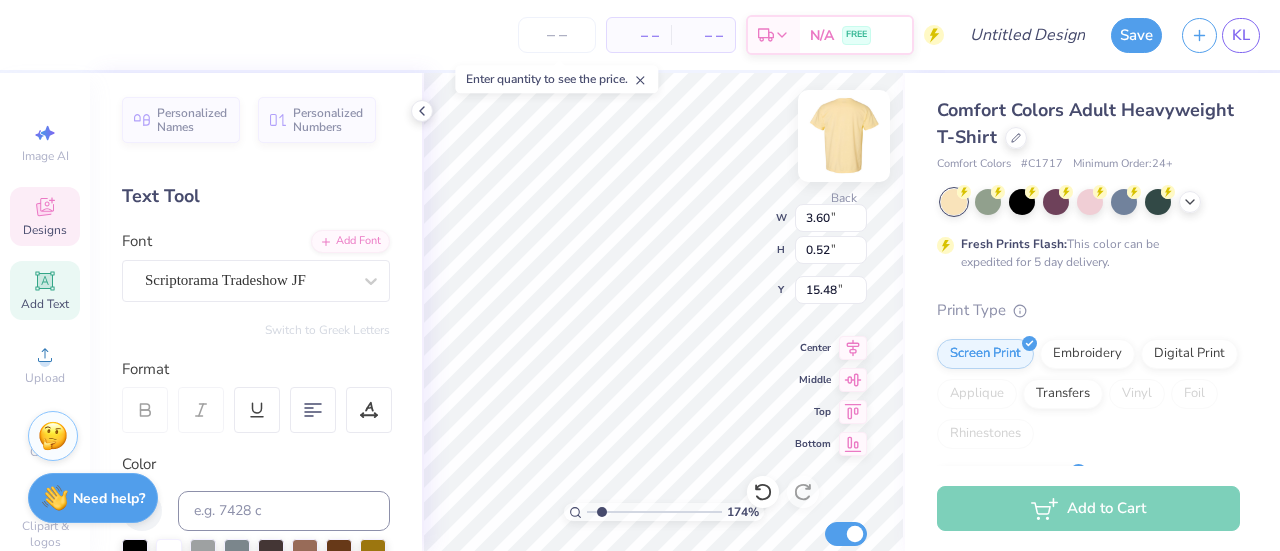 type on "S 2026" 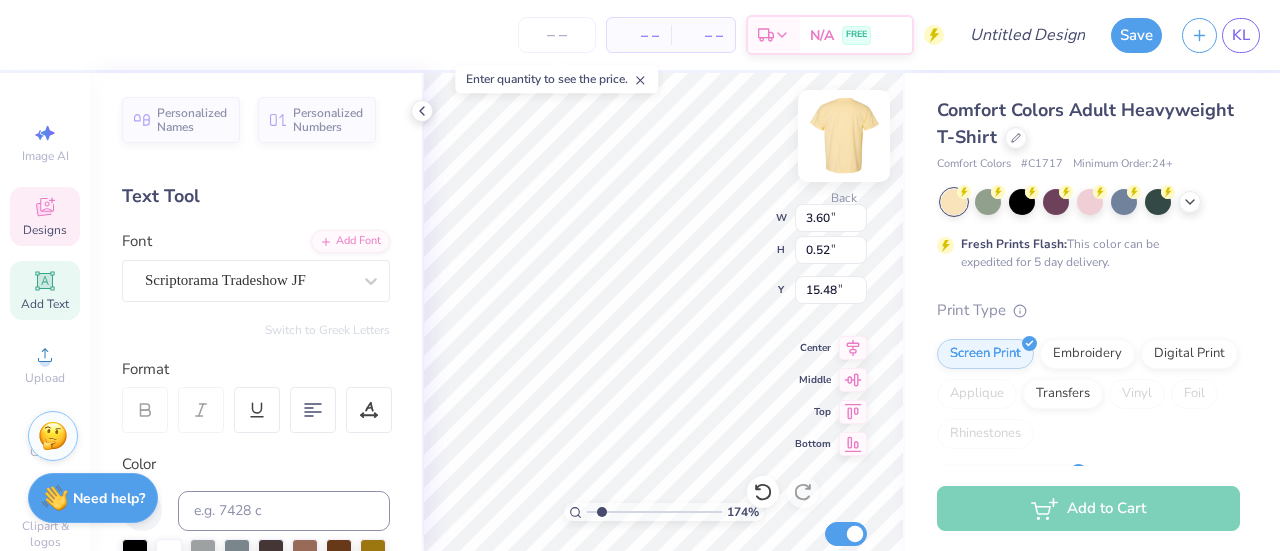 type on "Sp 2026" 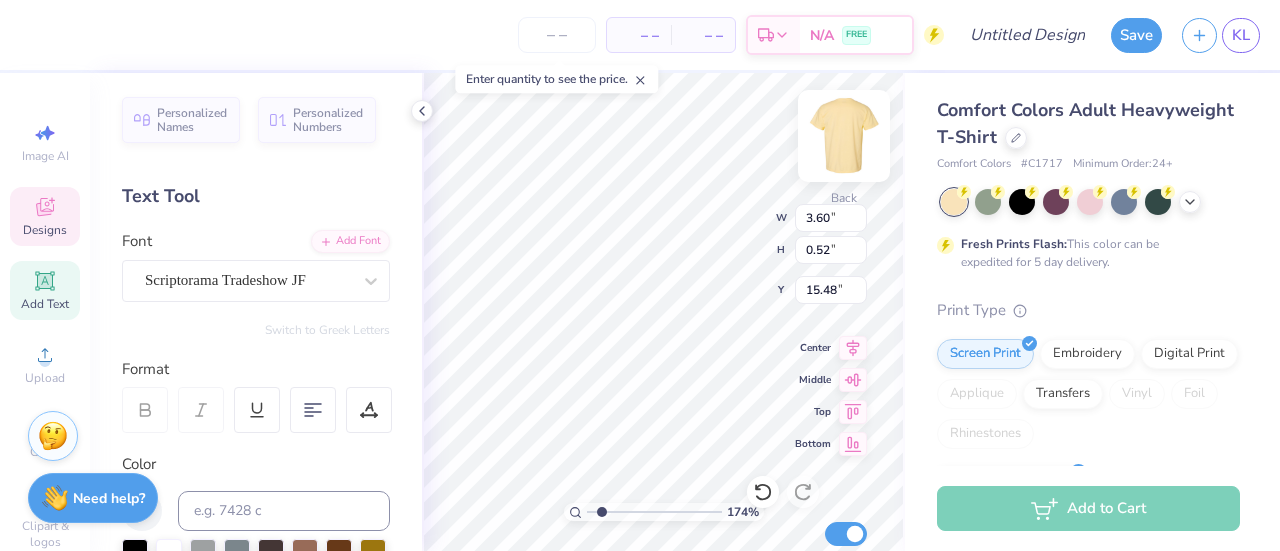 type on "Sprin 2026" 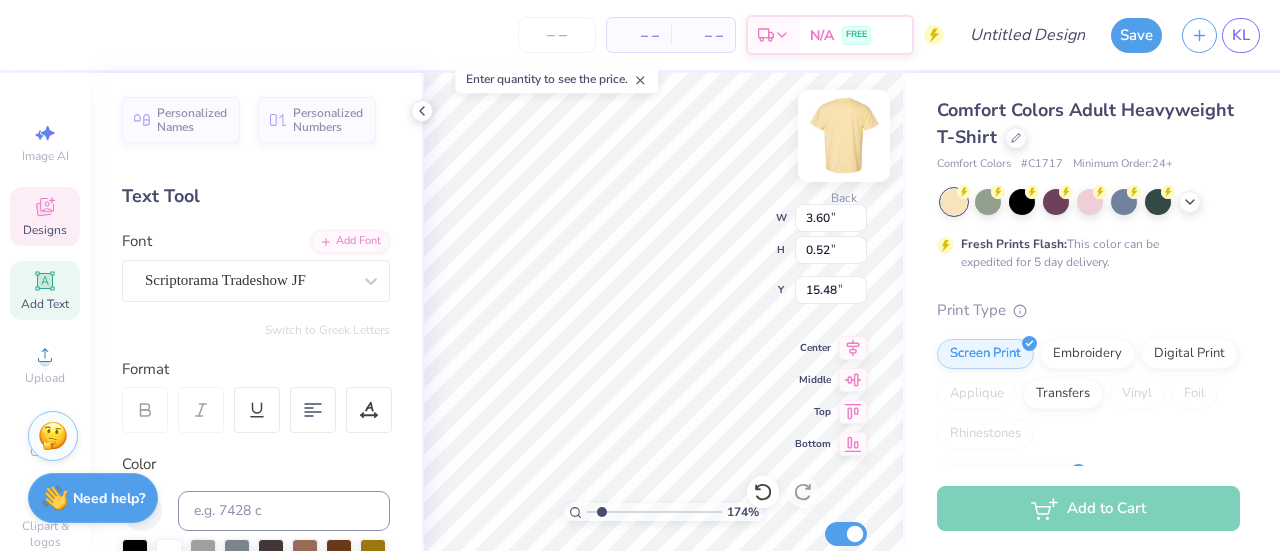 type on "1.7425981837398" 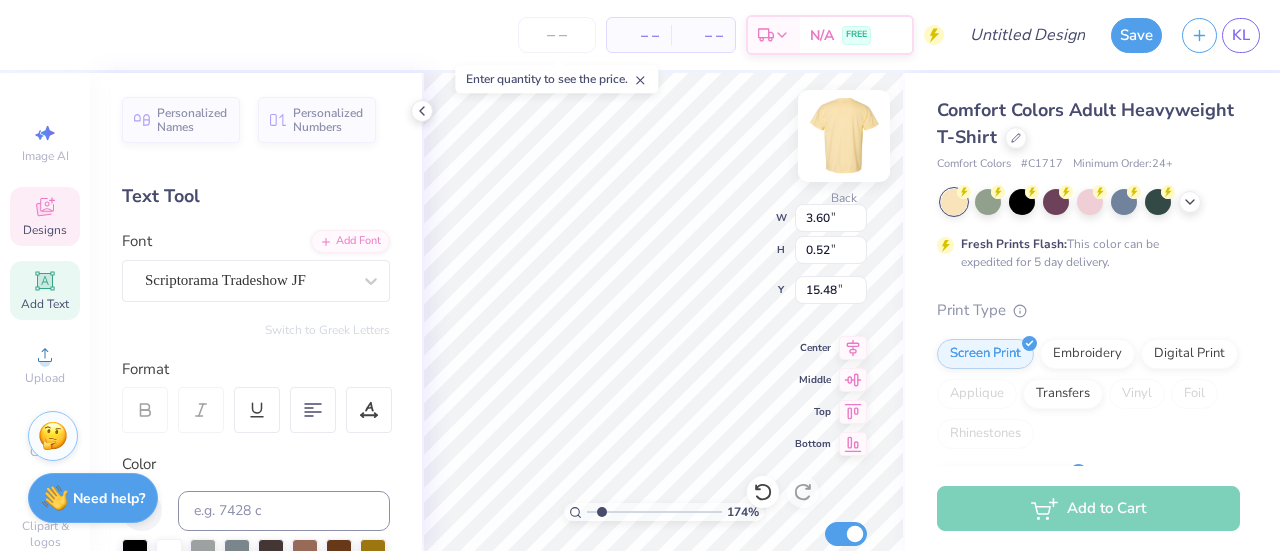 type on "Spring 2026" 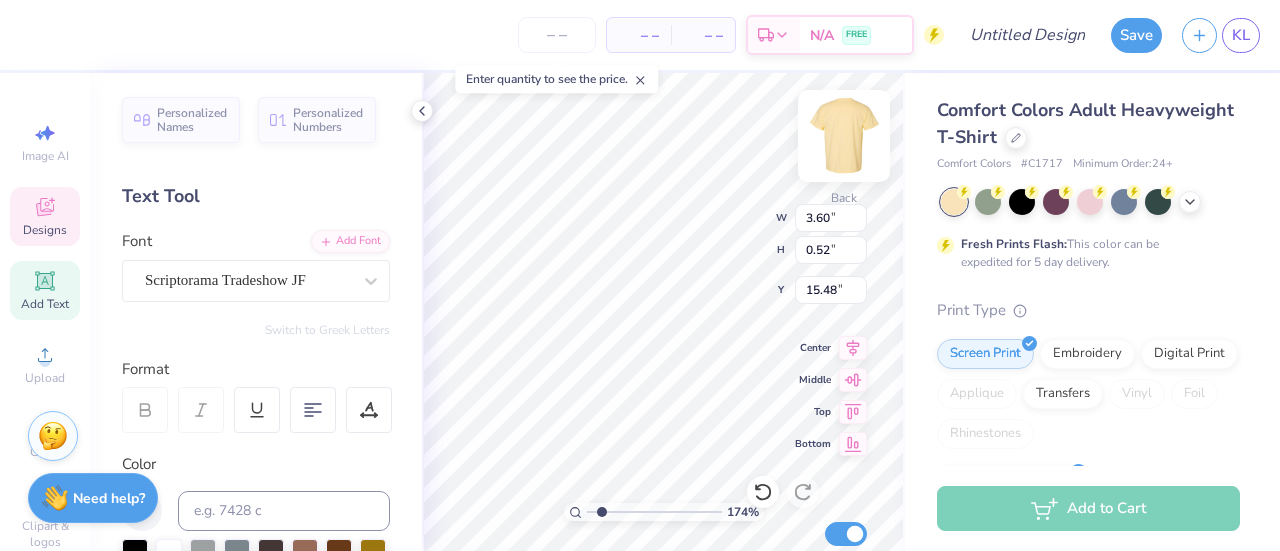 type on "1.7425981837398" 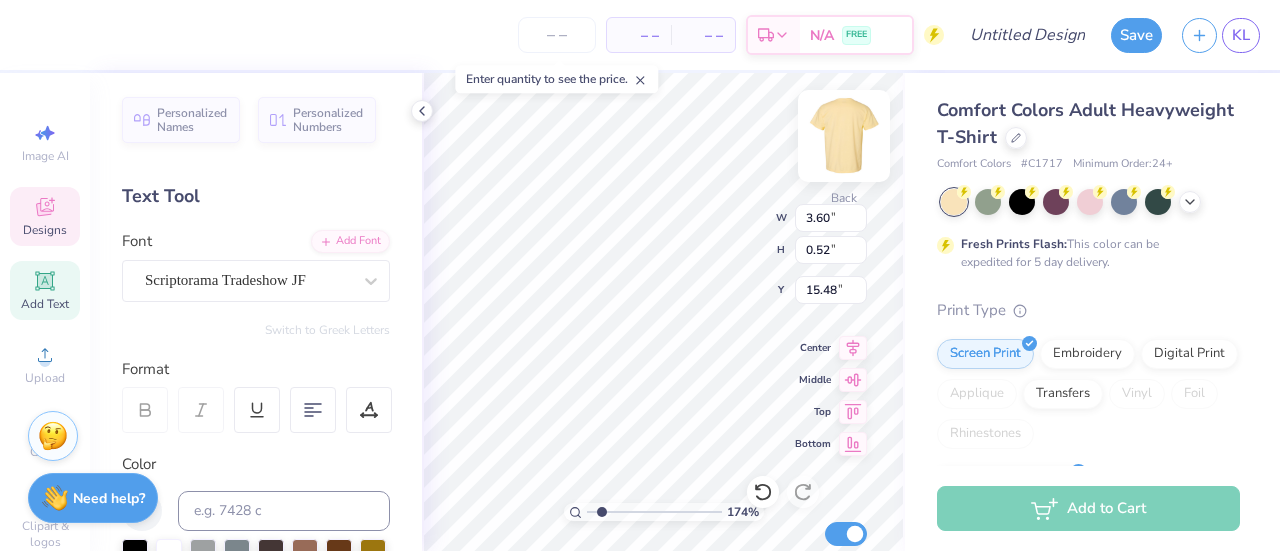 type on "Spring R 2026" 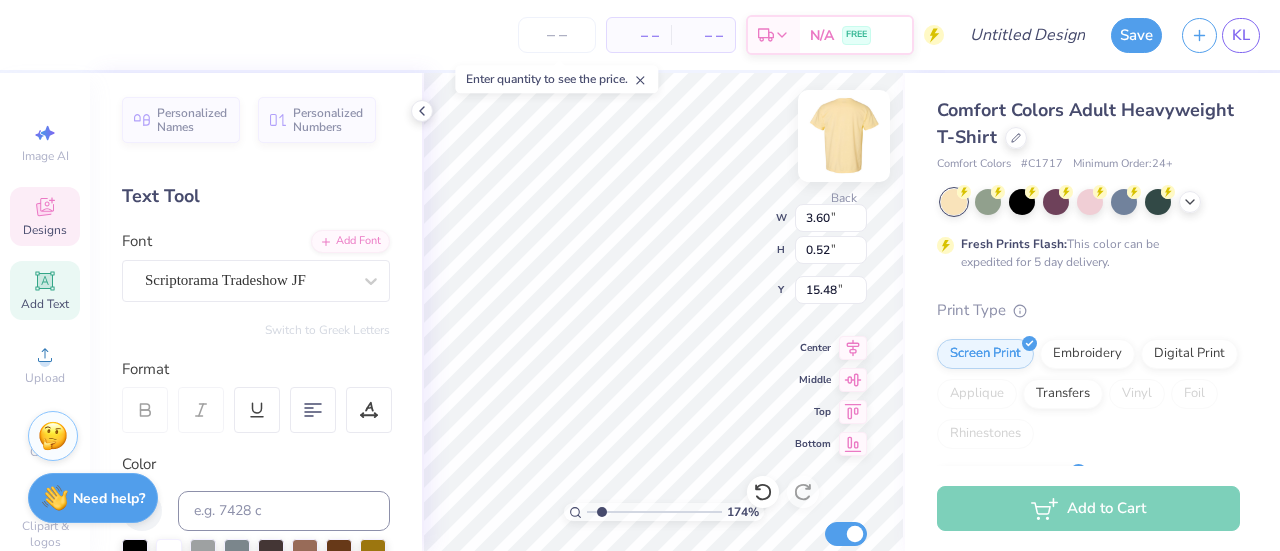 type on "1.7425981837398" 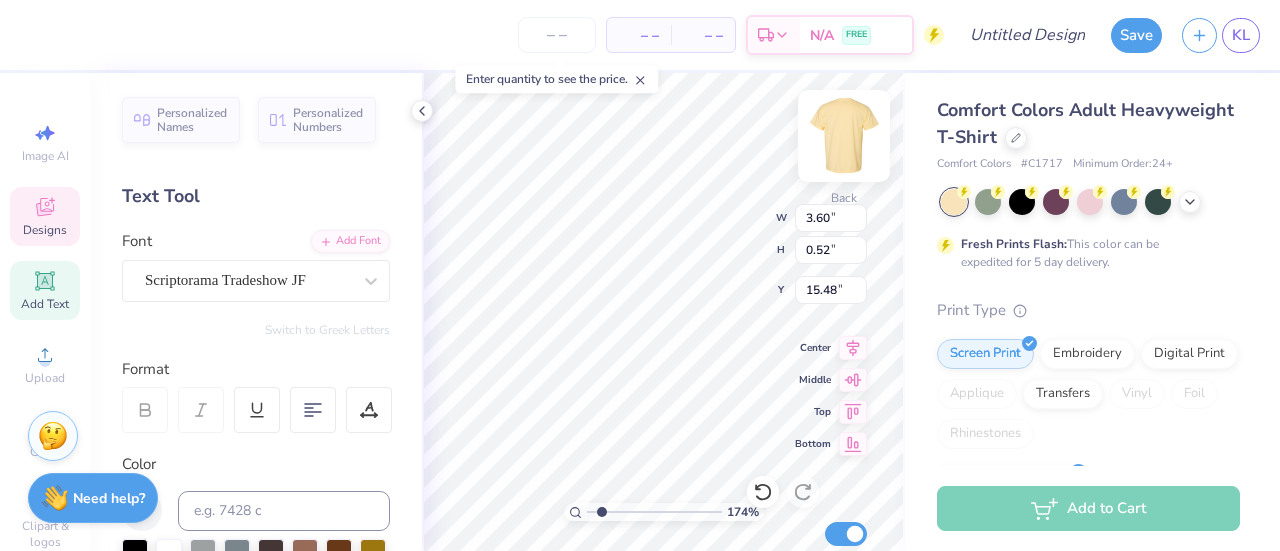 scroll, scrollTop: 16, scrollLeft: 6, axis: both 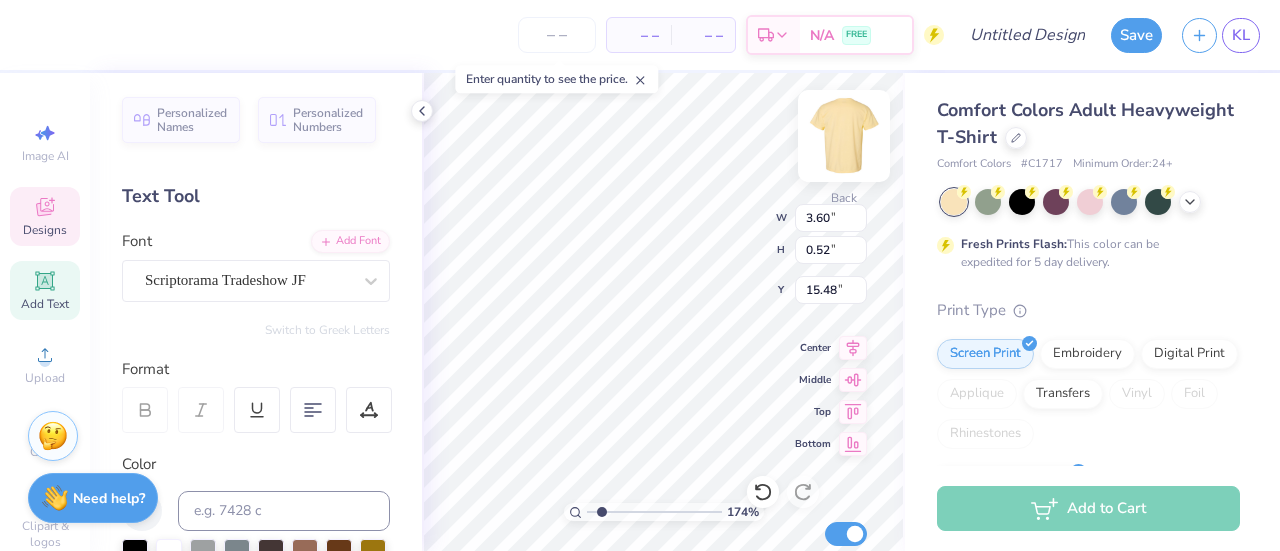 type on "2.08" 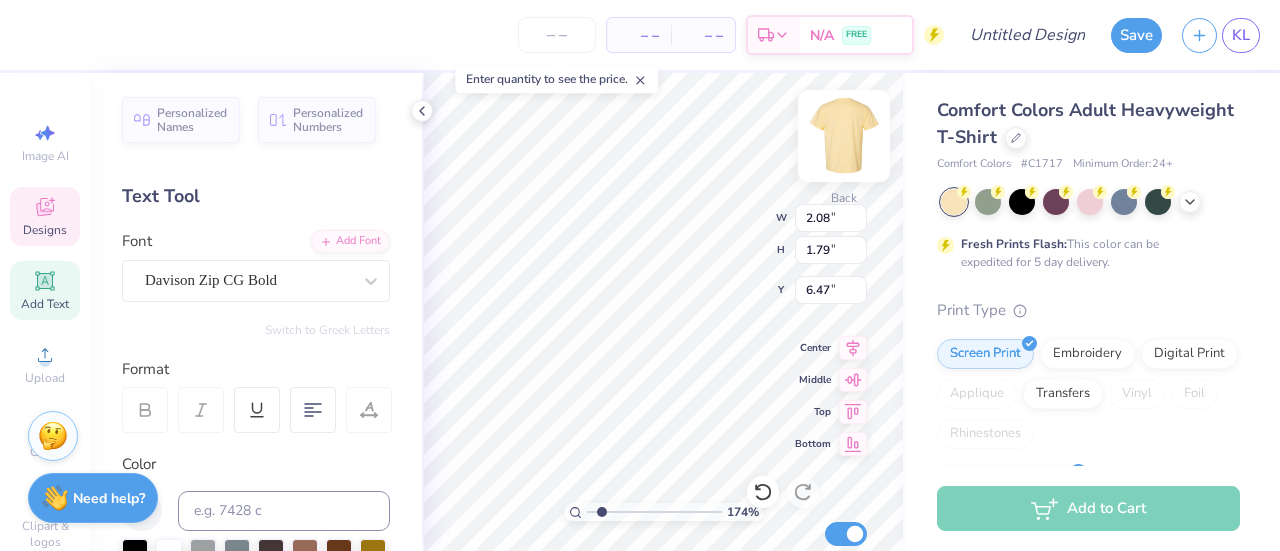 scroll, scrollTop: 16, scrollLeft: 2, axis: both 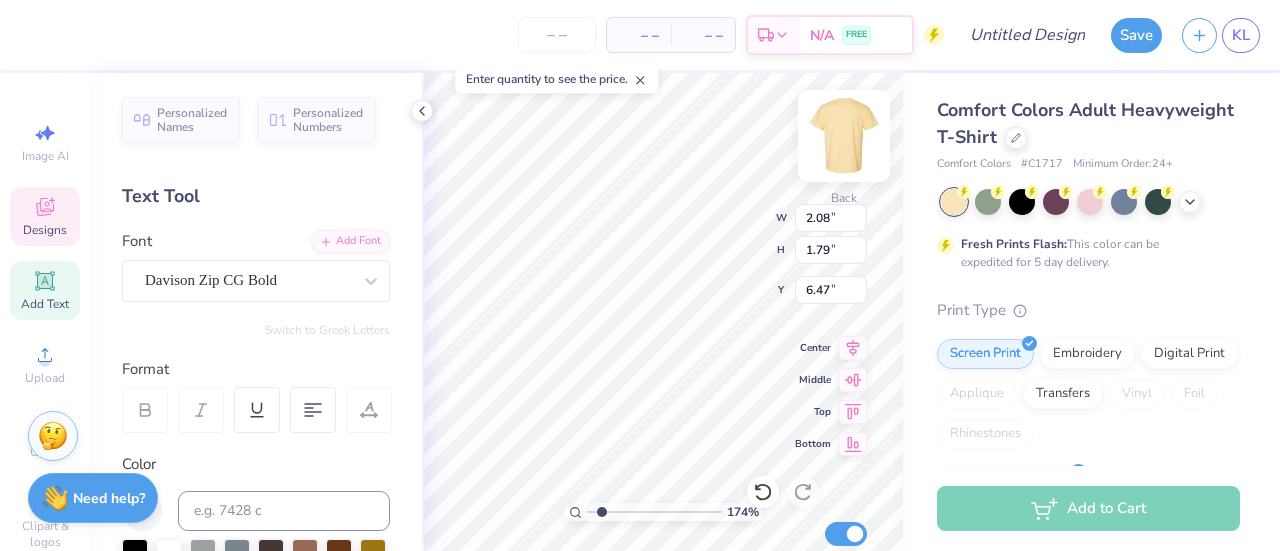type on "1.7425981837398" 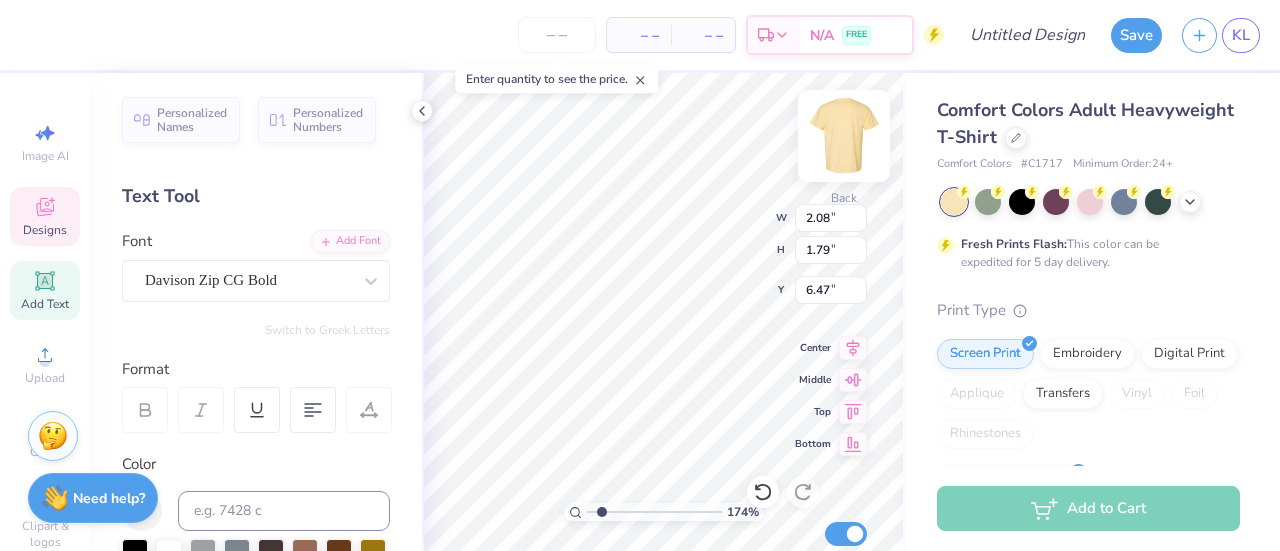 type on "1.78" 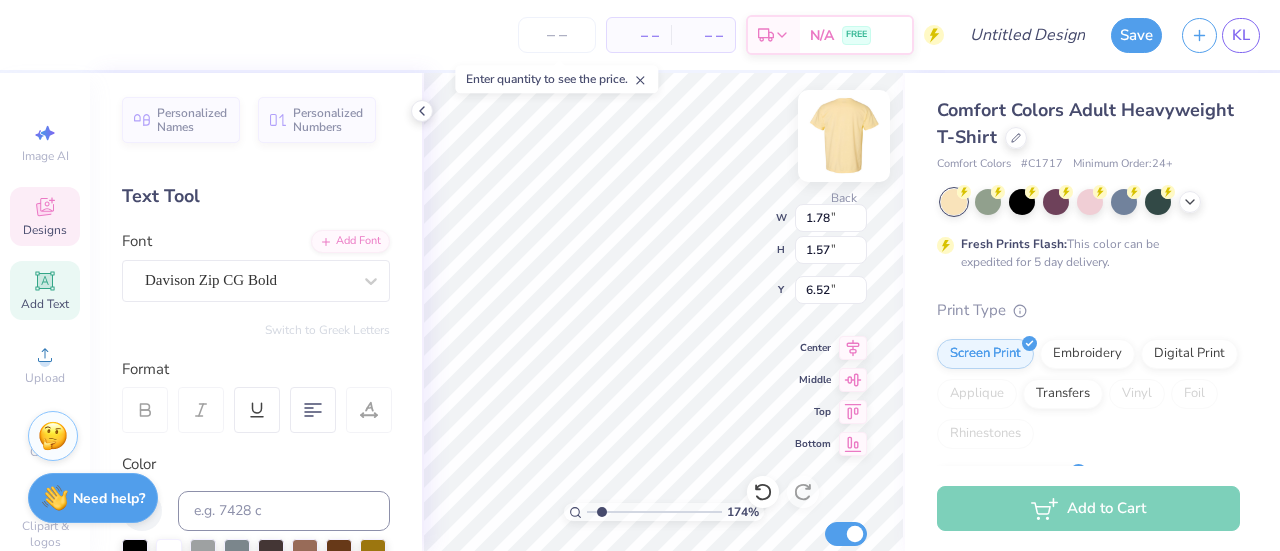 scroll, scrollTop: 16, scrollLeft: 2, axis: both 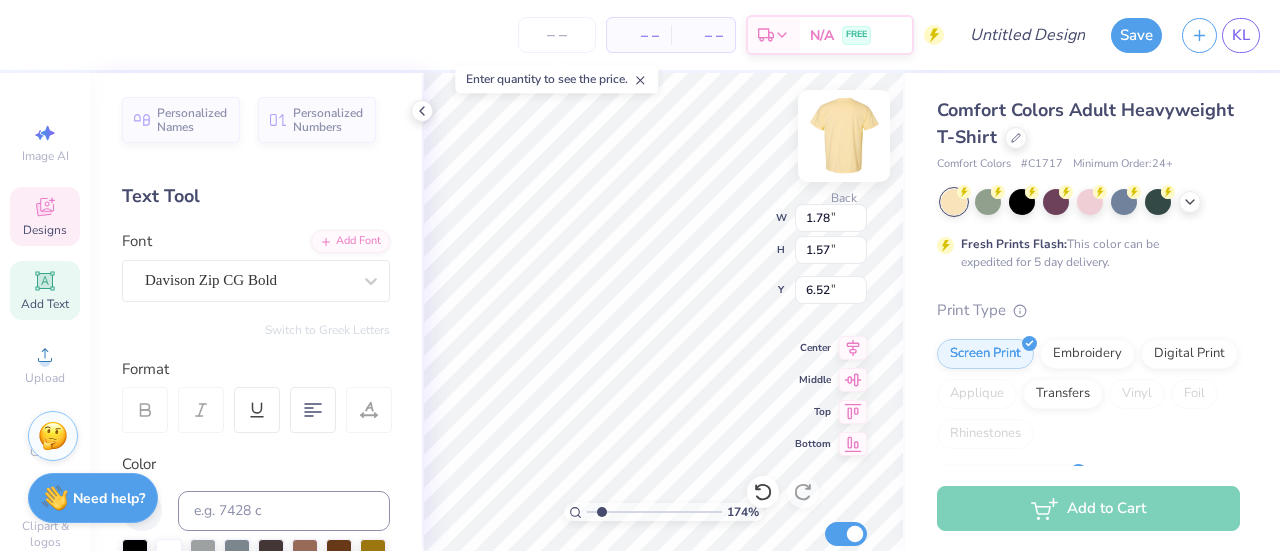 type on "1.7425981837398" 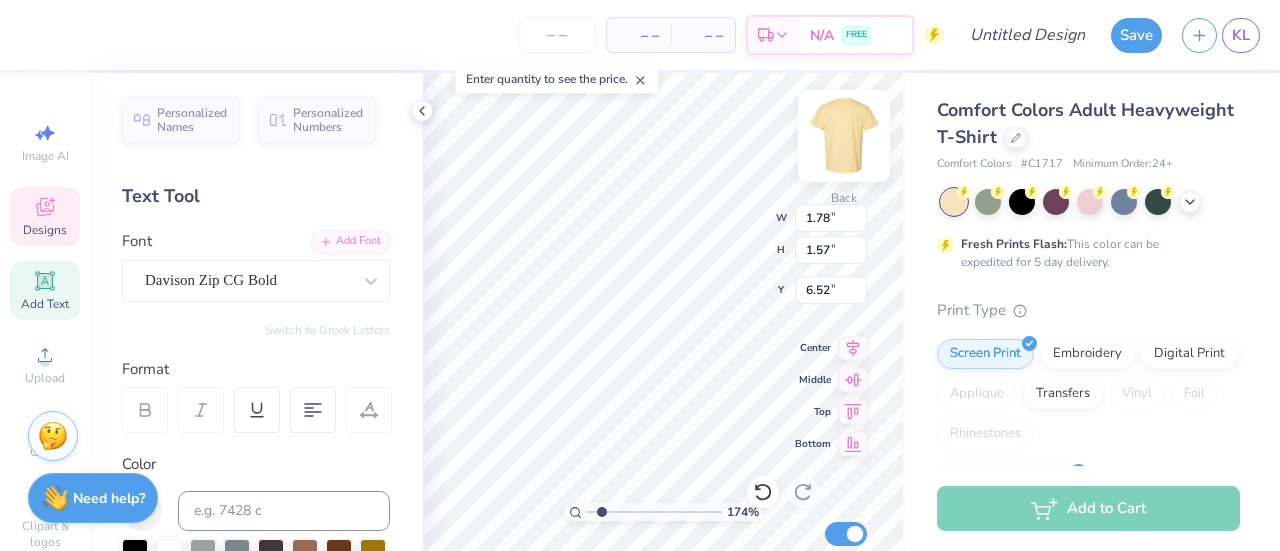 type on "C" 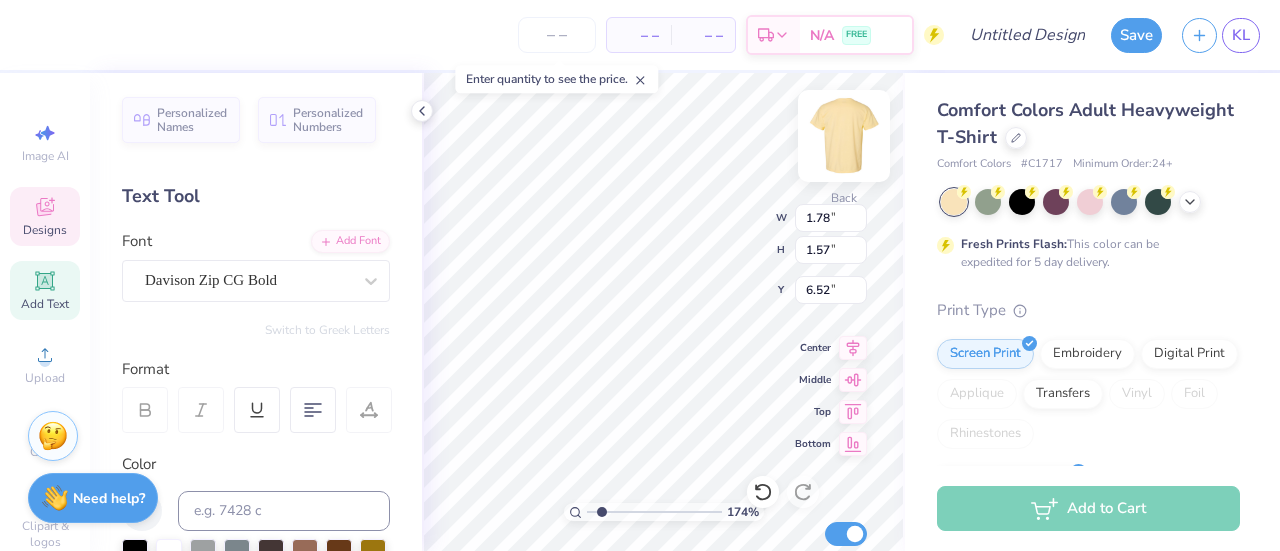 type on "Chri" 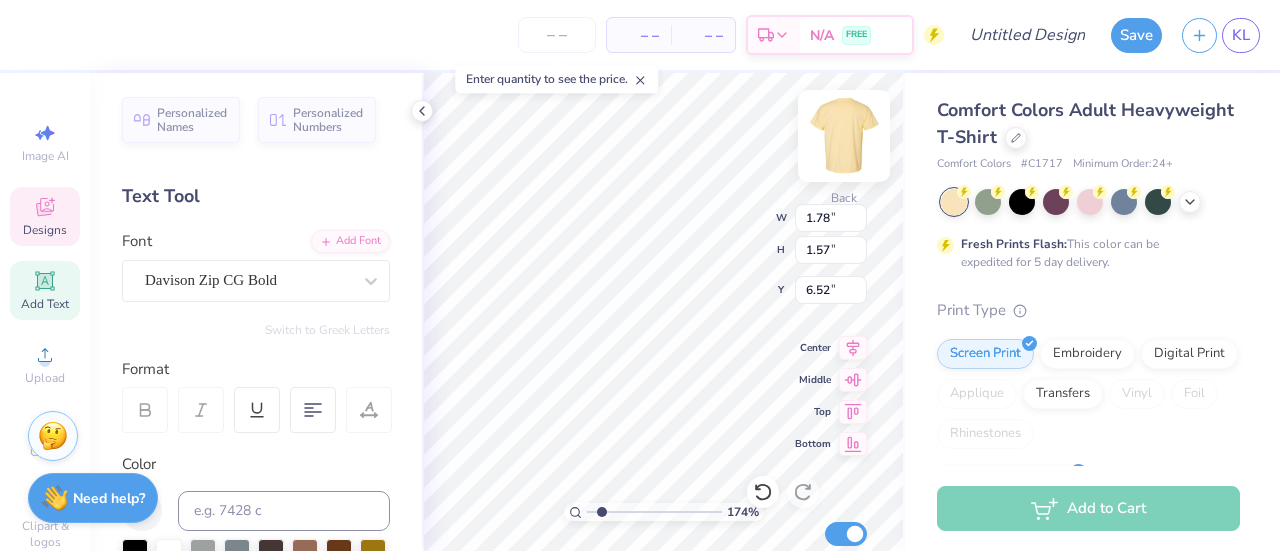 type on "1.7425981837398" 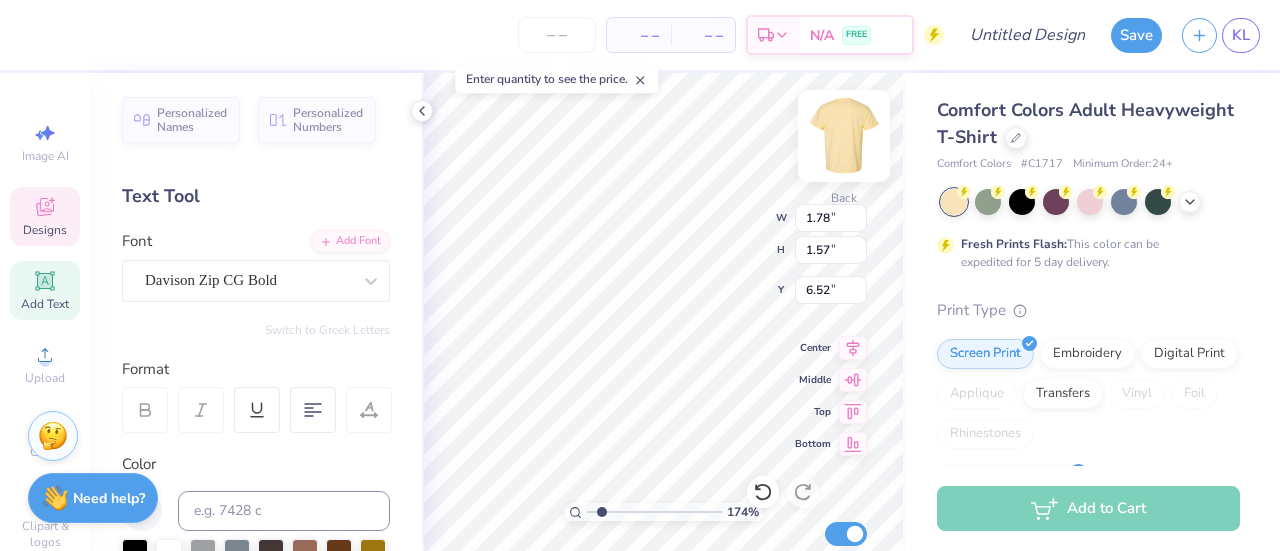type on "1.7425981837398" 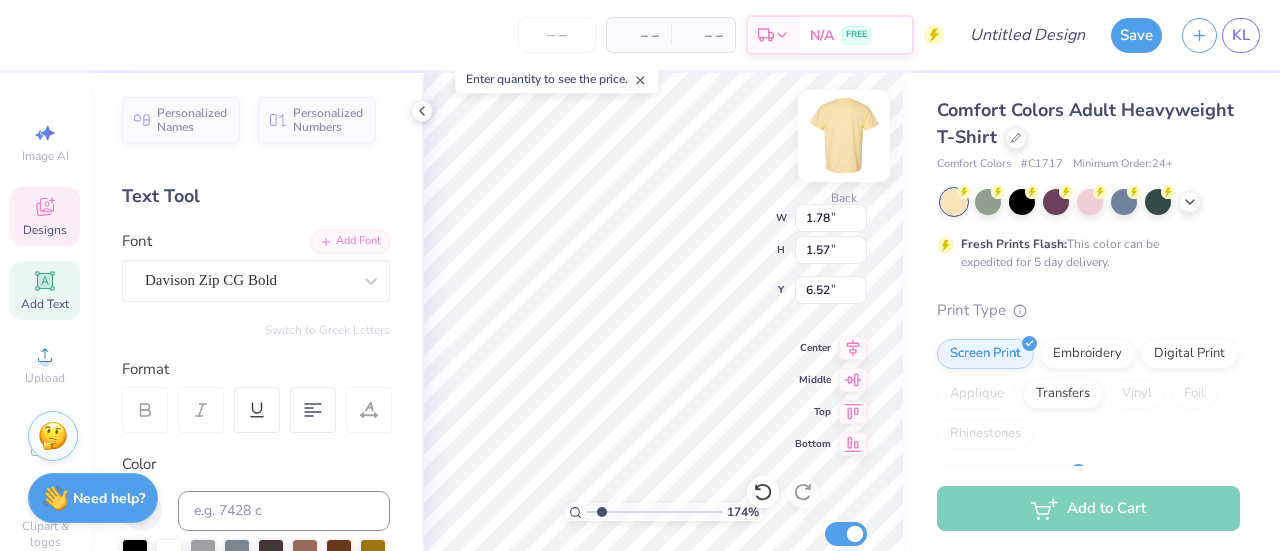 type on "2.08" 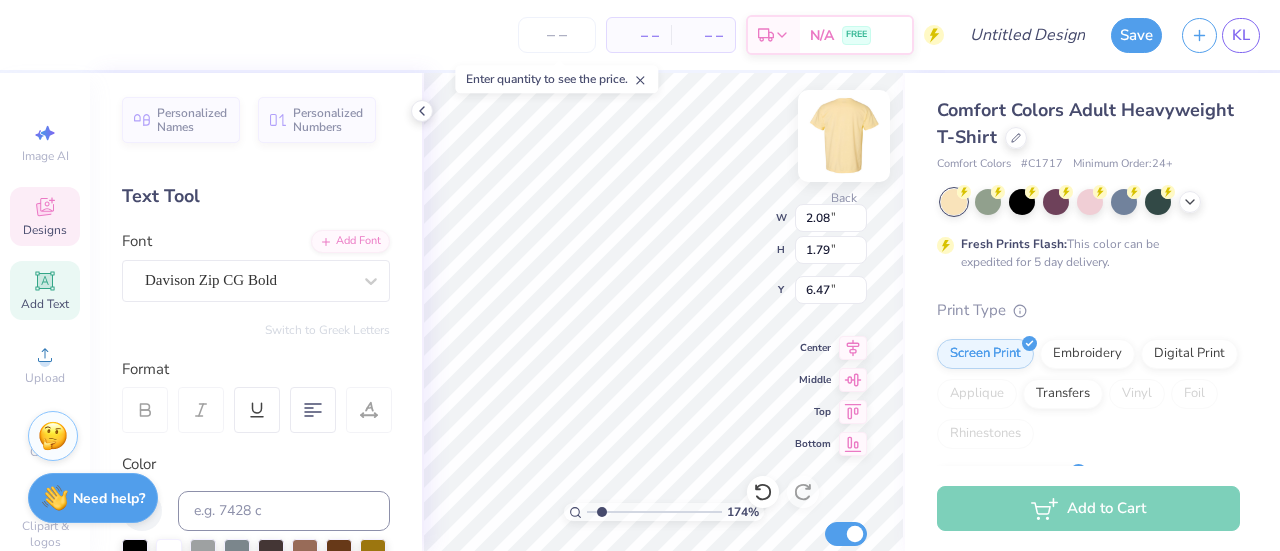 scroll, scrollTop: 16, scrollLeft: 2, axis: both 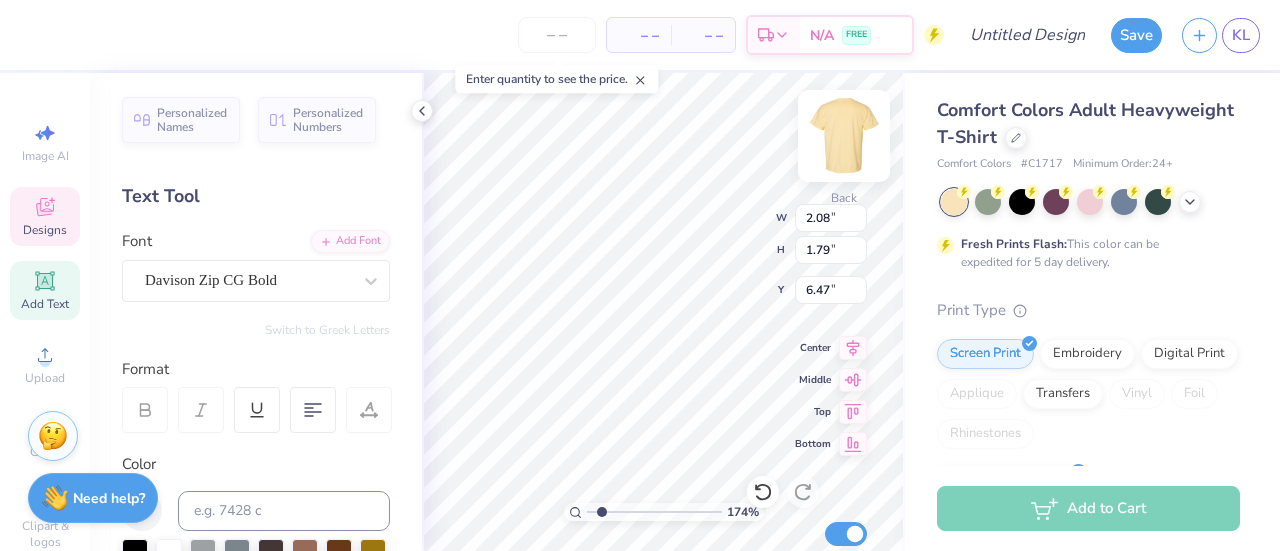 type on "1.7425981837398" 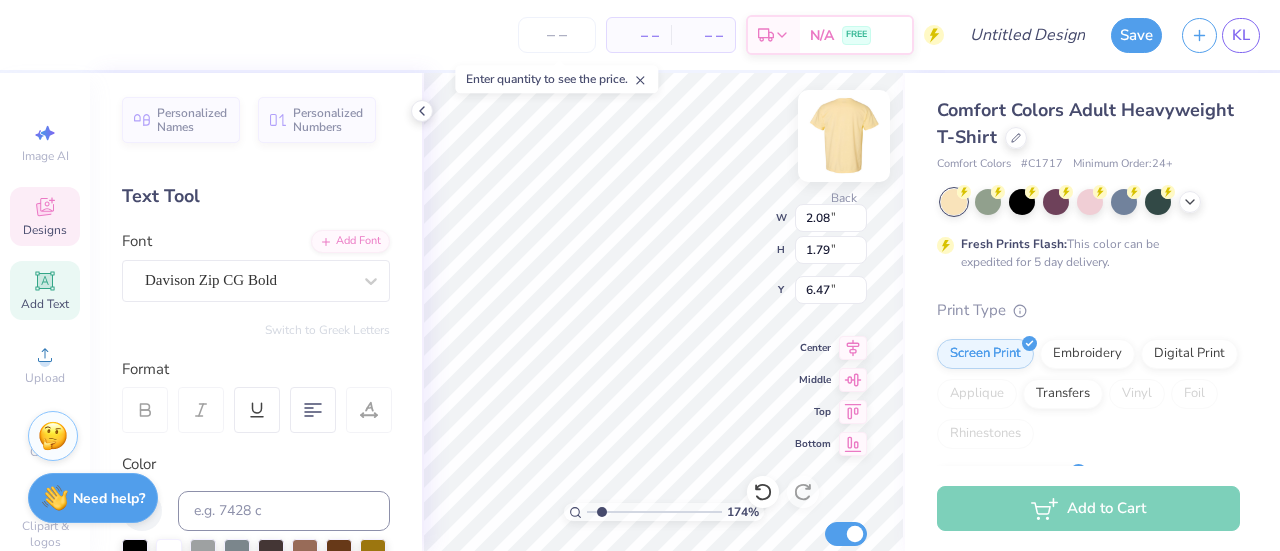type on "T" 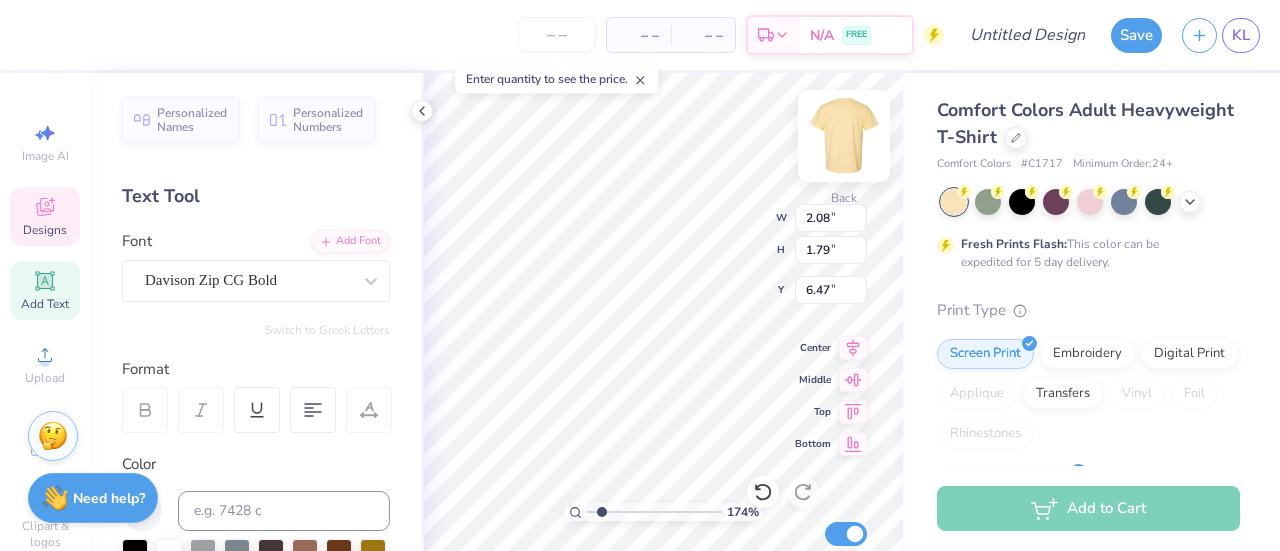 type on "1.7425981837398" 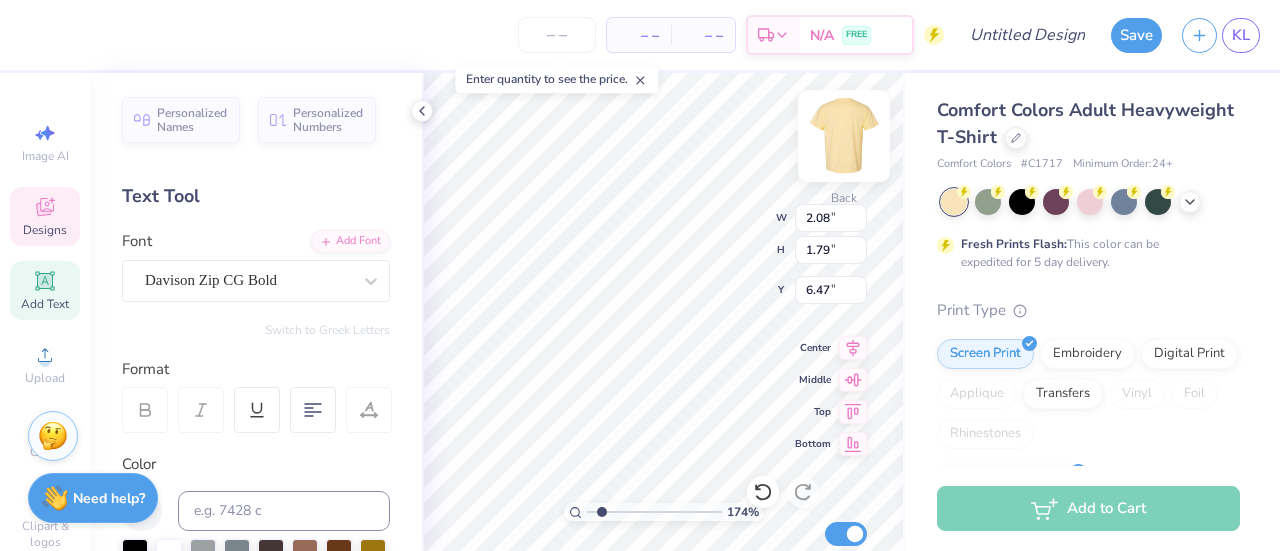 type on "Ti" 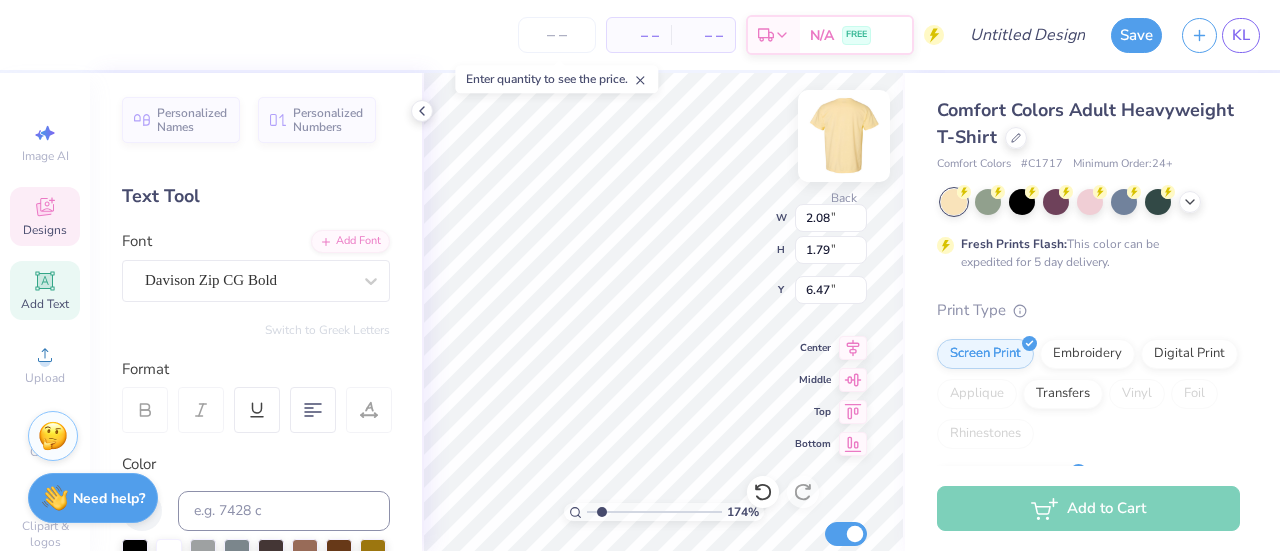 type on "1.7425981837398" 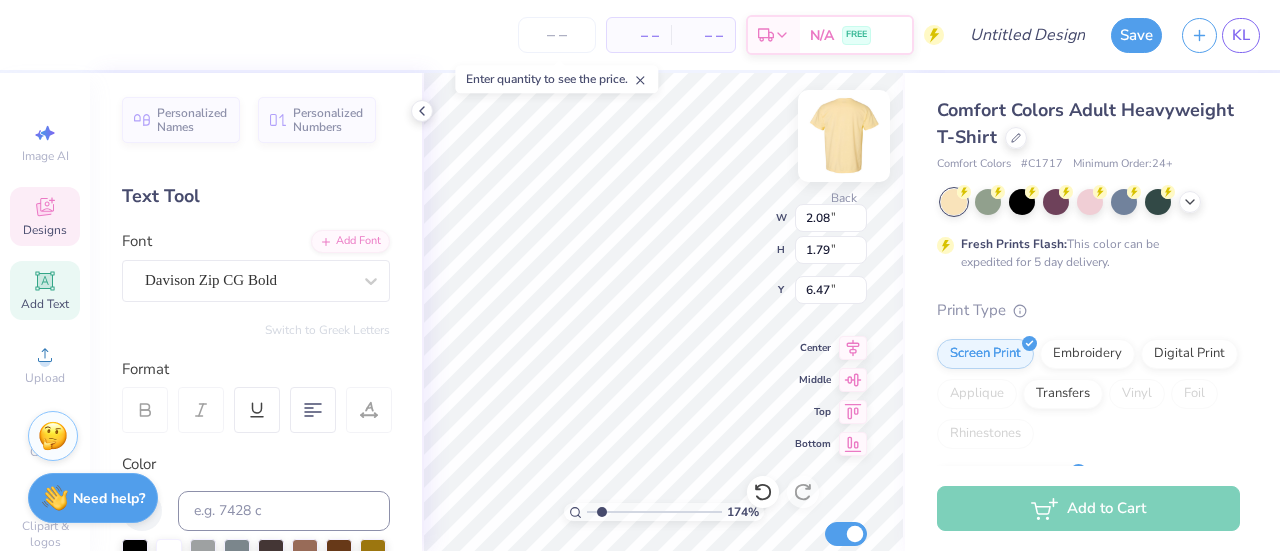 type on "1.7425981837398" 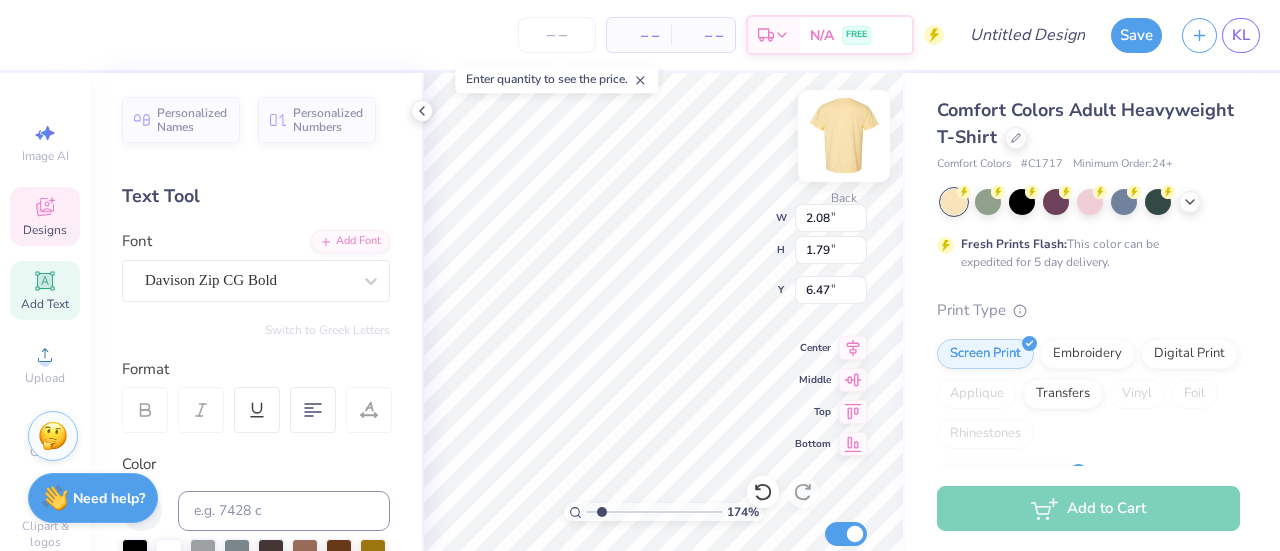 type on "4.03" 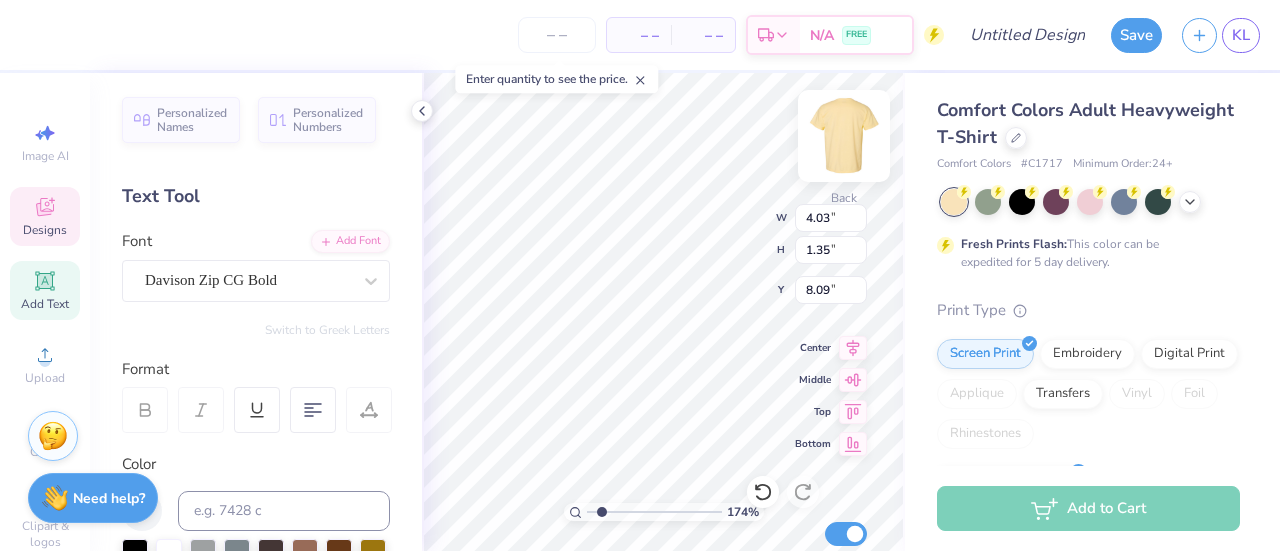 scroll, scrollTop: 16, scrollLeft: 2, axis: both 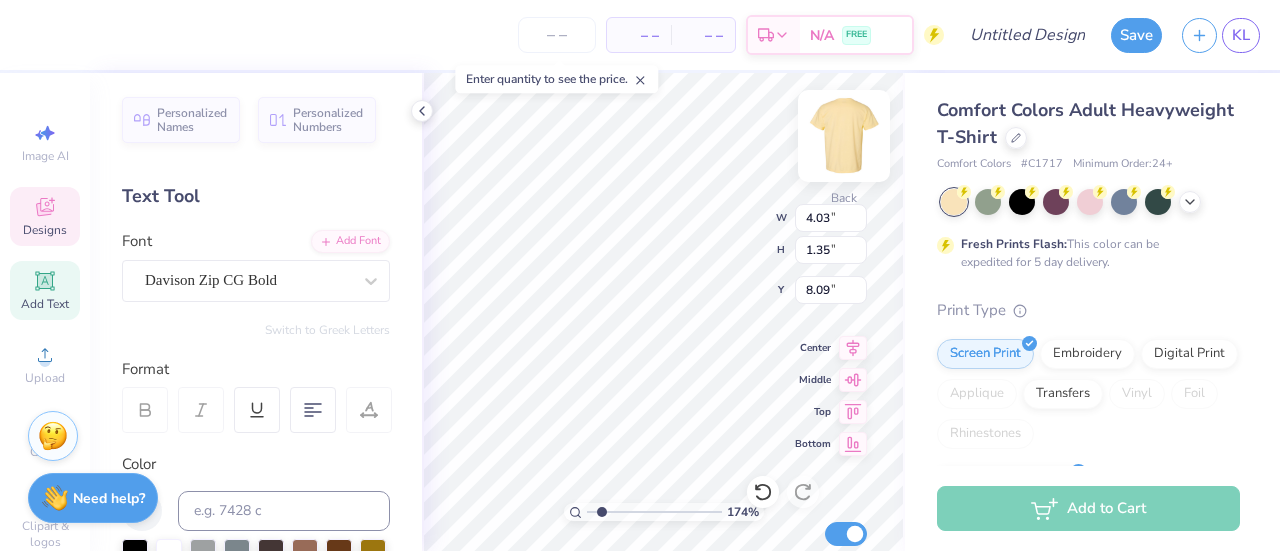 type on "1.7425981837398" 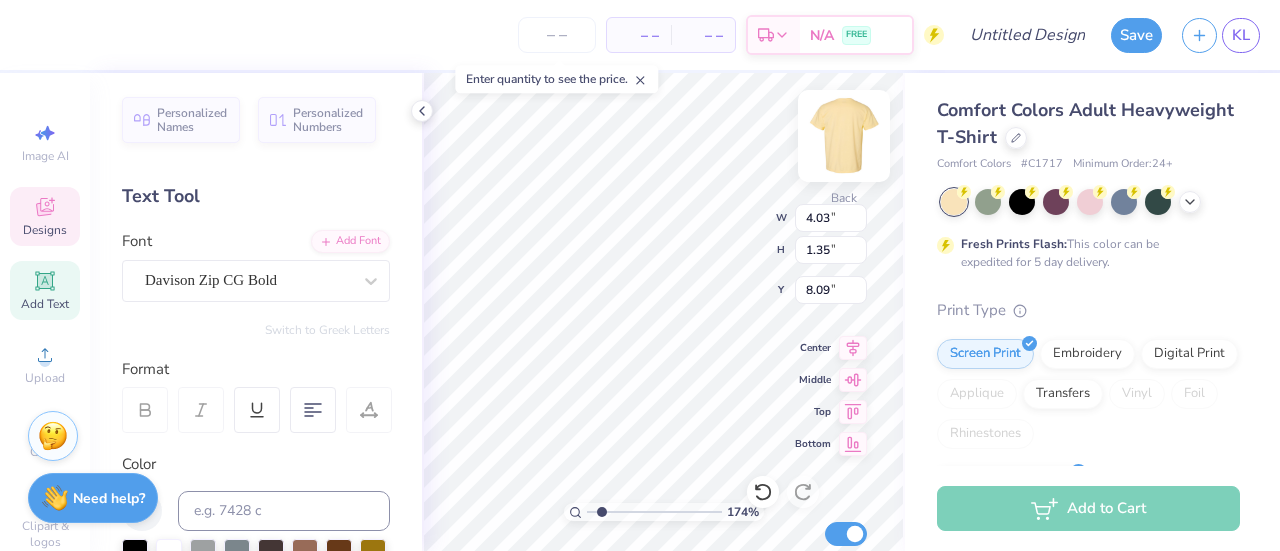 type on "Si" 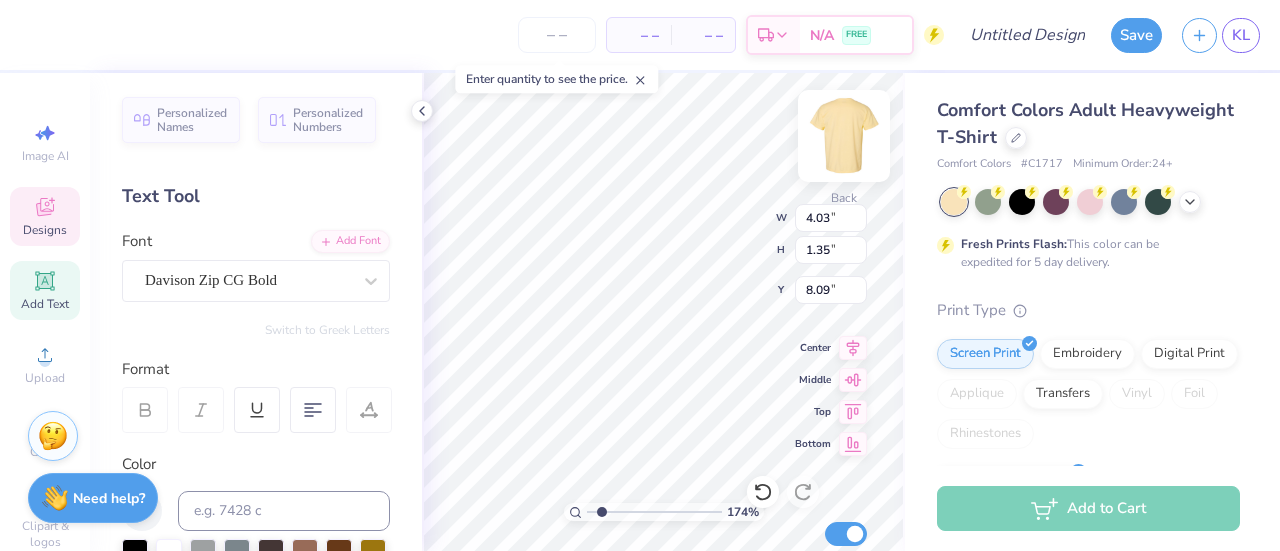 type on "Sister" 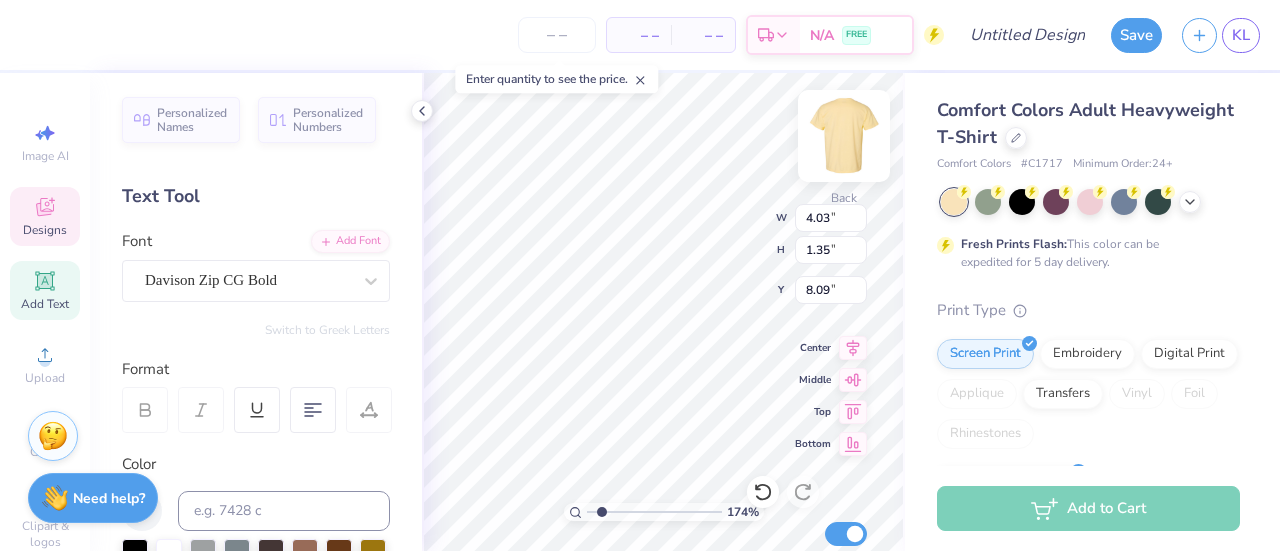 type on "1.7425981837398" 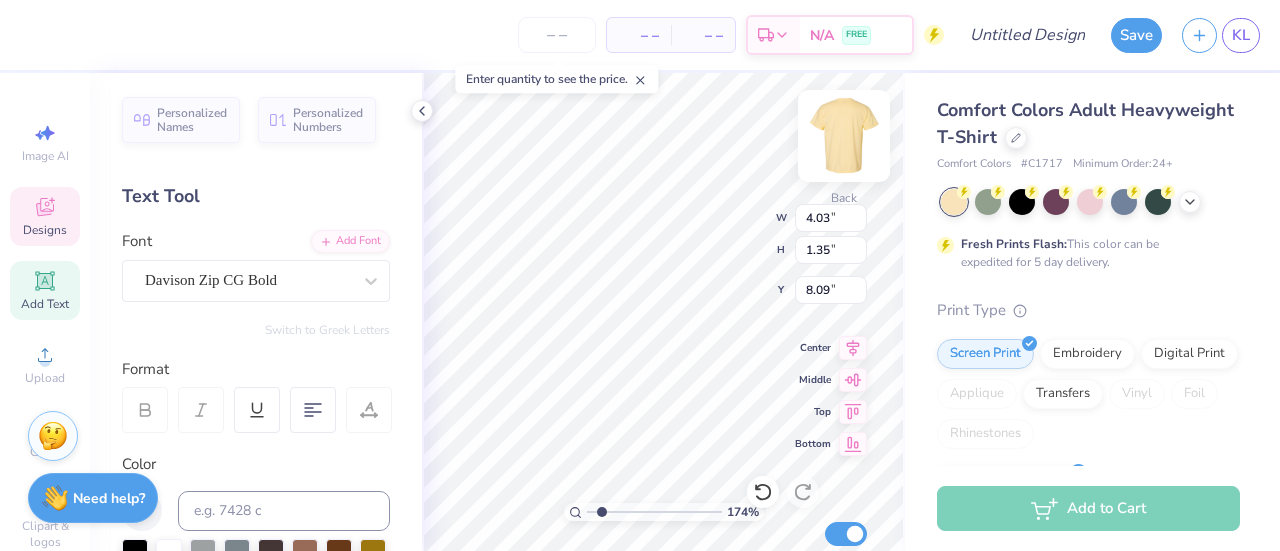 type on "Sisterh" 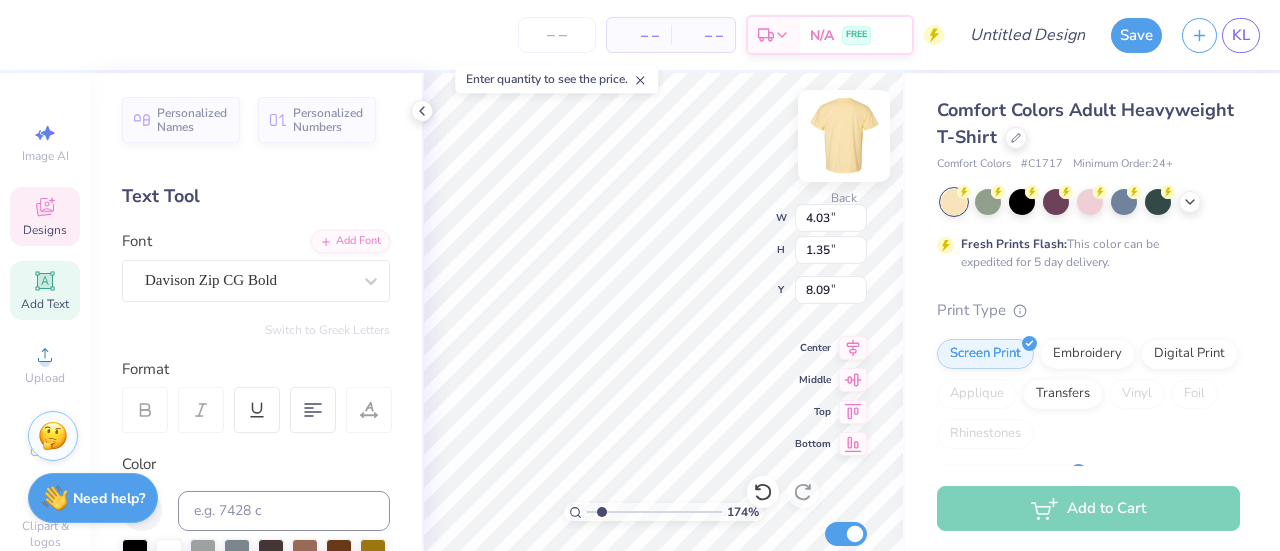 type on "1.7425981837398" 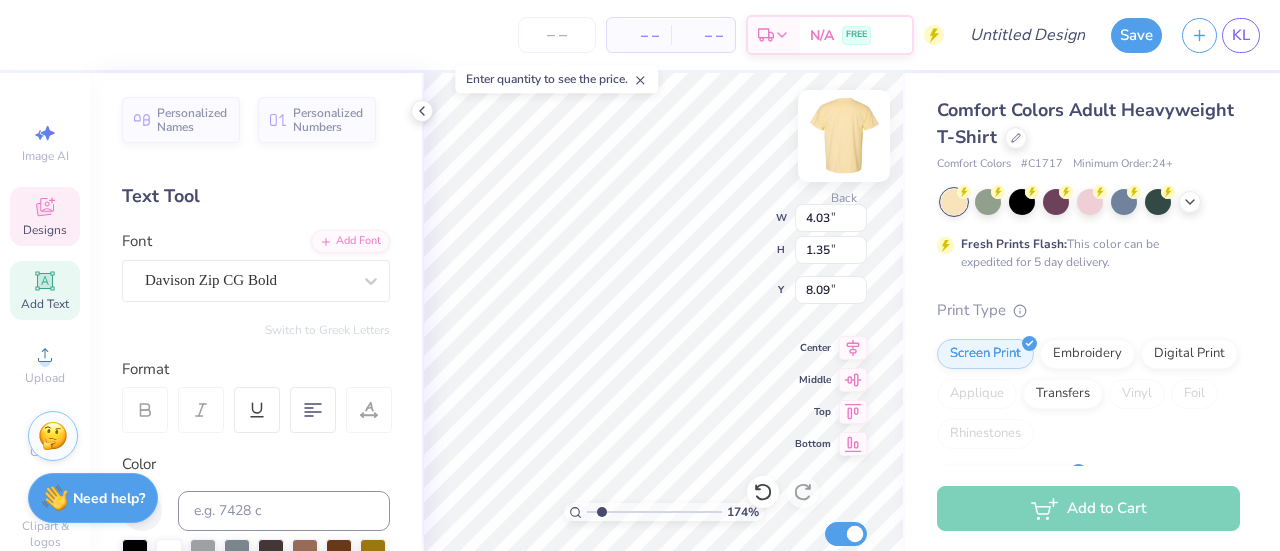 type on "Sisterhoof" 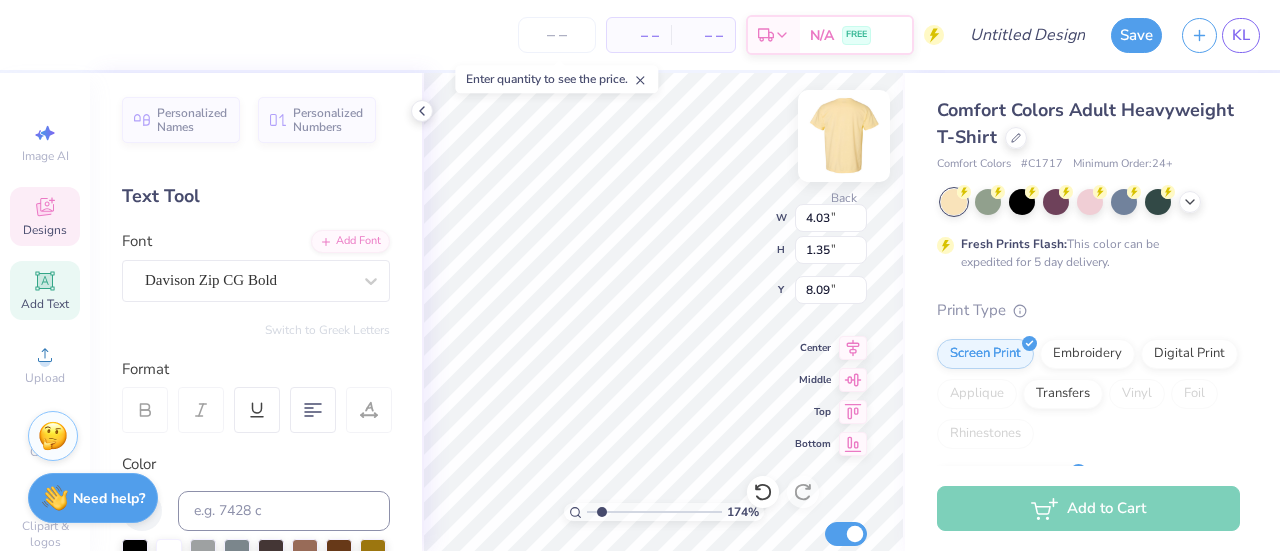 type on "1.7425981837398" 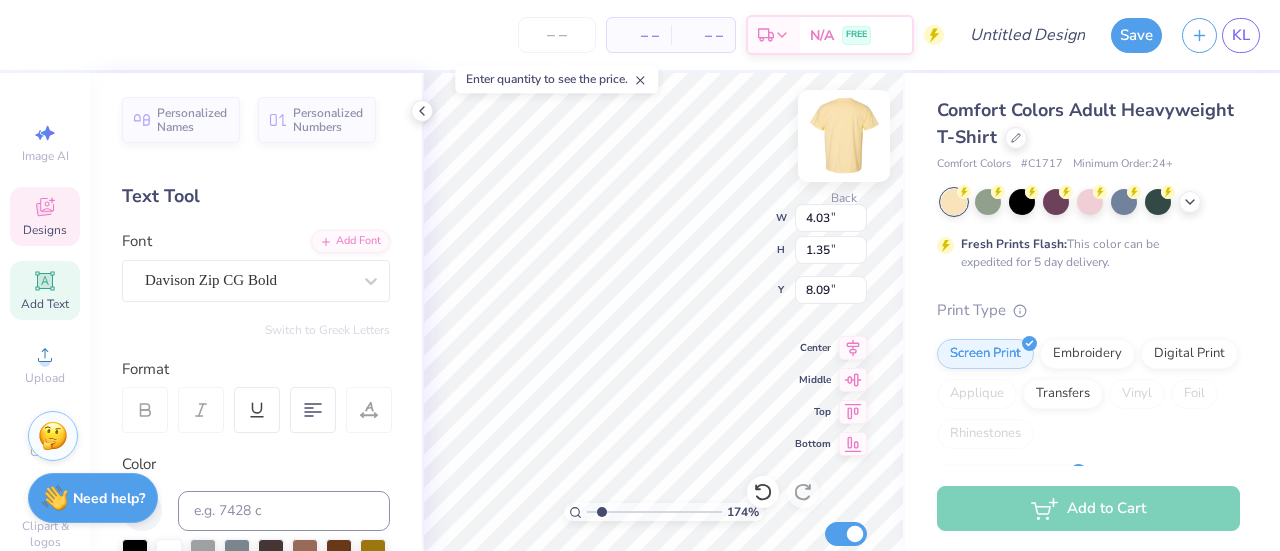 type on "Sisterhood" 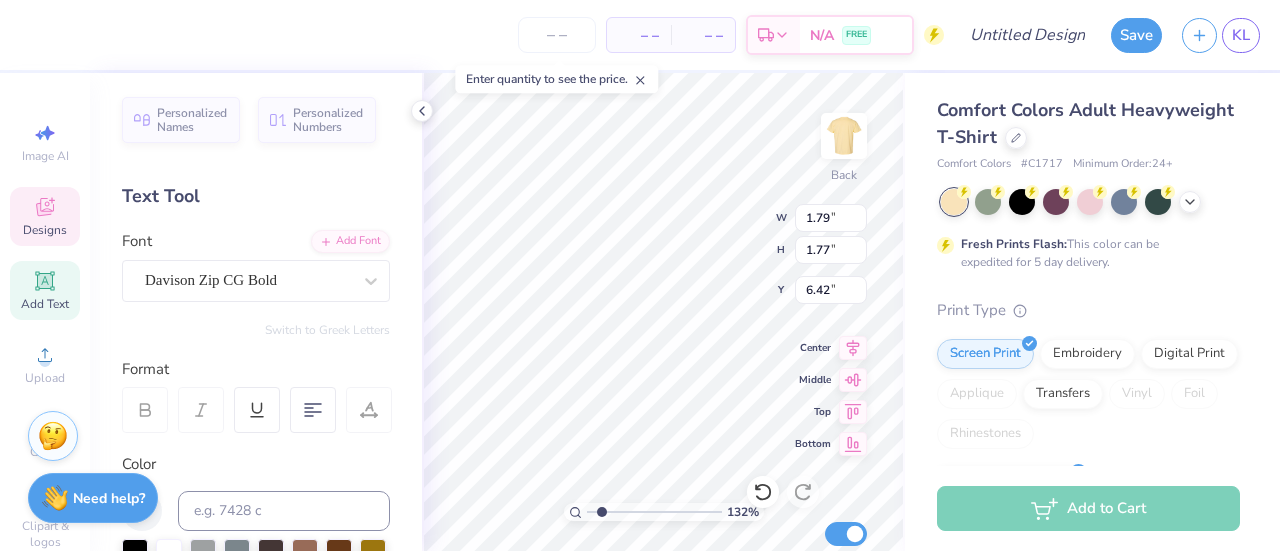 scroll, scrollTop: 16, scrollLeft: 2, axis: both 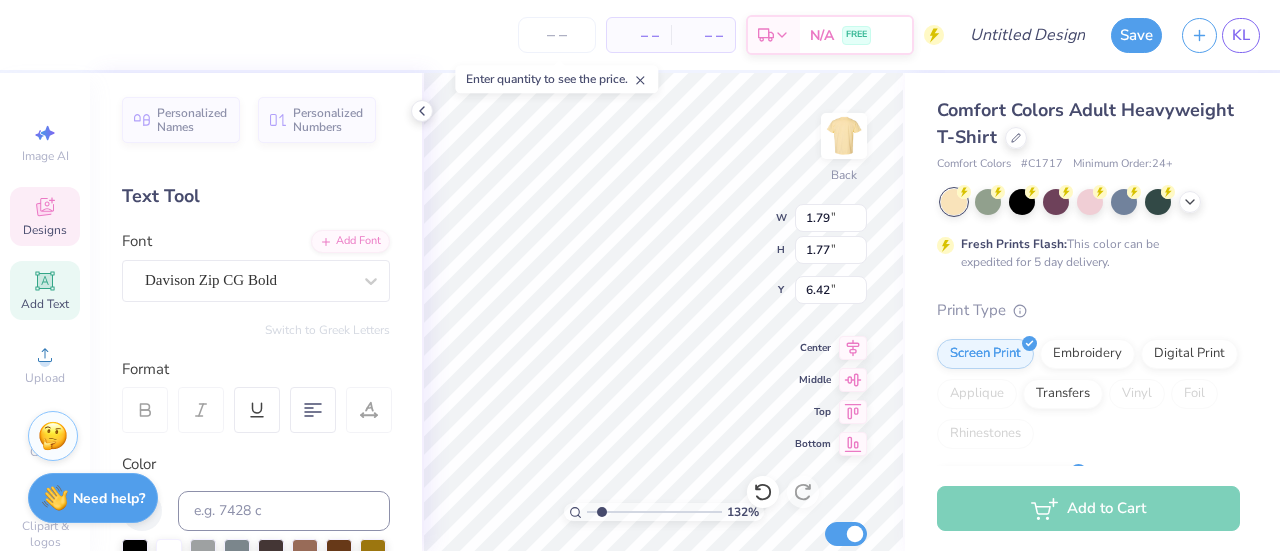 type on "1.31917426992426" 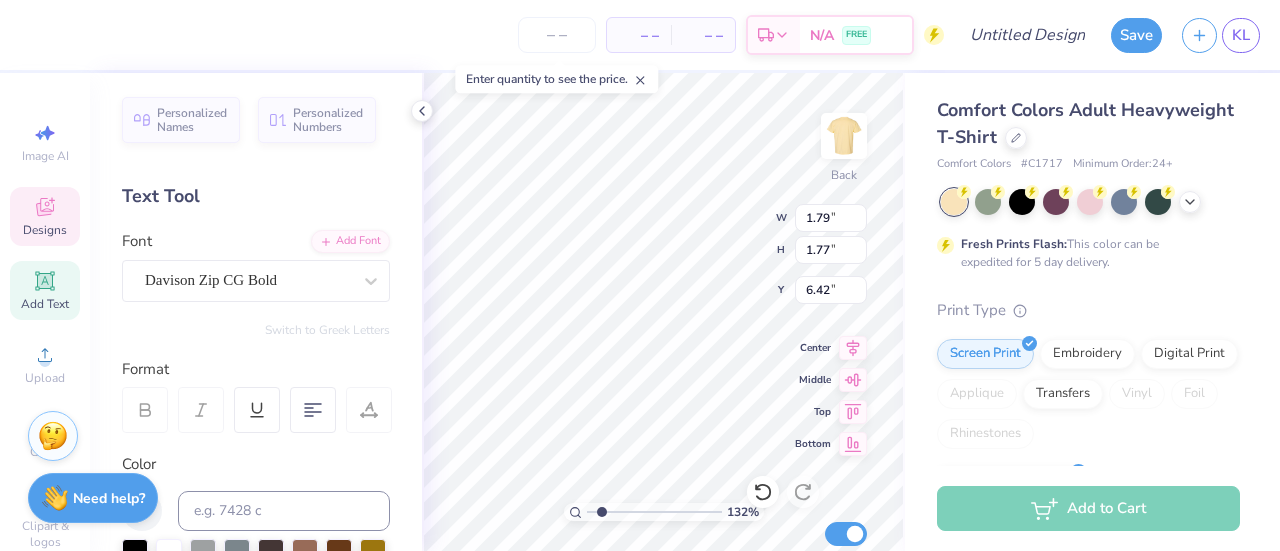 type on "1.31917426992426" 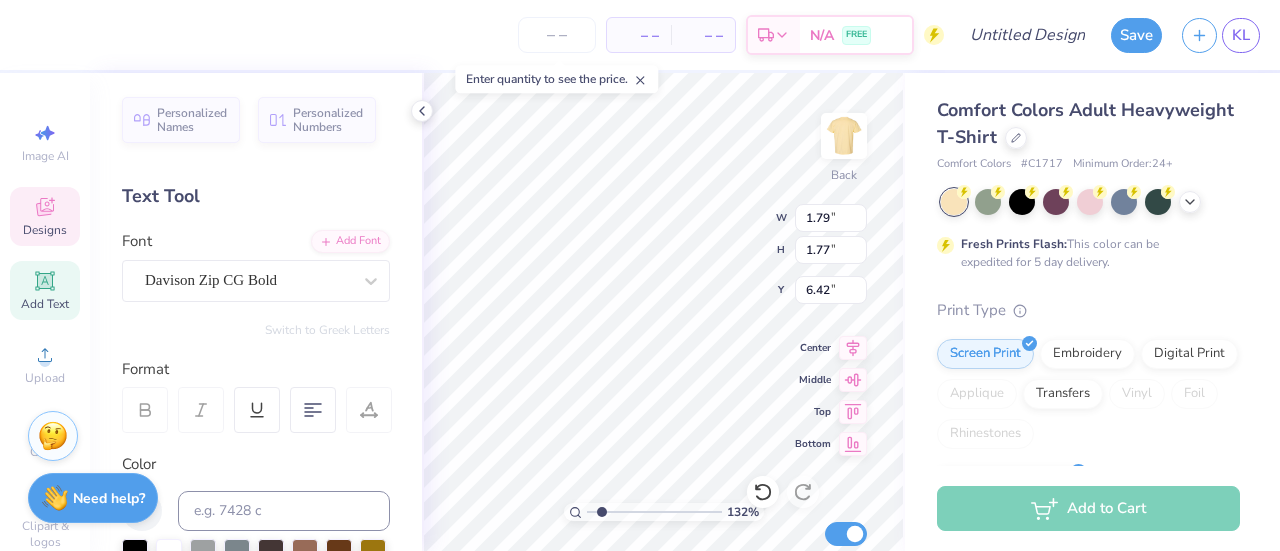 type on "Kap" 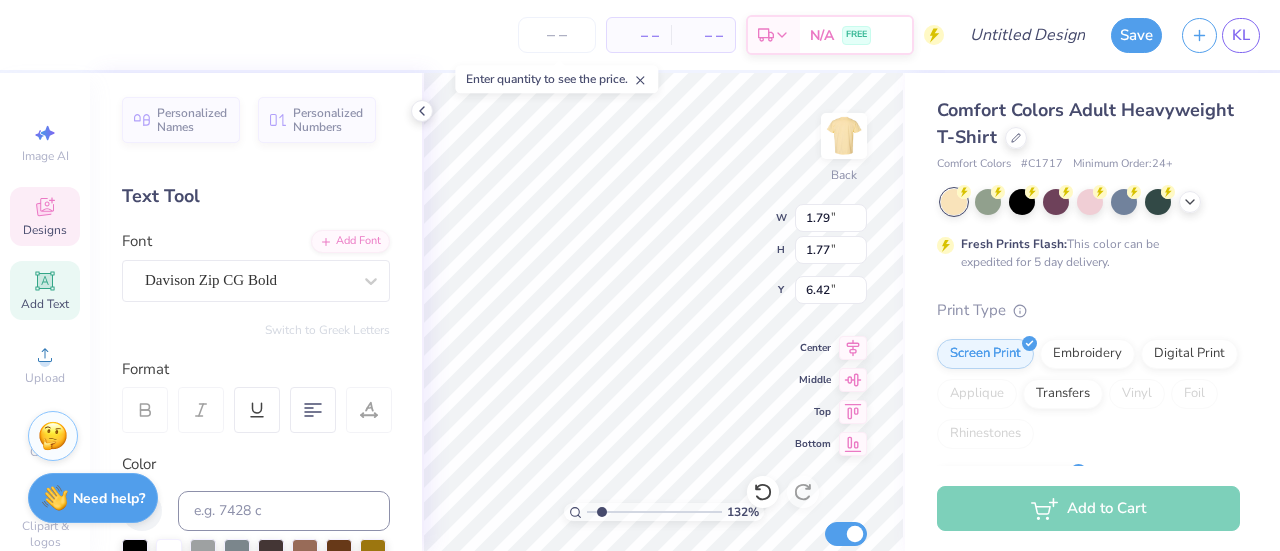 type on "1.31917426992426" 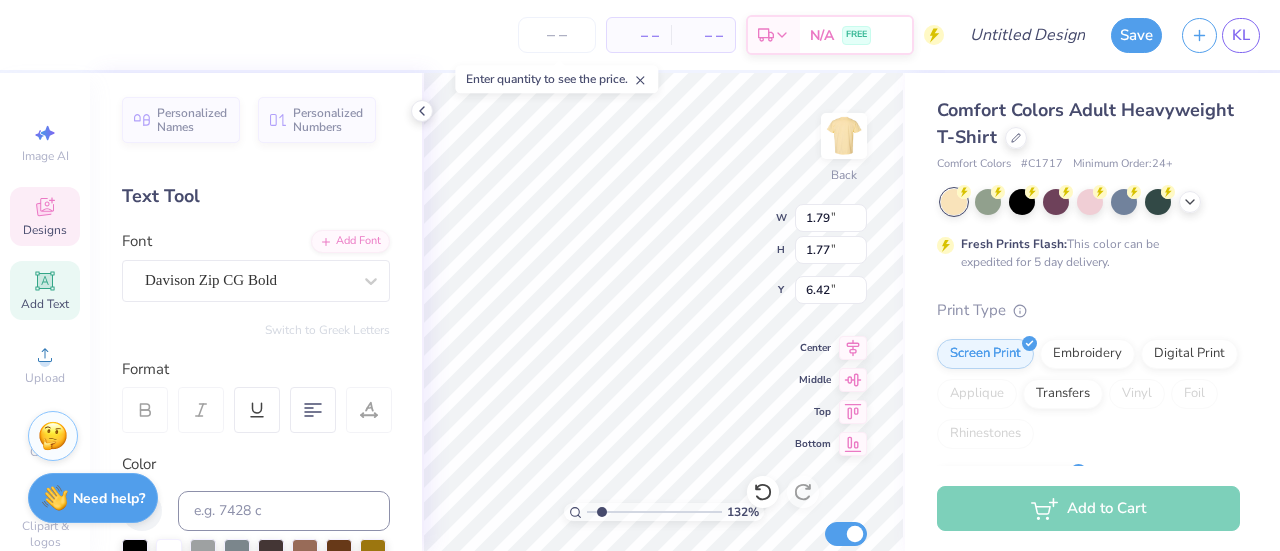 type on "Kapp" 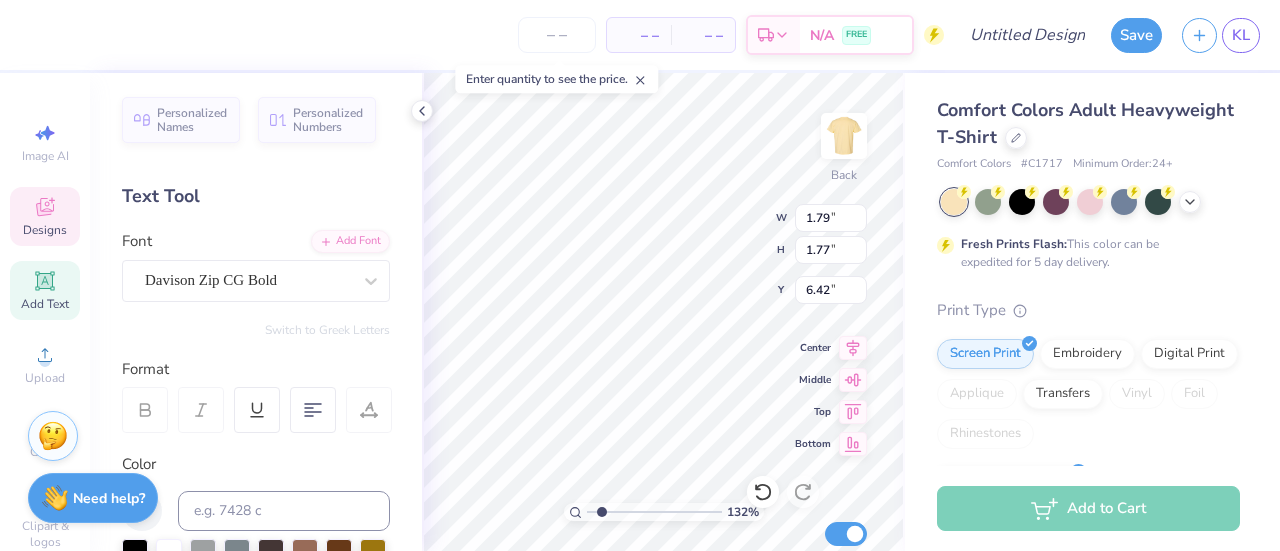 type on "Kapp" 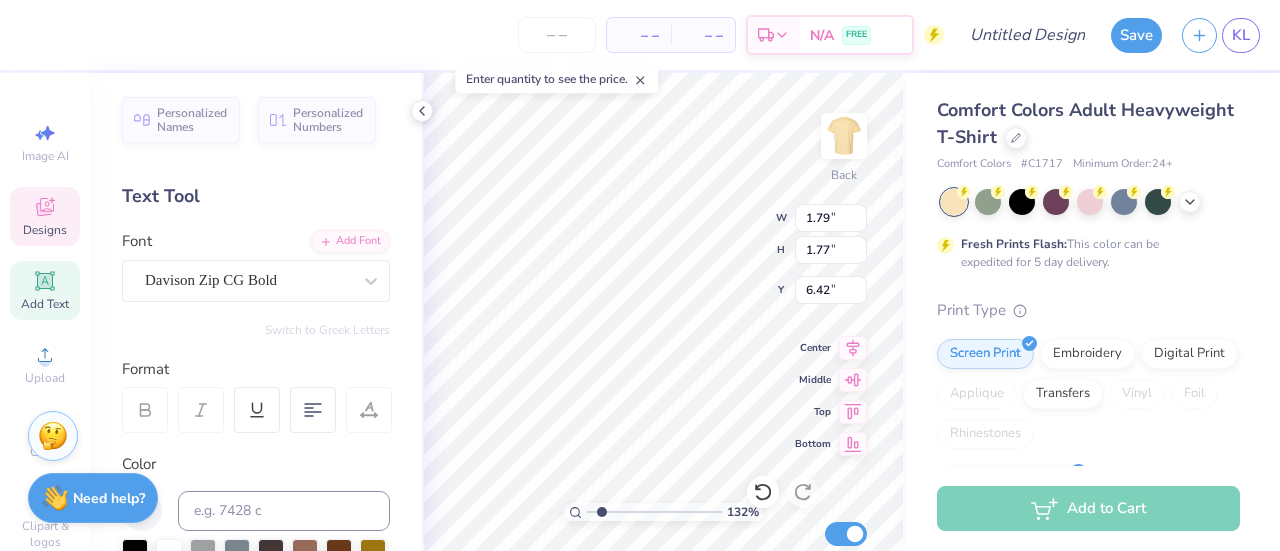 type on "1.31917426992426" 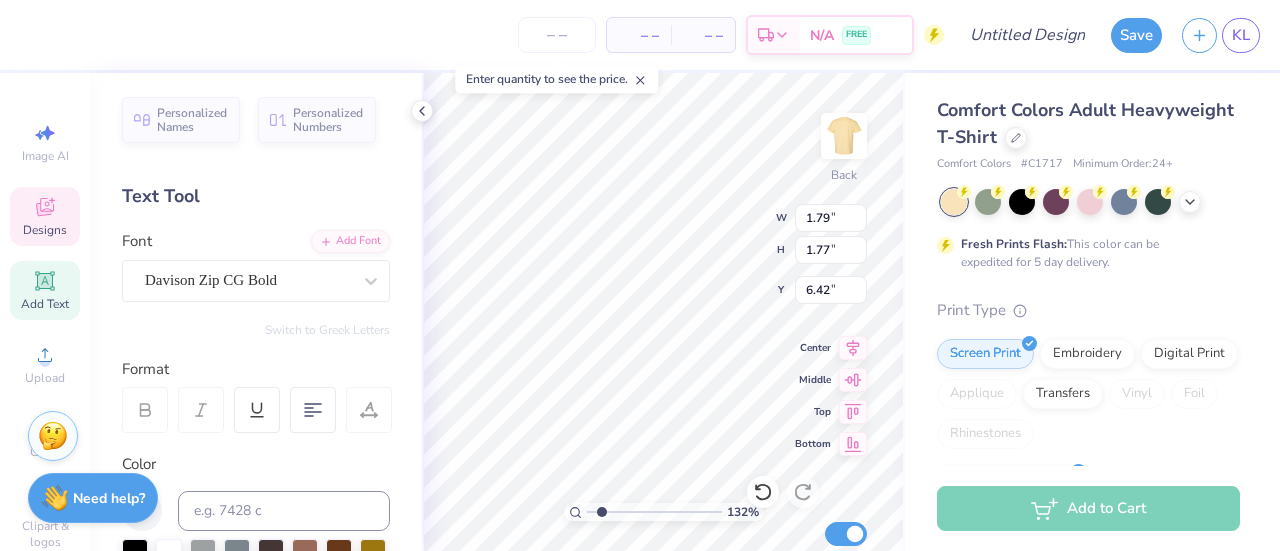 type on "1.31917426992426" 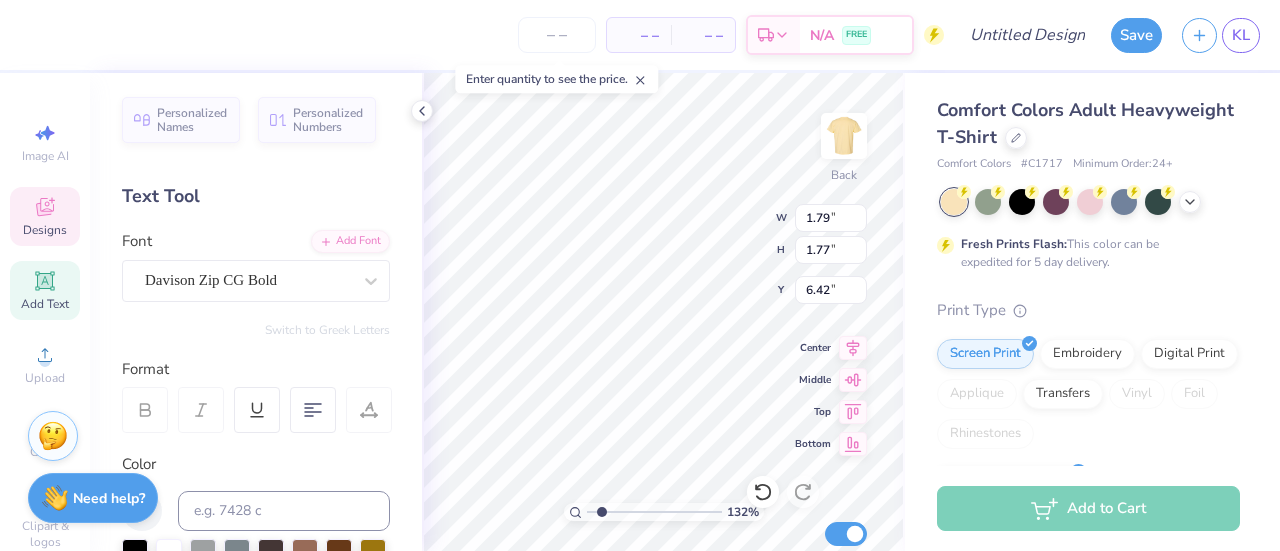 type on "2.08" 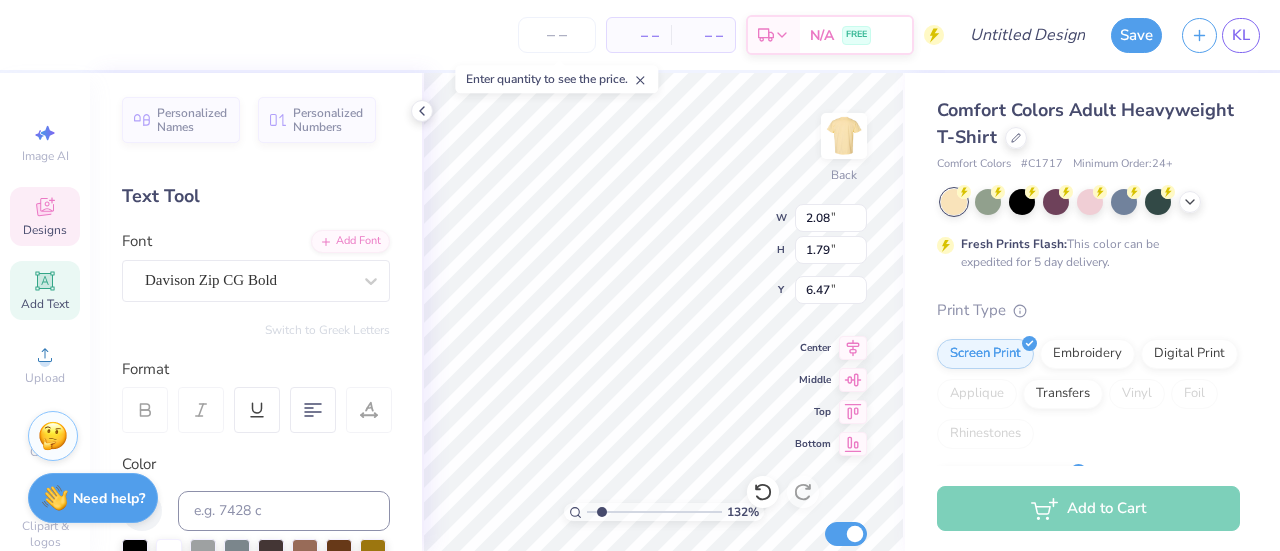 scroll, scrollTop: 16, scrollLeft: 2, axis: both 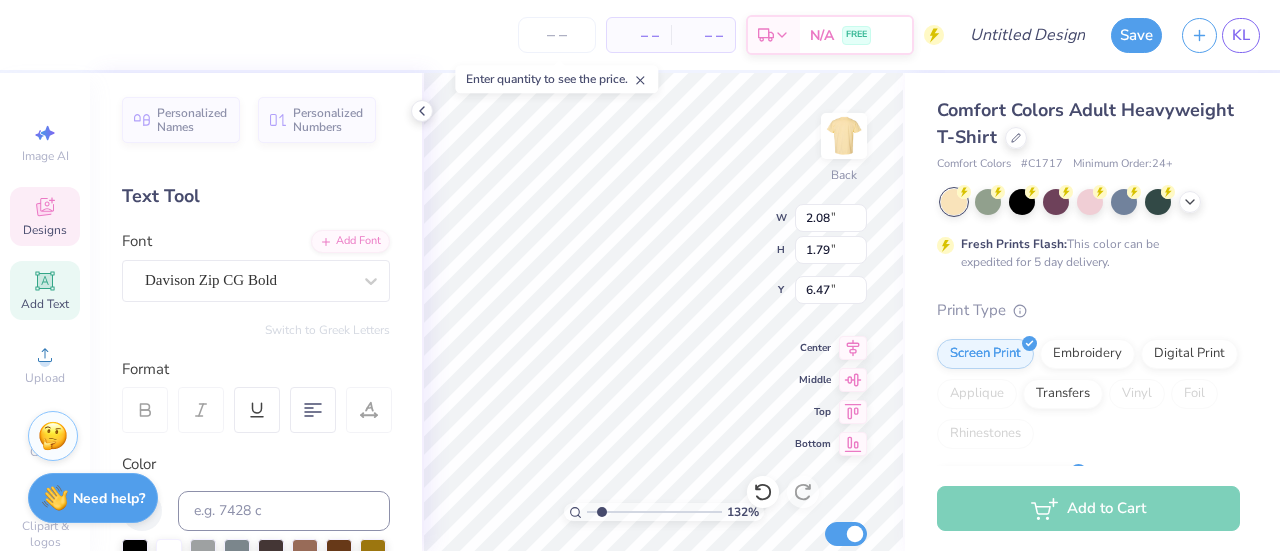 type on "p" 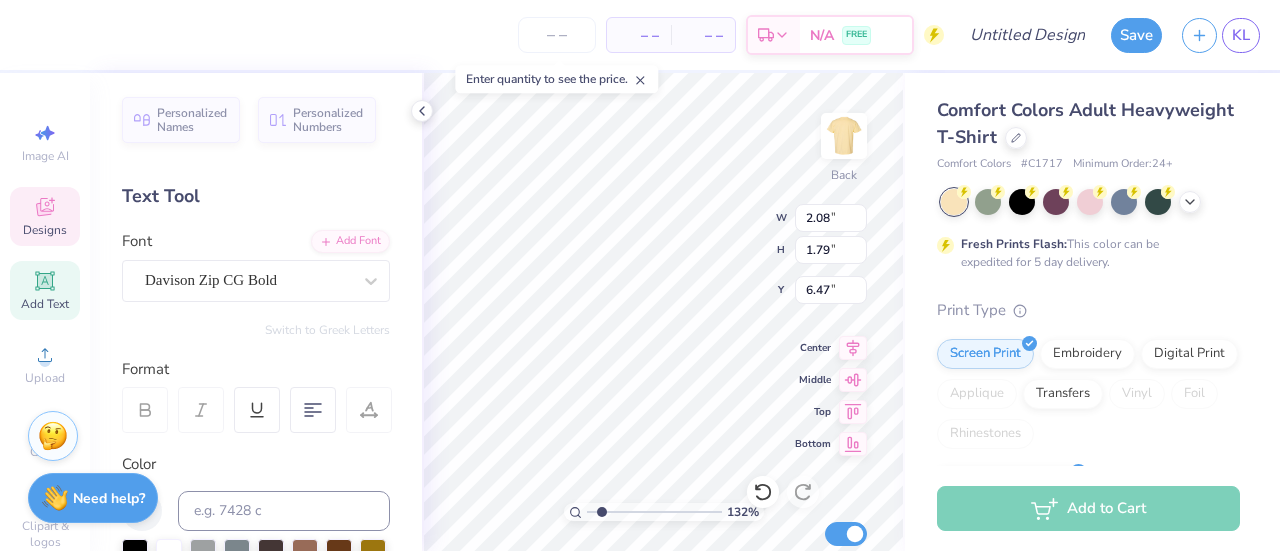 type on "1.31917426992426" 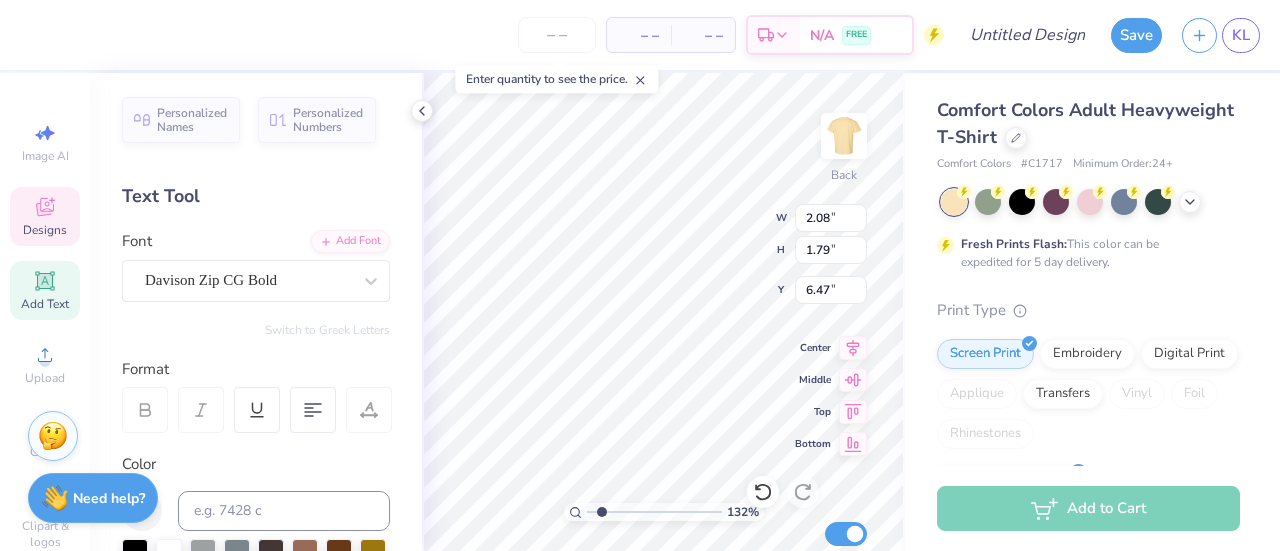 type on "pa" 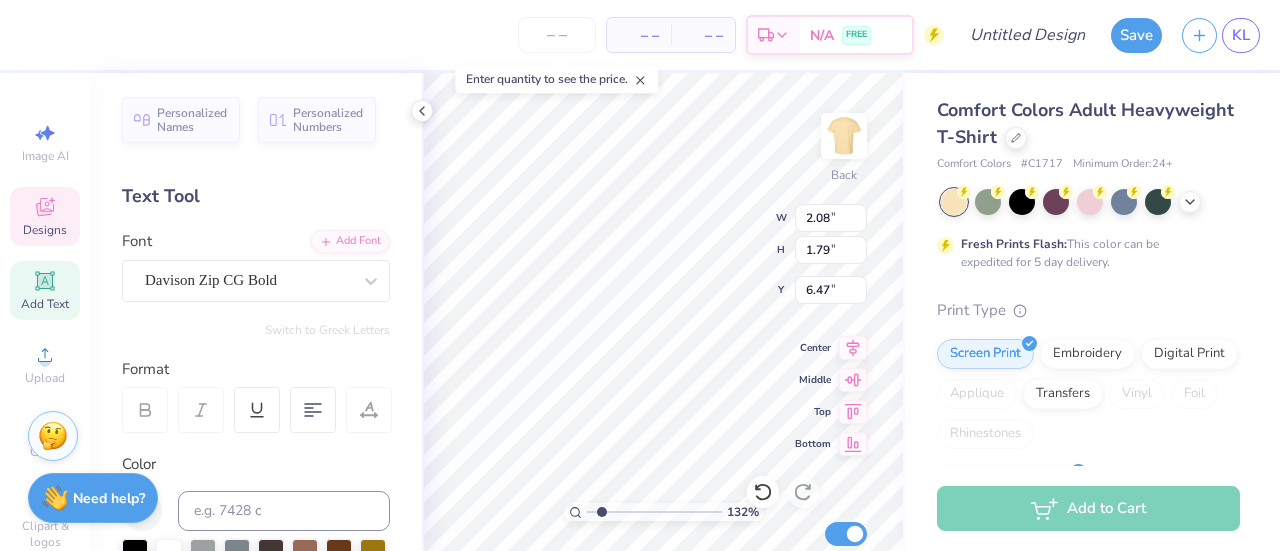 type on "4.21" 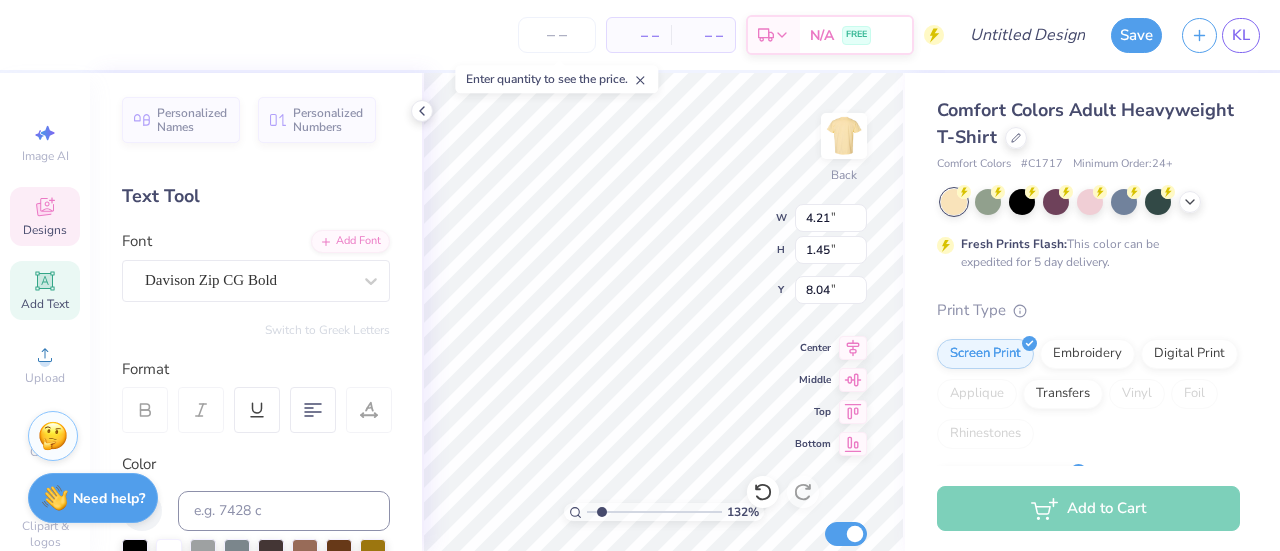 scroll, scrollTop: 16, scrollLeft: 2, axis: both 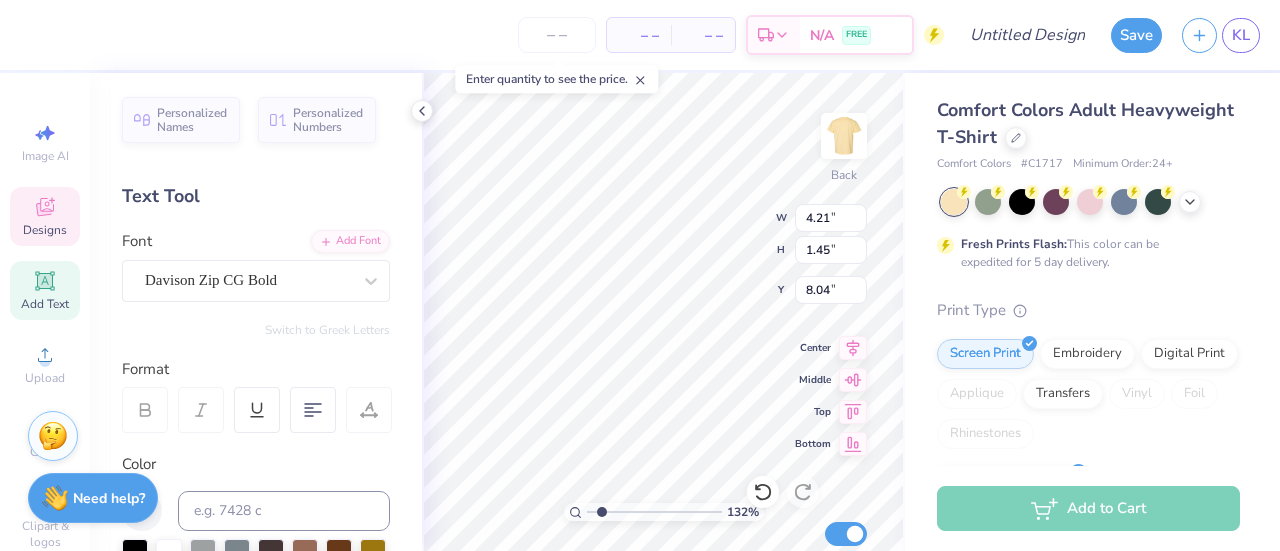 type on "1.31917426992426" 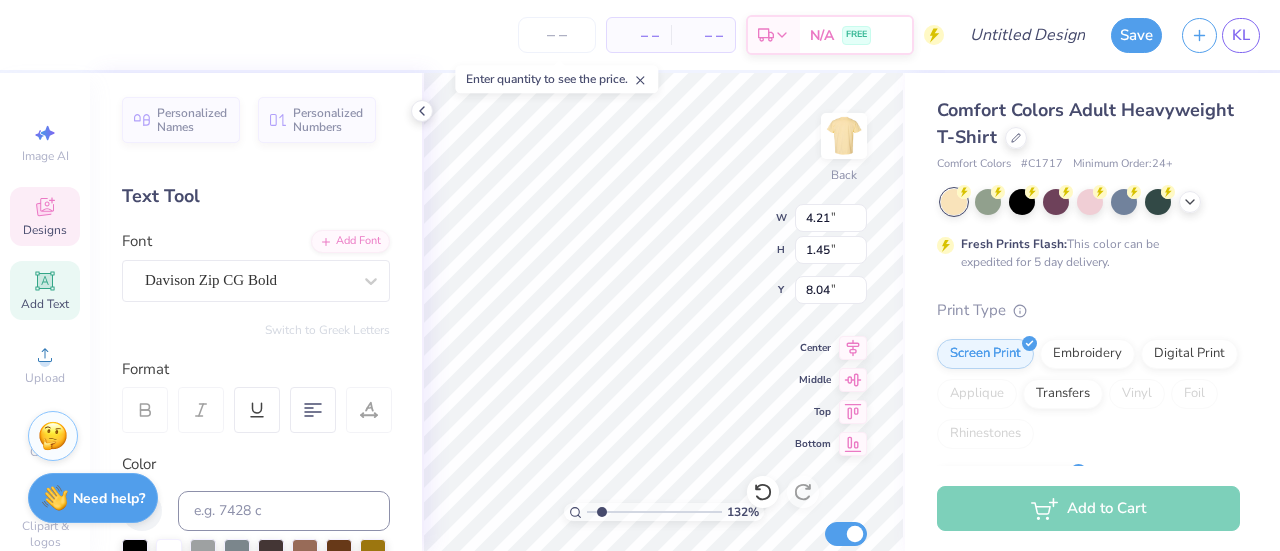 type on "P" 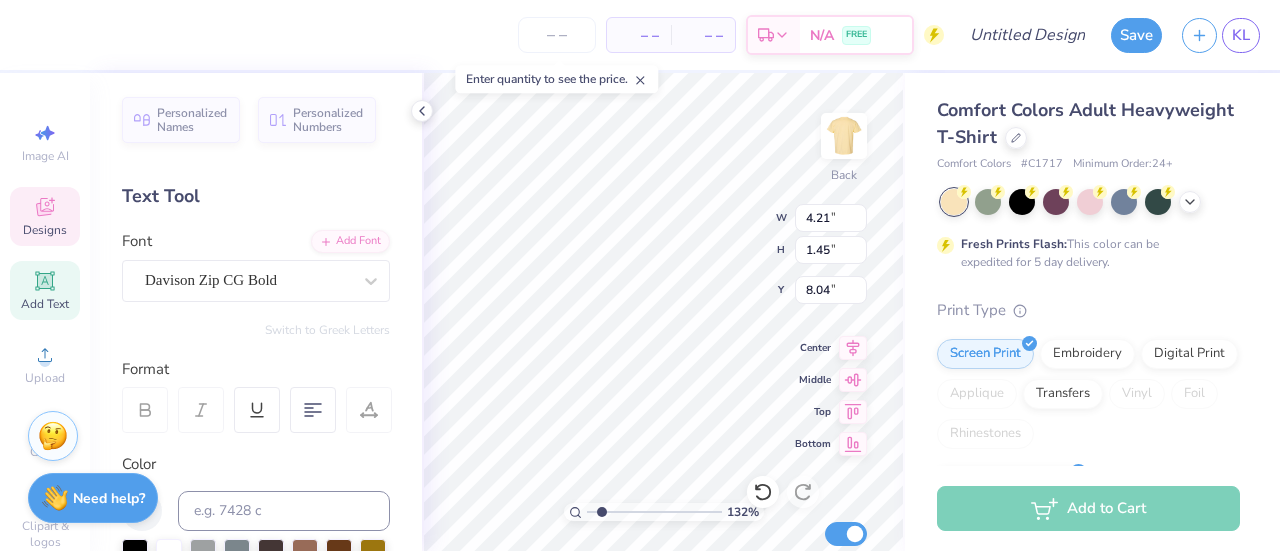type on "1.31917426992426" 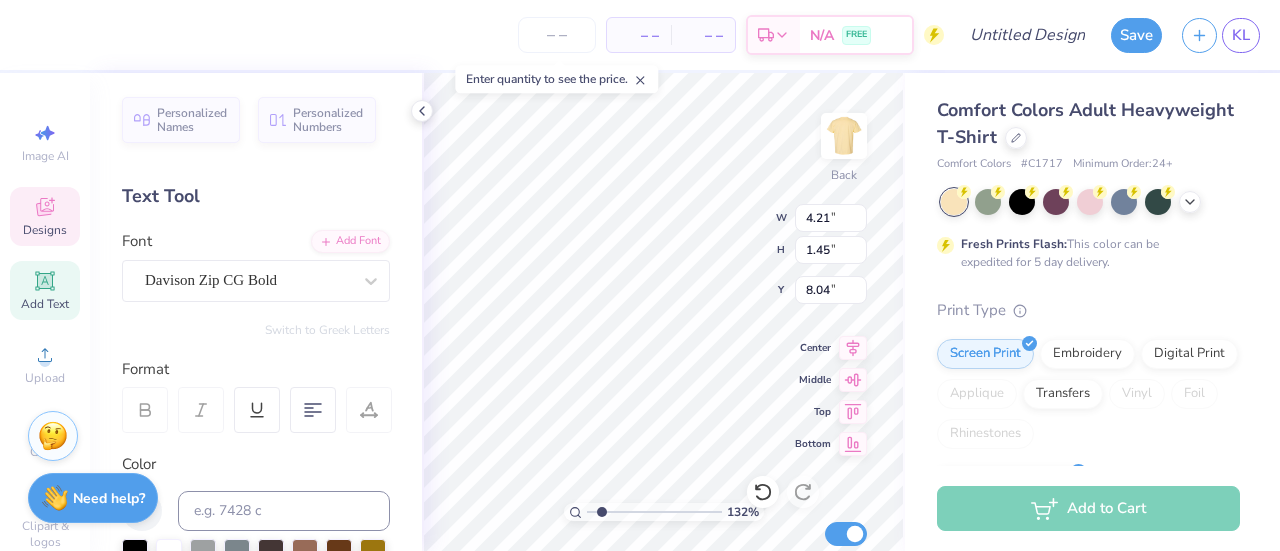 type on "Phi" 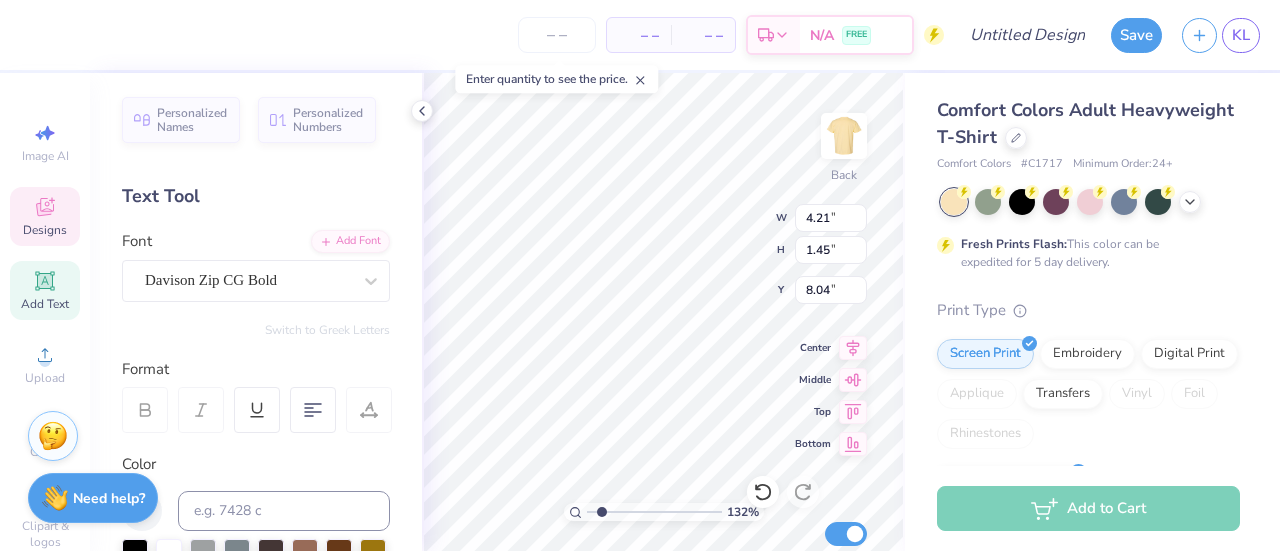 type on "1.31917426992426" 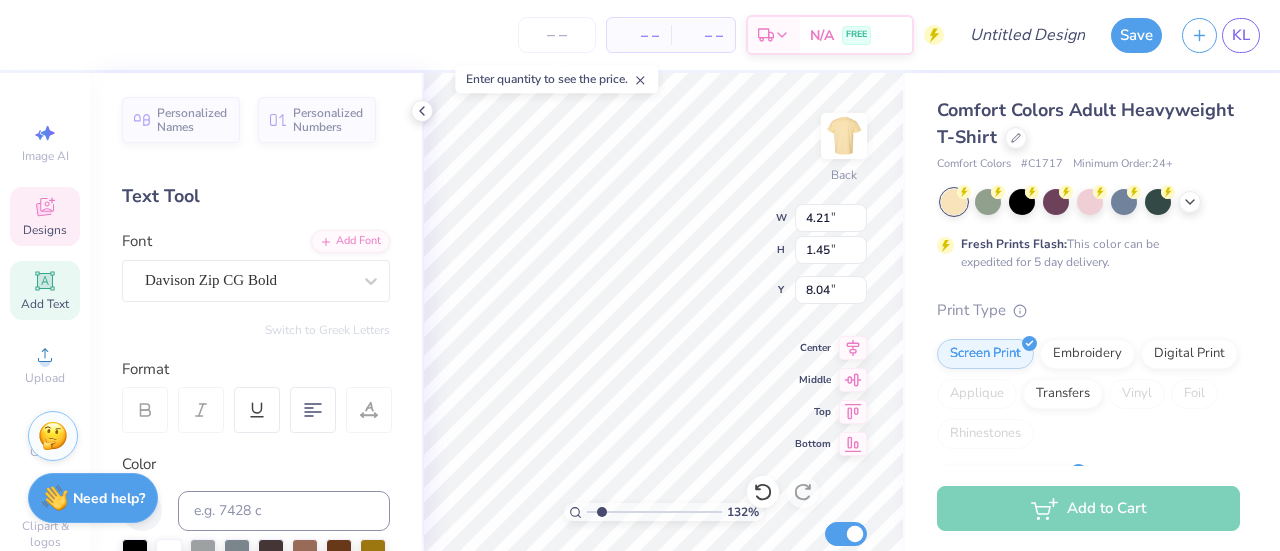 type on "Phi bet" 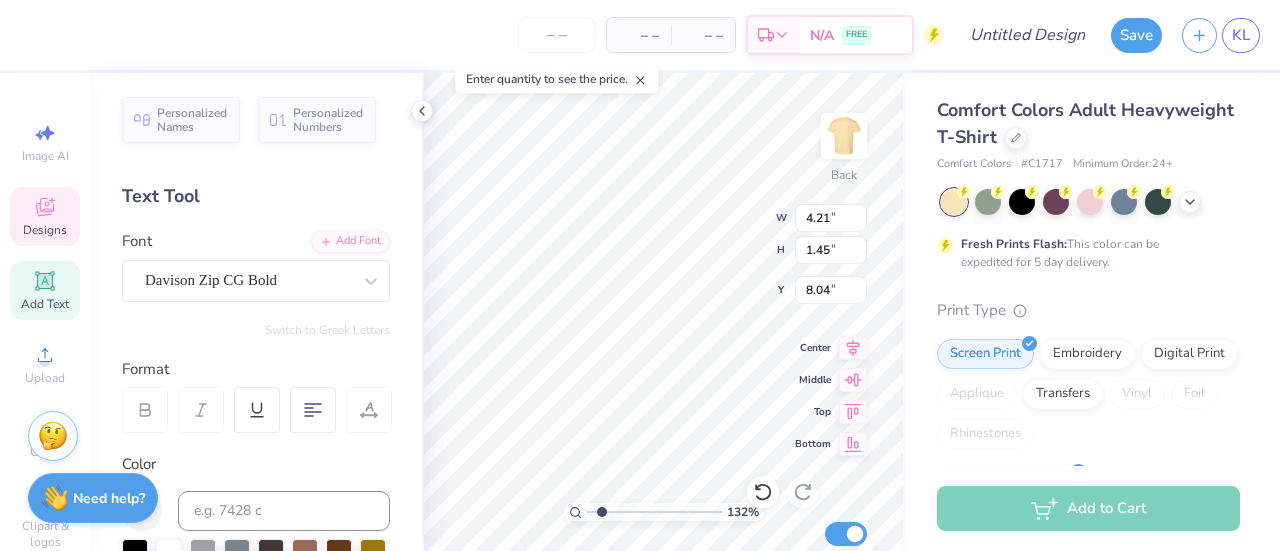 type on "1.31917426992426" 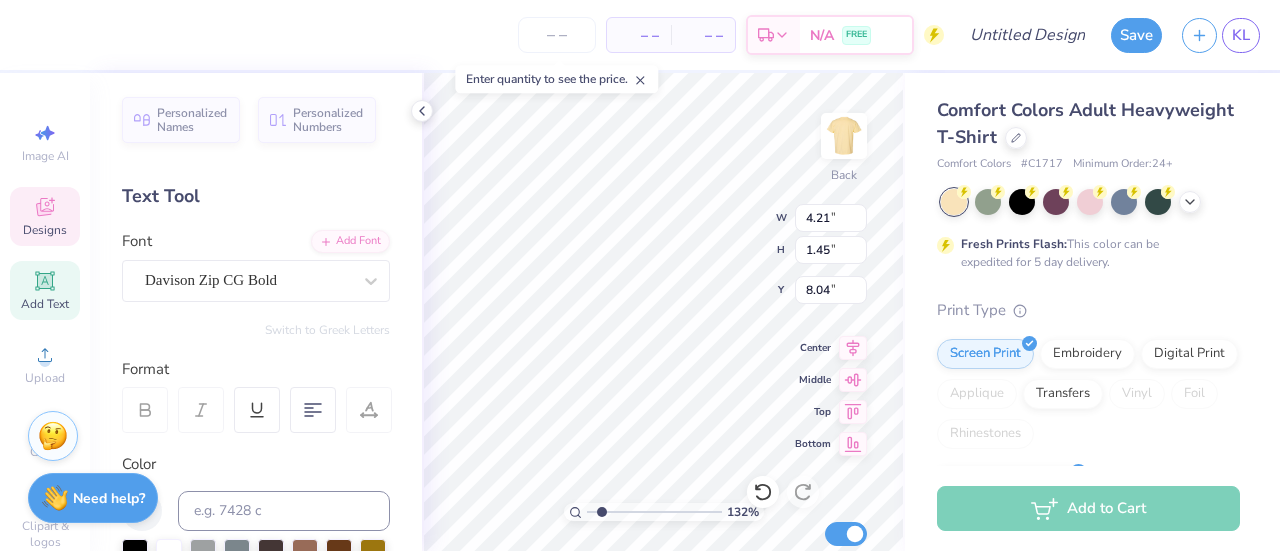 type on "Phi beta" 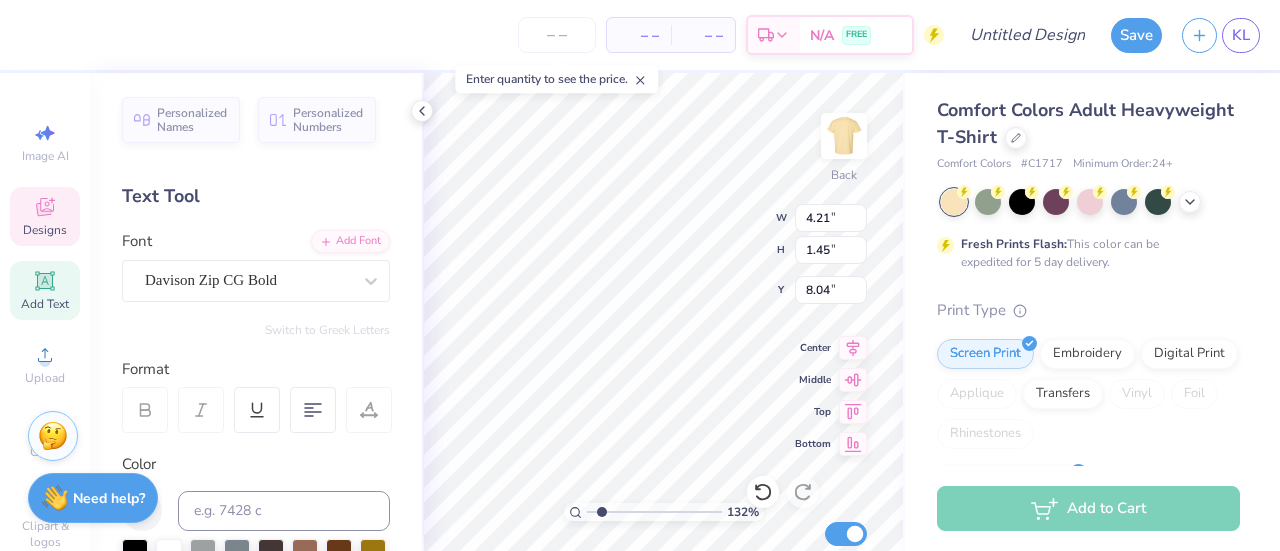 scroll, scrollTop: 16, scrollLeft: 4, axis: both 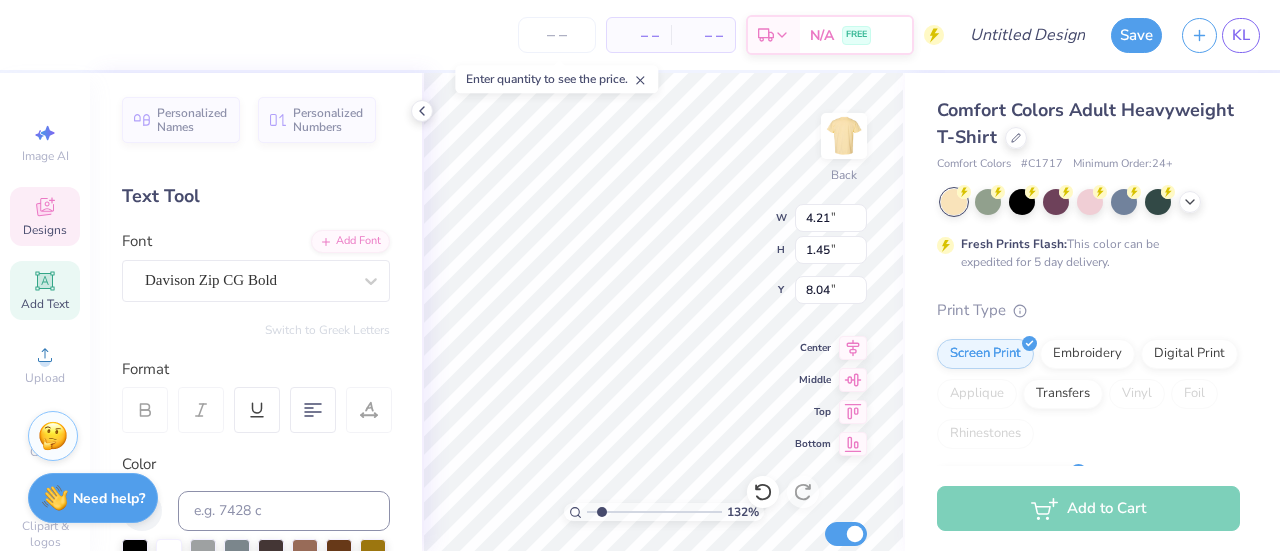 type on "2.11" 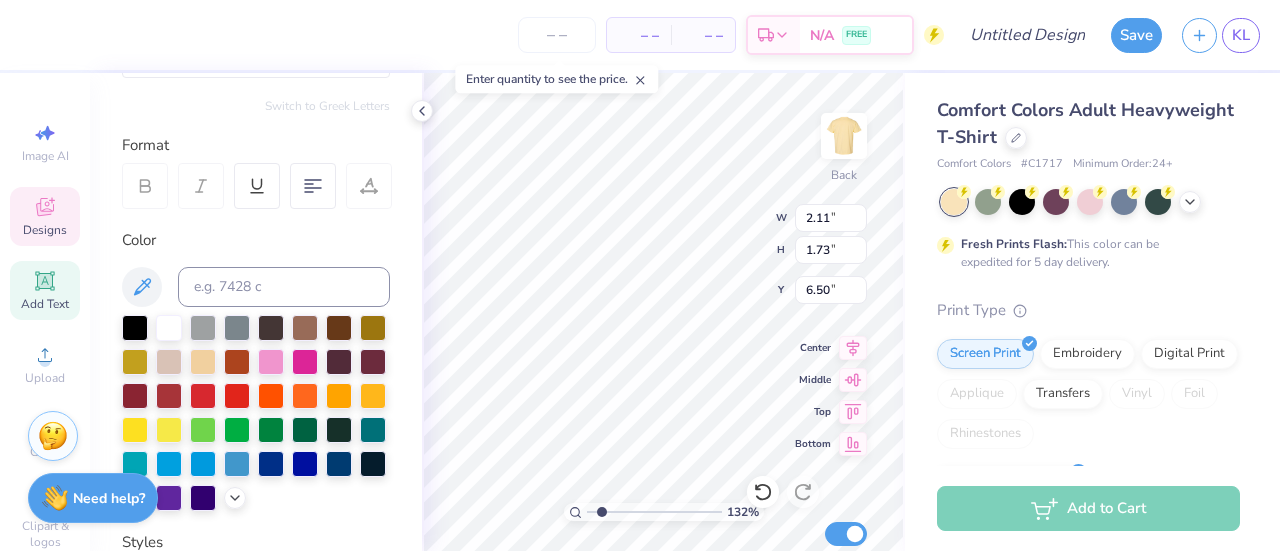 scroll, scrollTop: 248, scrollLeft: 0, axis: vertical 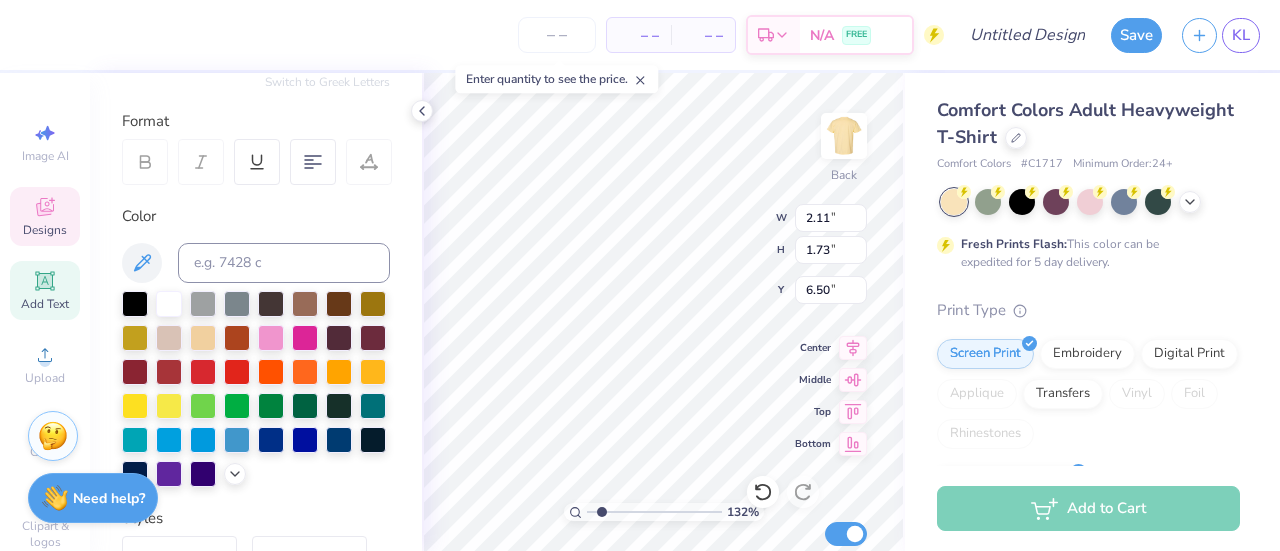 type on "1.31917426992426" 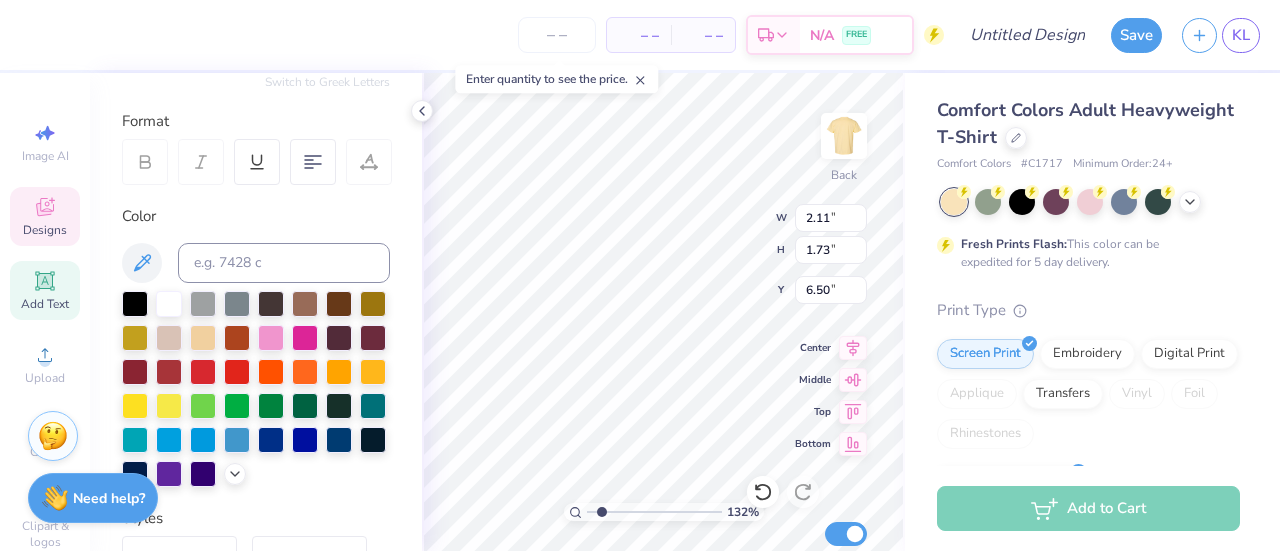 type on "1.61" 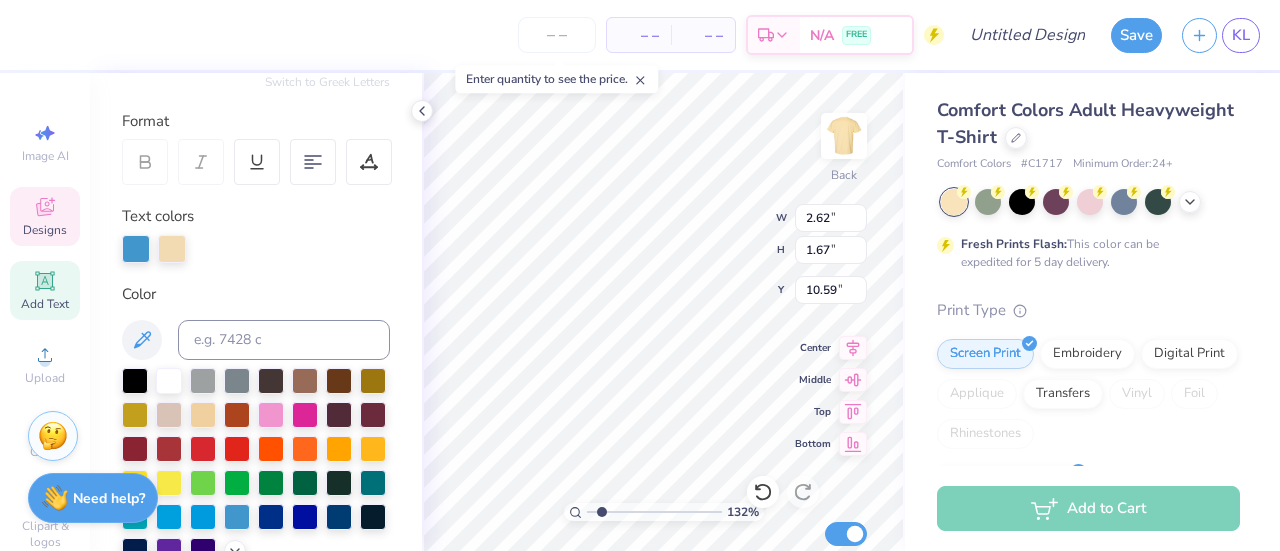 type on "1.31917426992426" 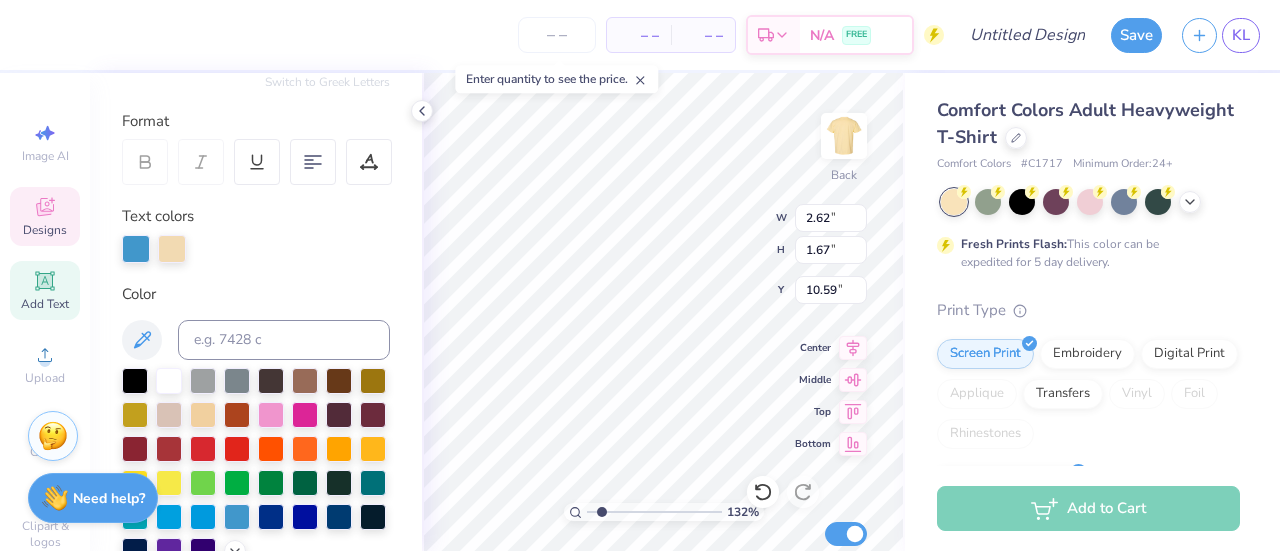type on "4.21" 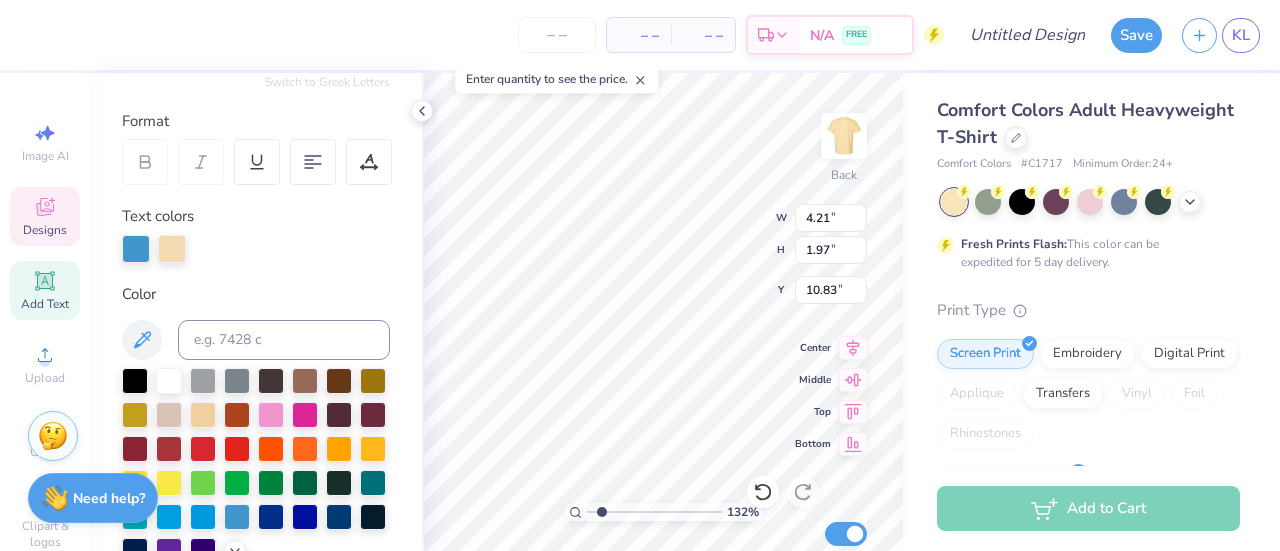 scroll, scrollTop: 16, scrollLeft: 2, axis: both 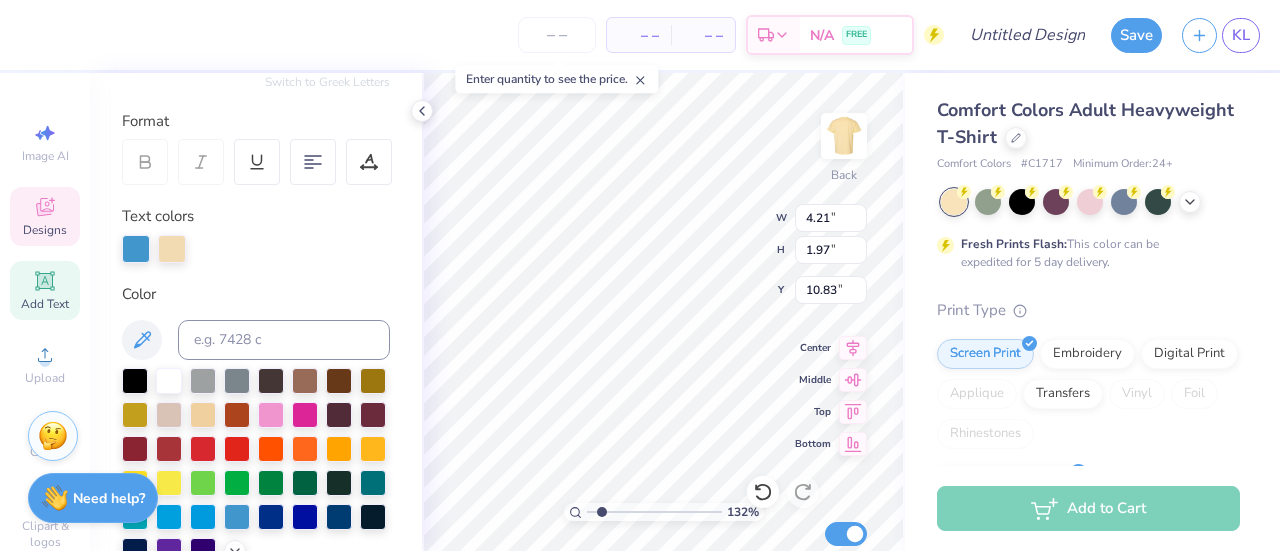 type on "1.31917426992426" 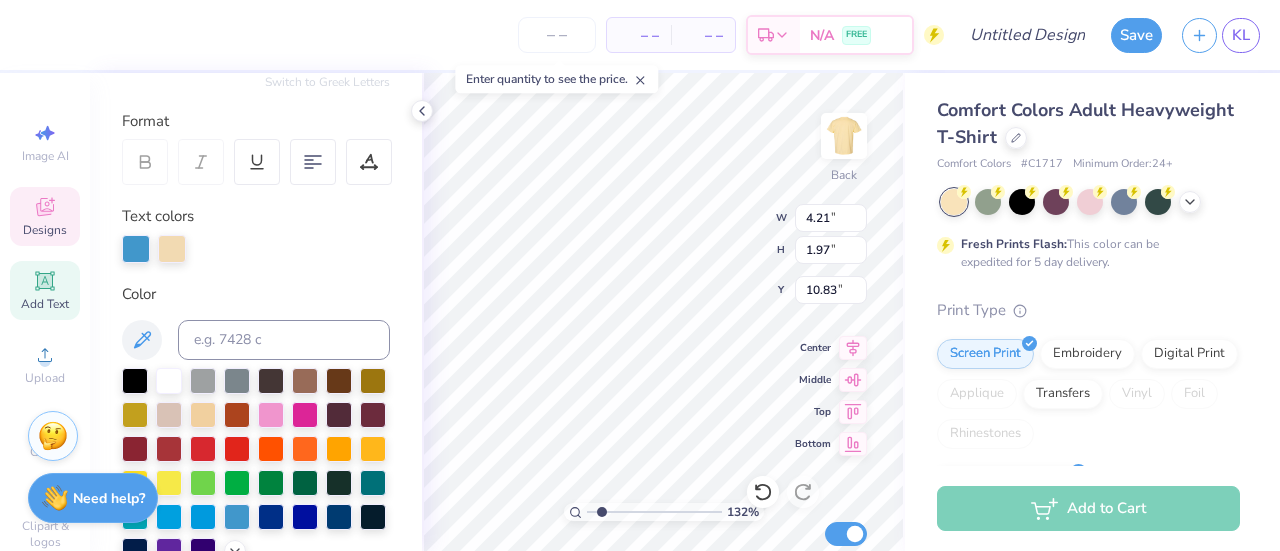 scroll, scrollTop: 16, scrollLeft: 4, axis: both 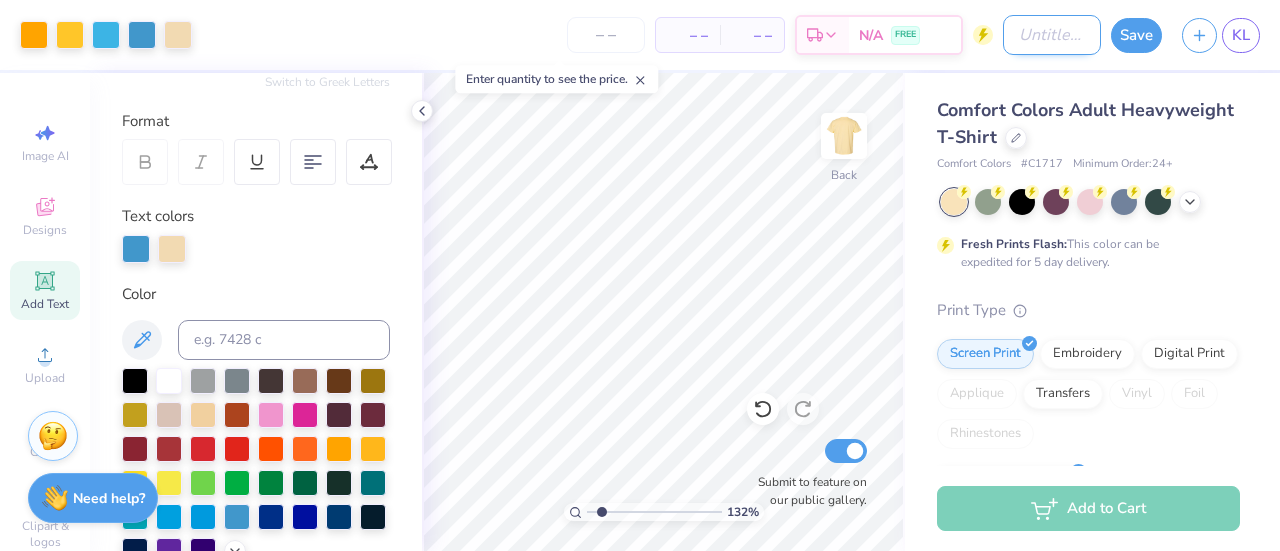 click on "Design Title" at bounding box center [1052, 35] 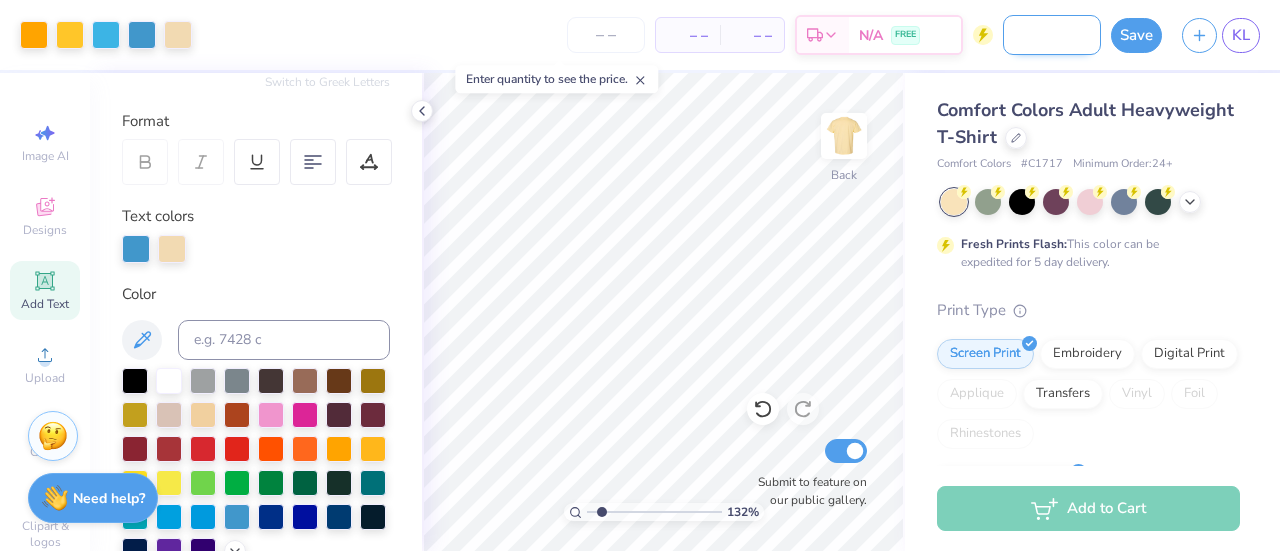 scroll, scrollTop: 0, scrollLeft: 122, axis: horizontal 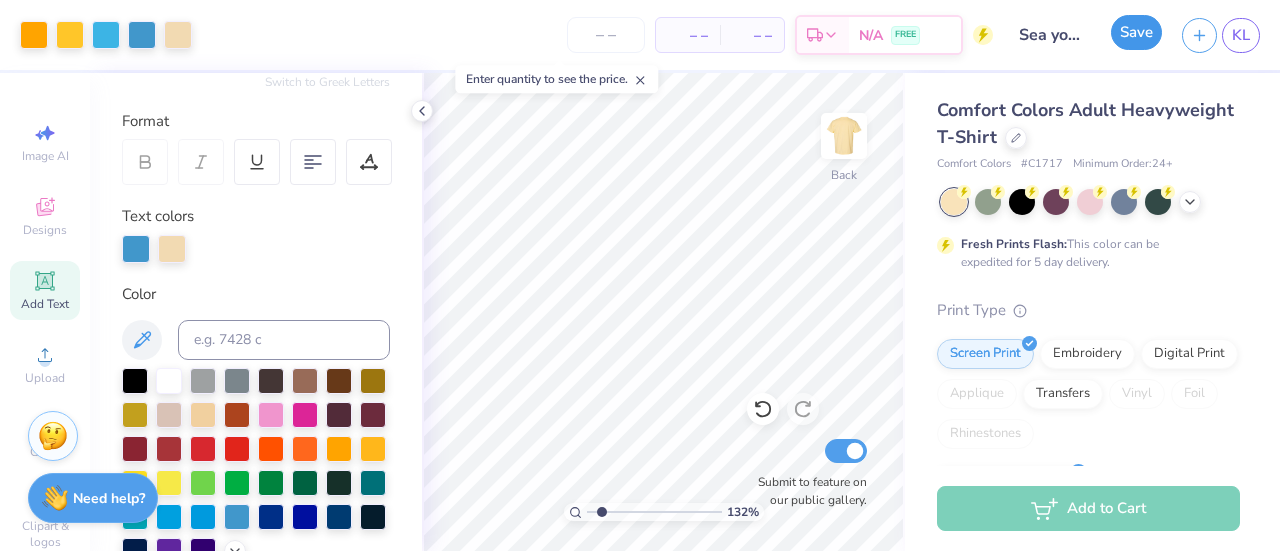 click on "Save" at bounding box center (1136, 32) 